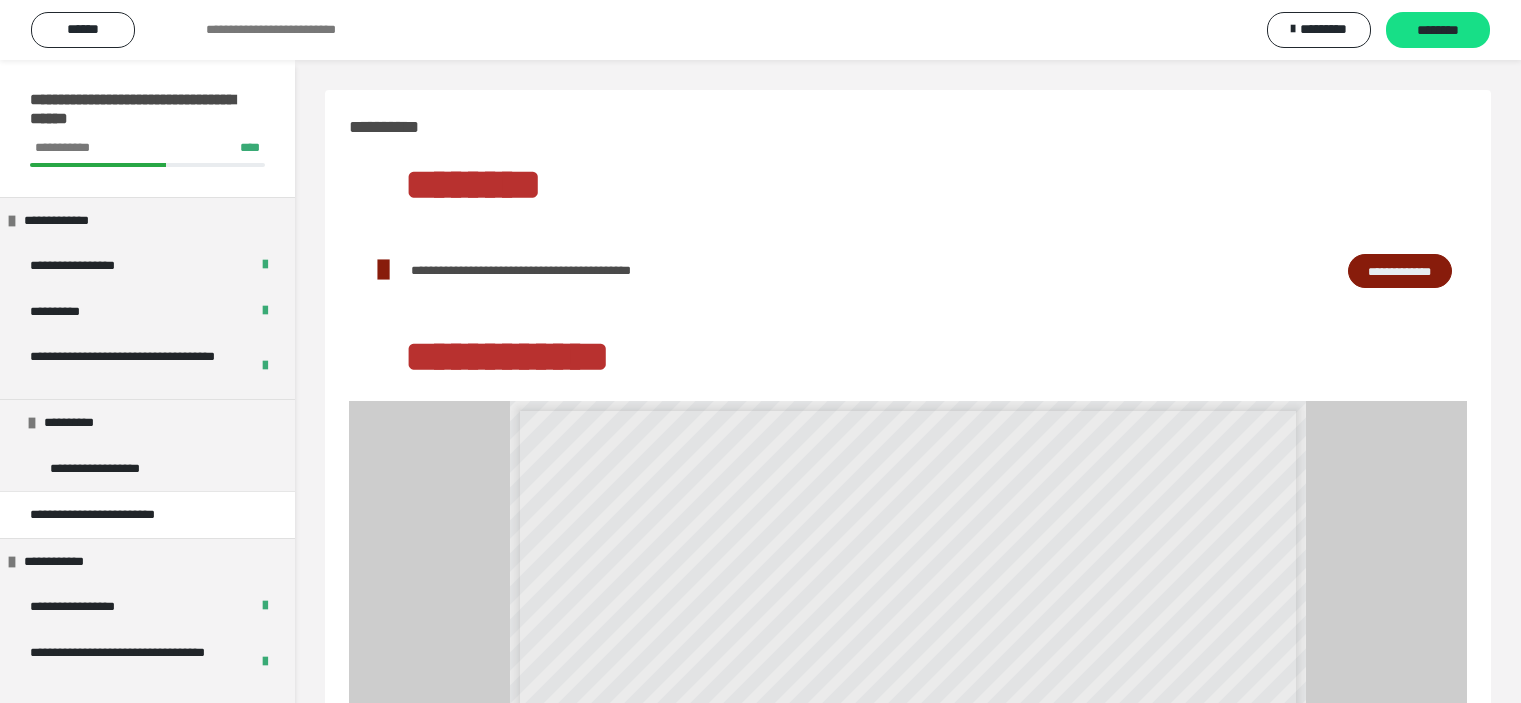 scroll, scrollTop: 500, scrollLeft: 0, axis: vertical 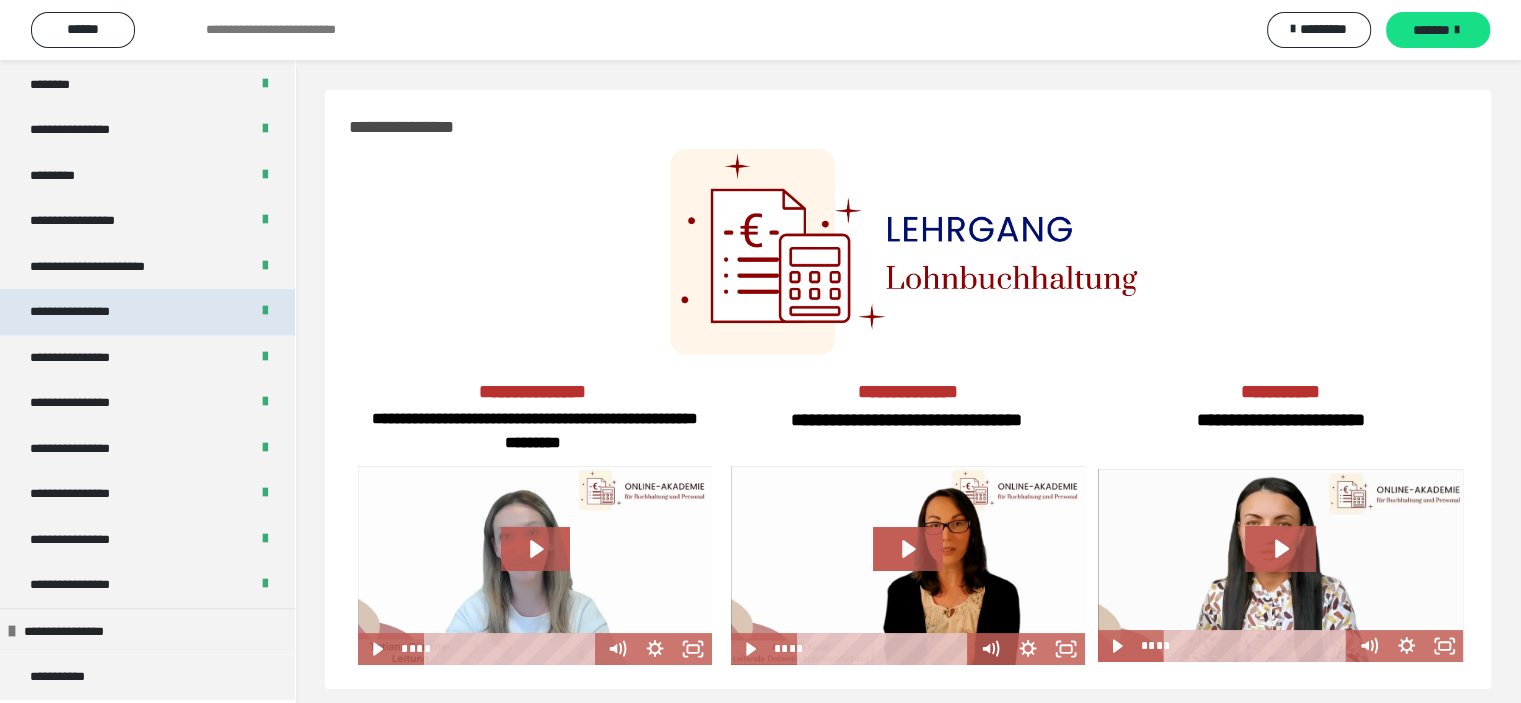 click on "**********" at bounding box center (147, 312) 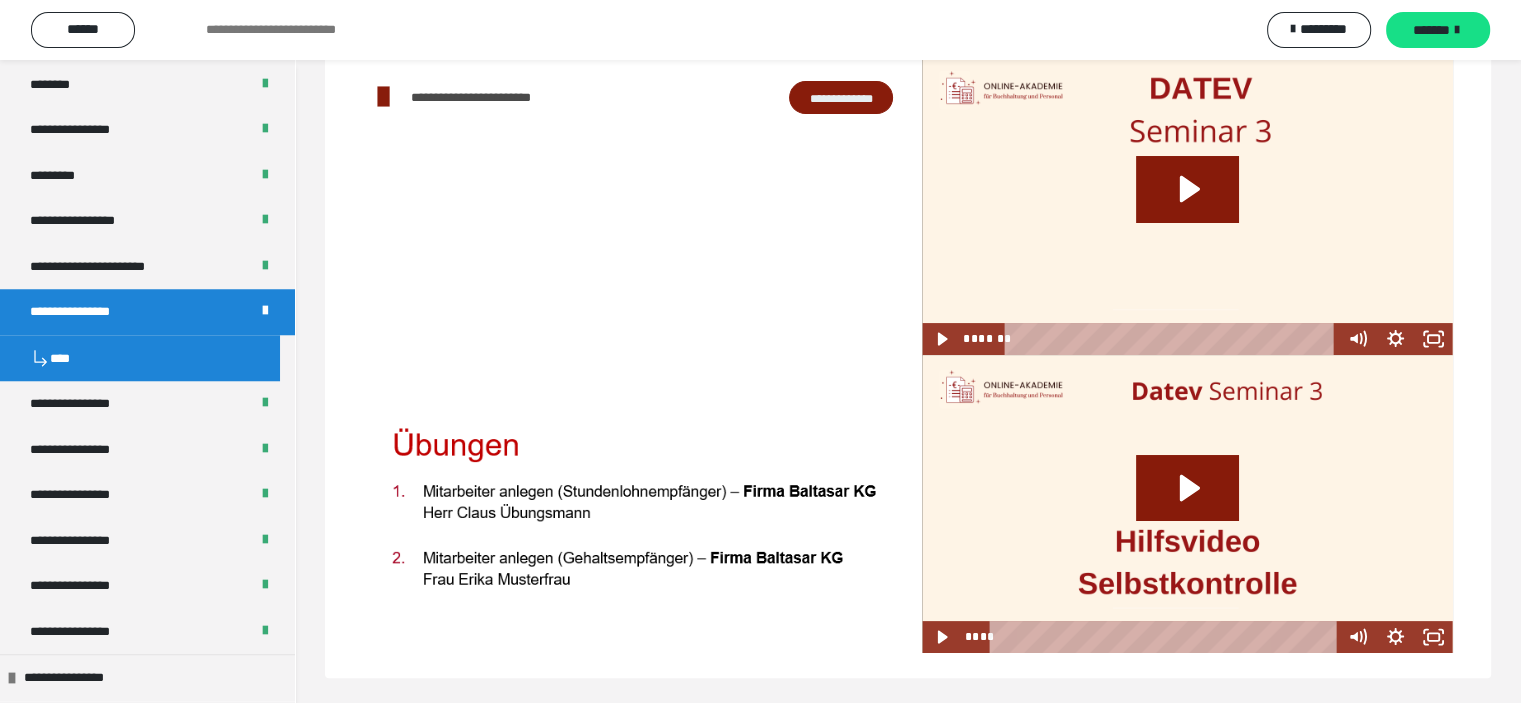 scroll, scrollTop: 288, scrollLeft: 0, axis: vertical 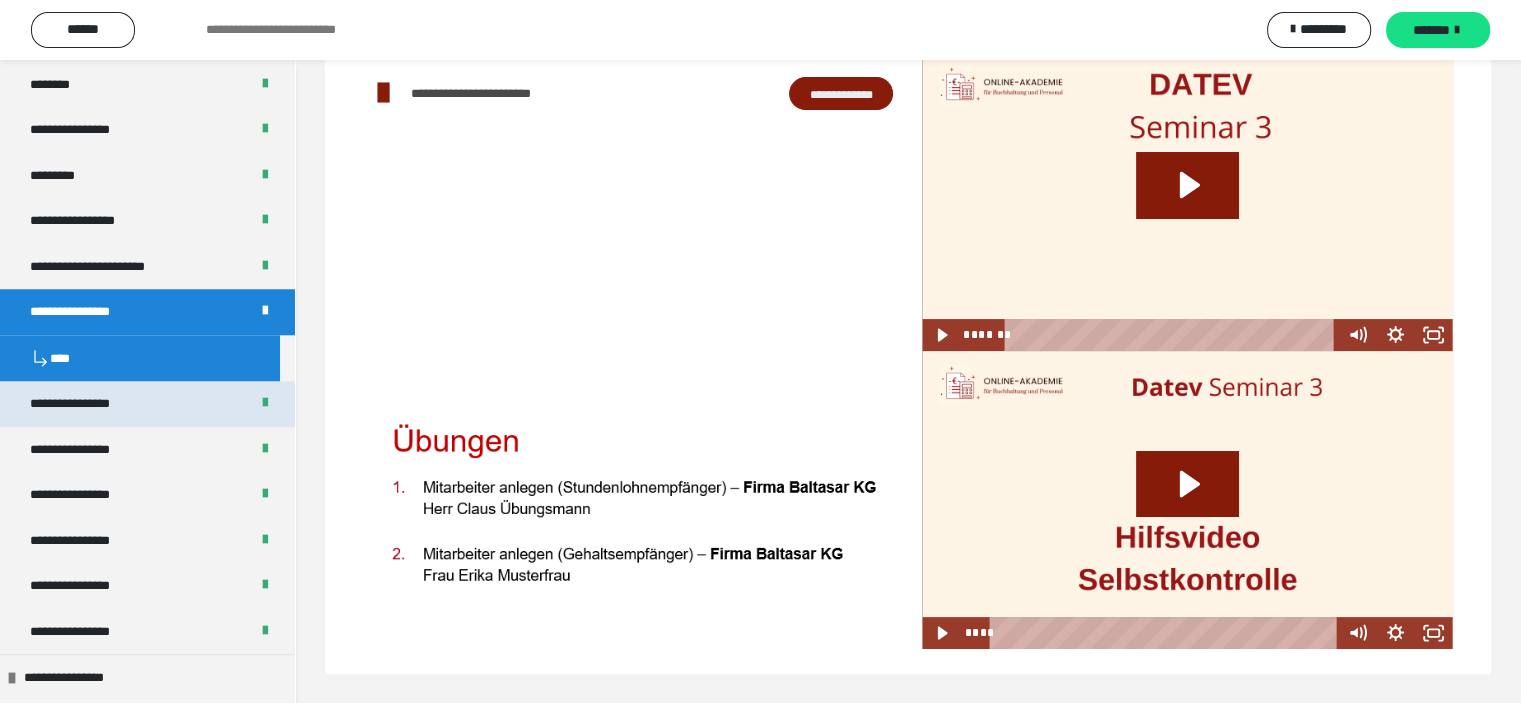 click on "**********" at bounding box center (87, 404) 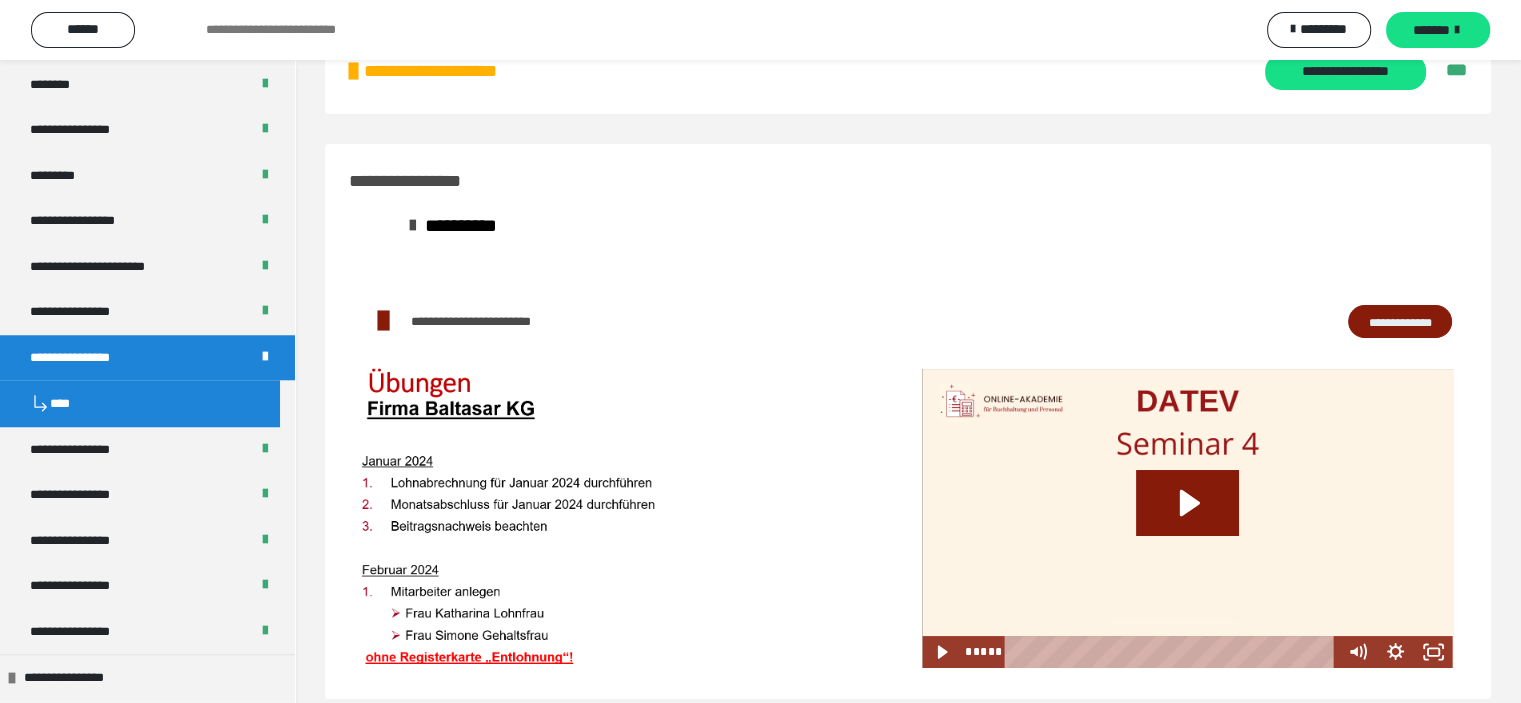 scroll, scrollTop: 85, scrollLeft: 0, axis: vertical 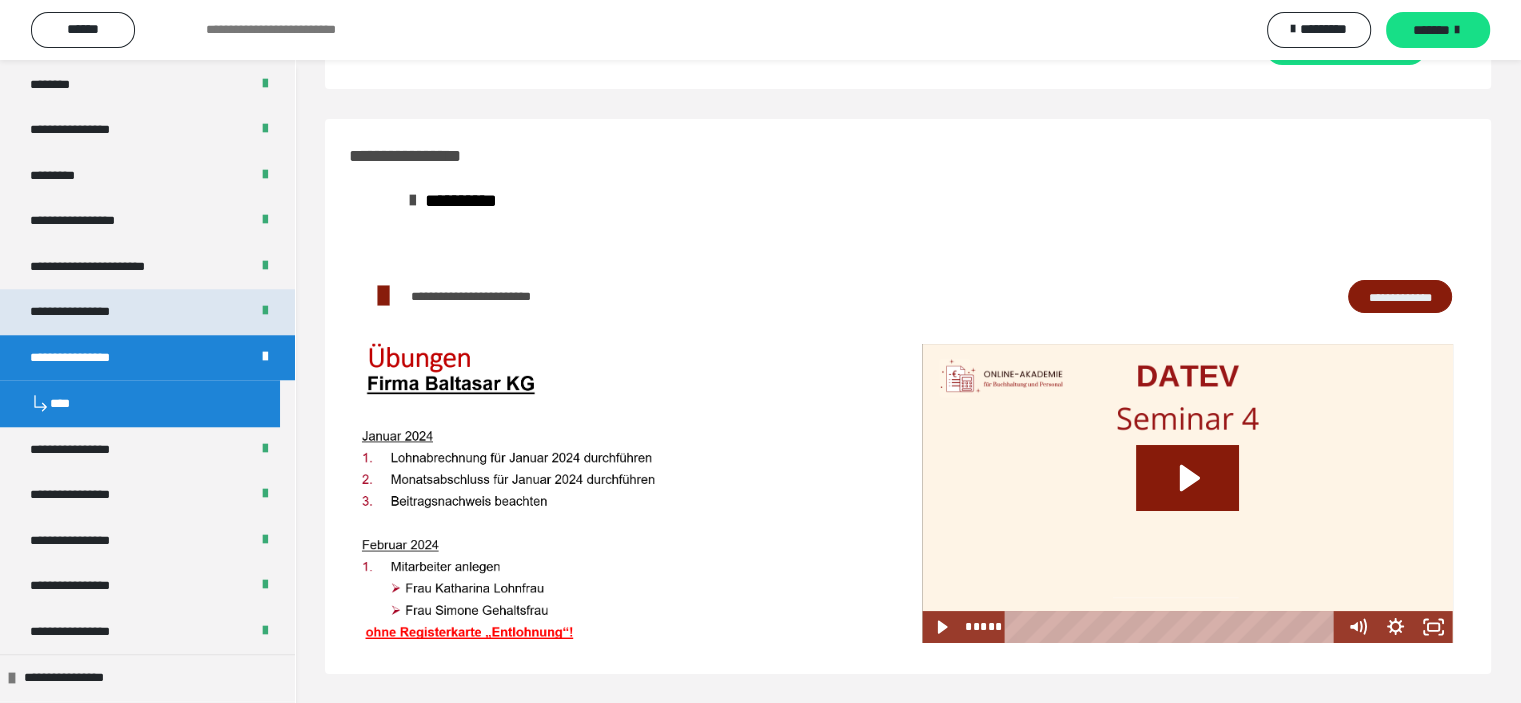 click on "**********" at bounding box center (147, 312) 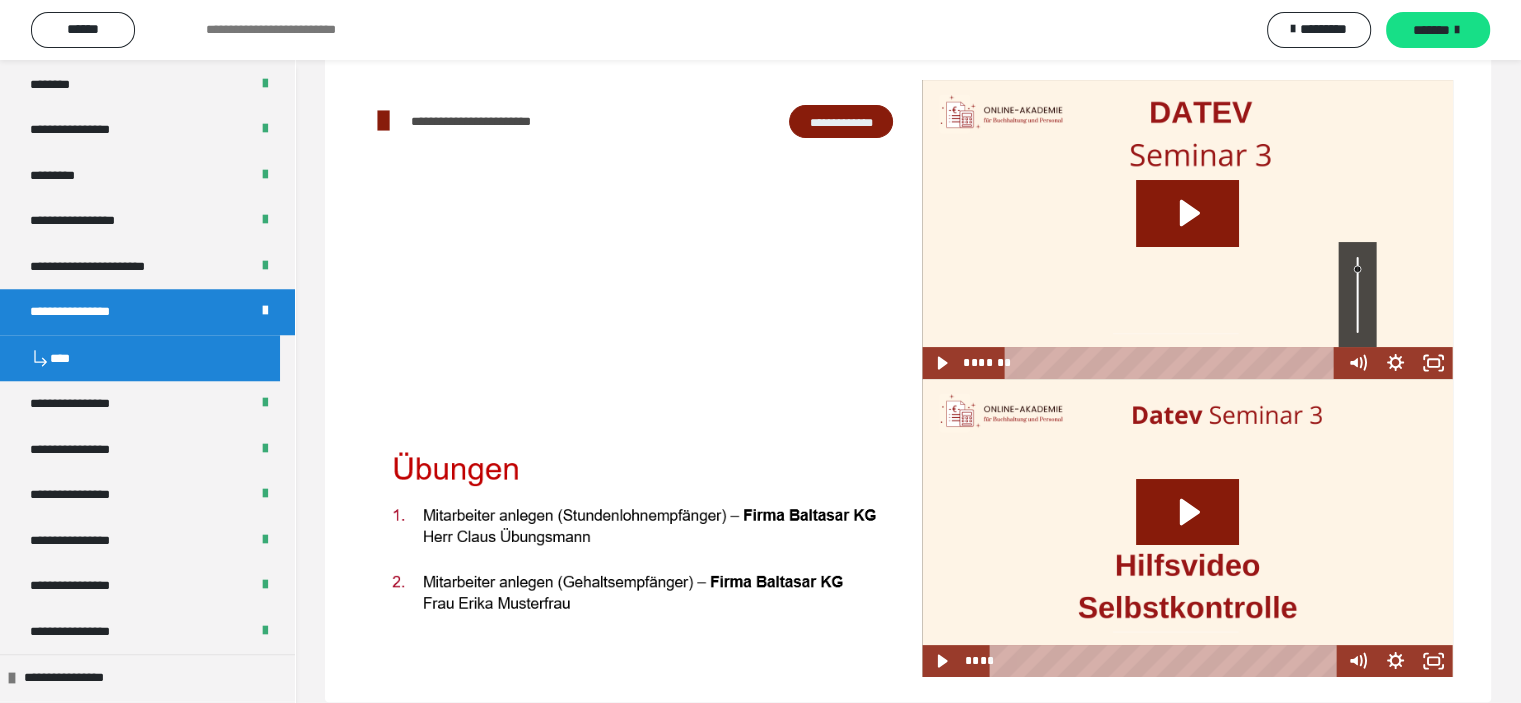 scroll, scrollTop: 288, scrollLeft: 0, axis: vertical 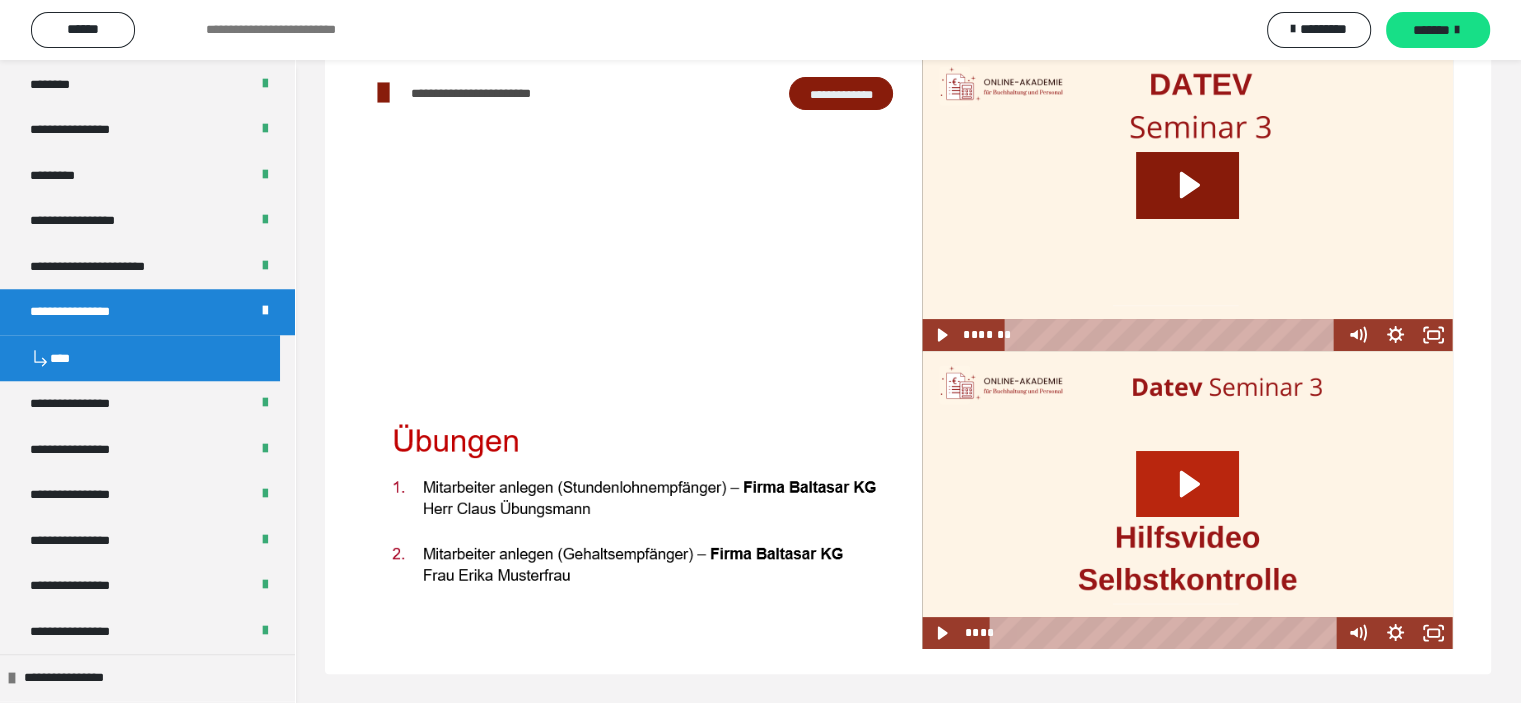 click 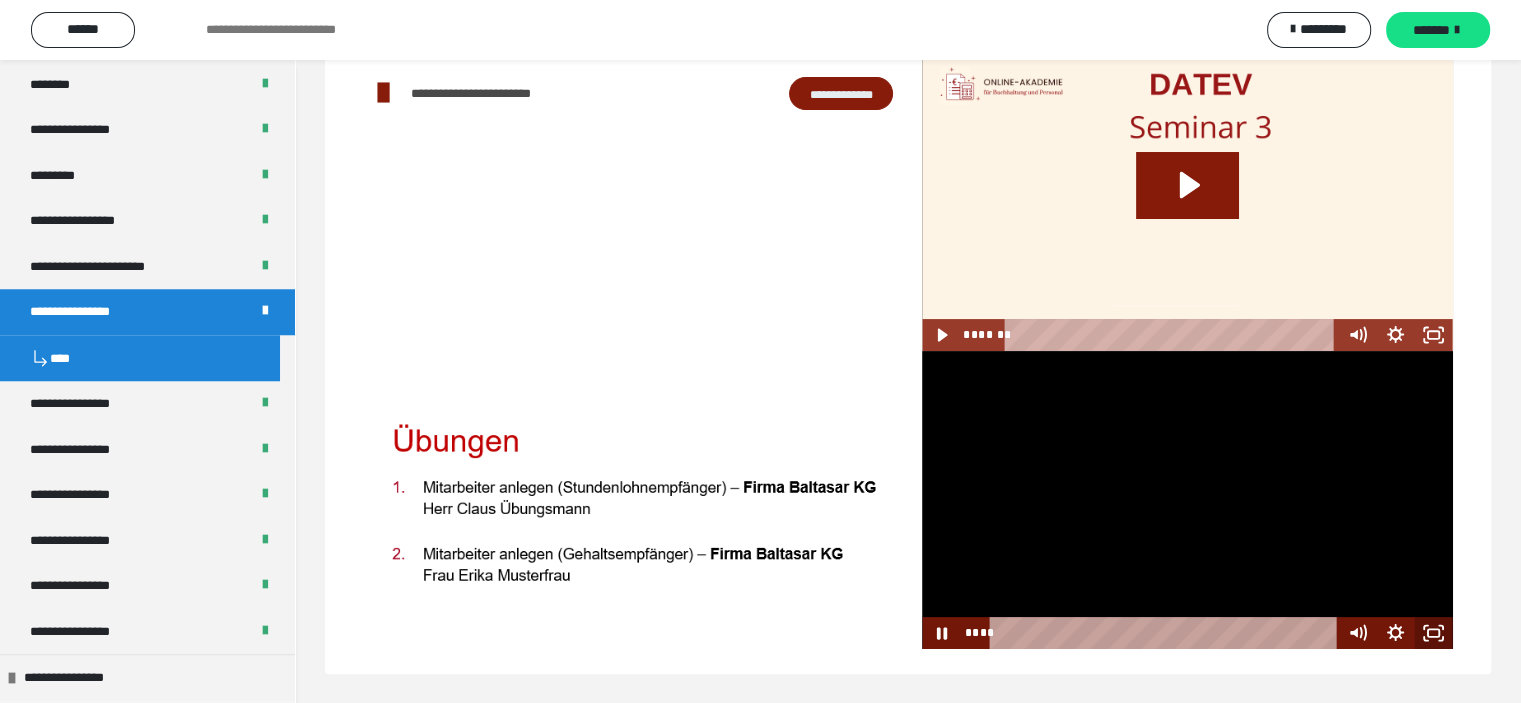 click 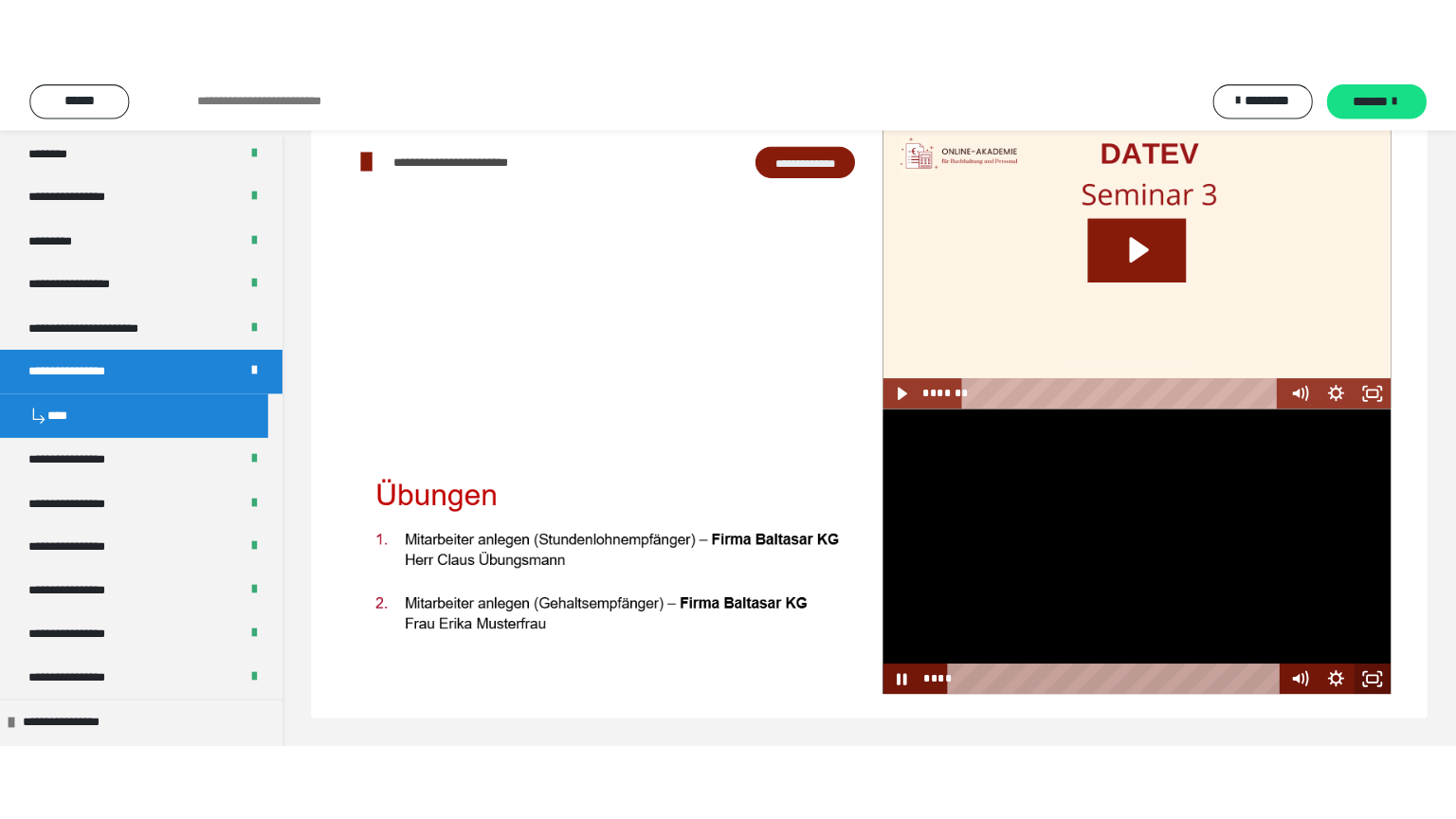 scroll, scrollTop: 129, scrollLeft: 0, axis: vertical 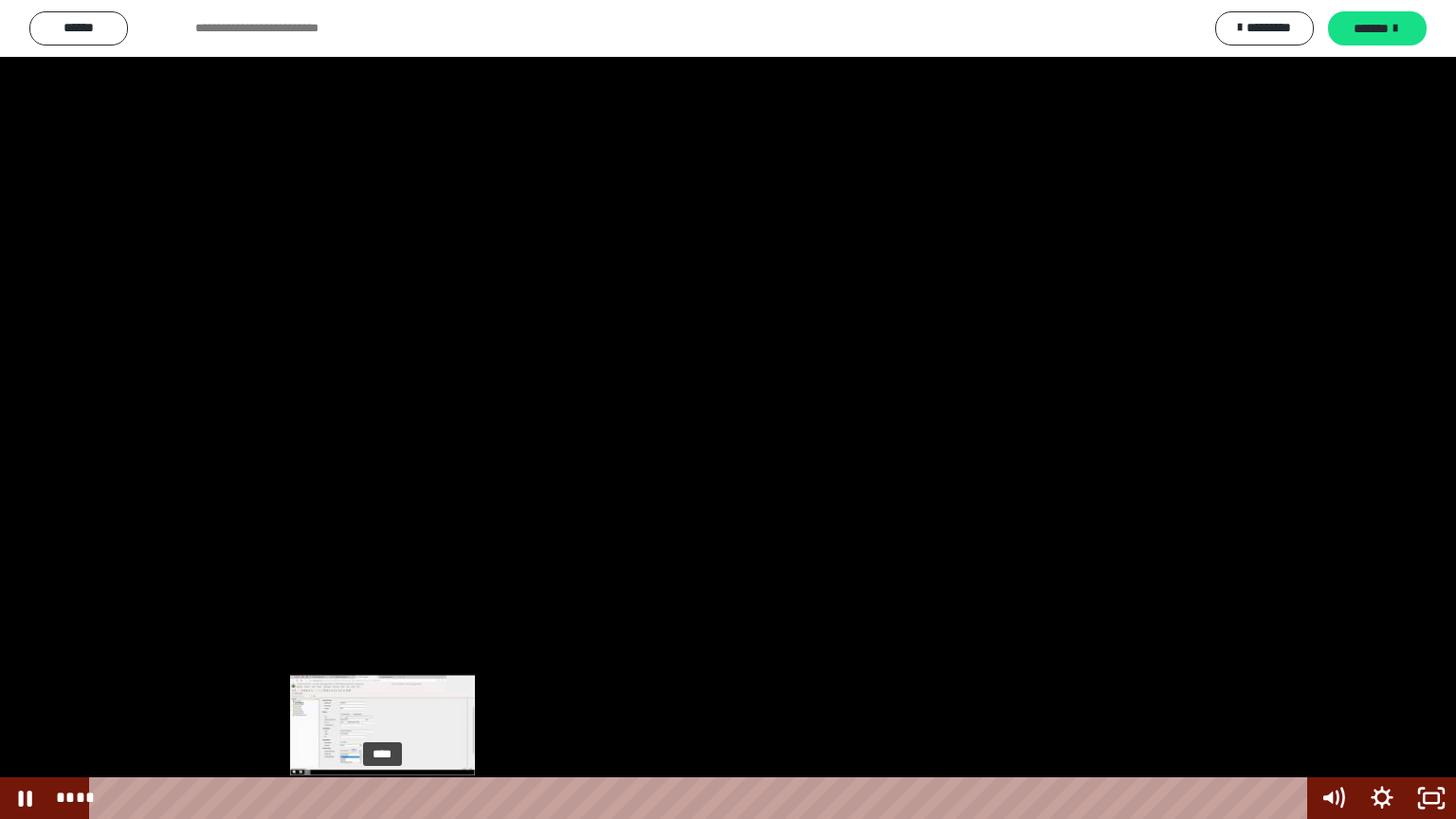 click on "****" at bounding box center (701, 798) 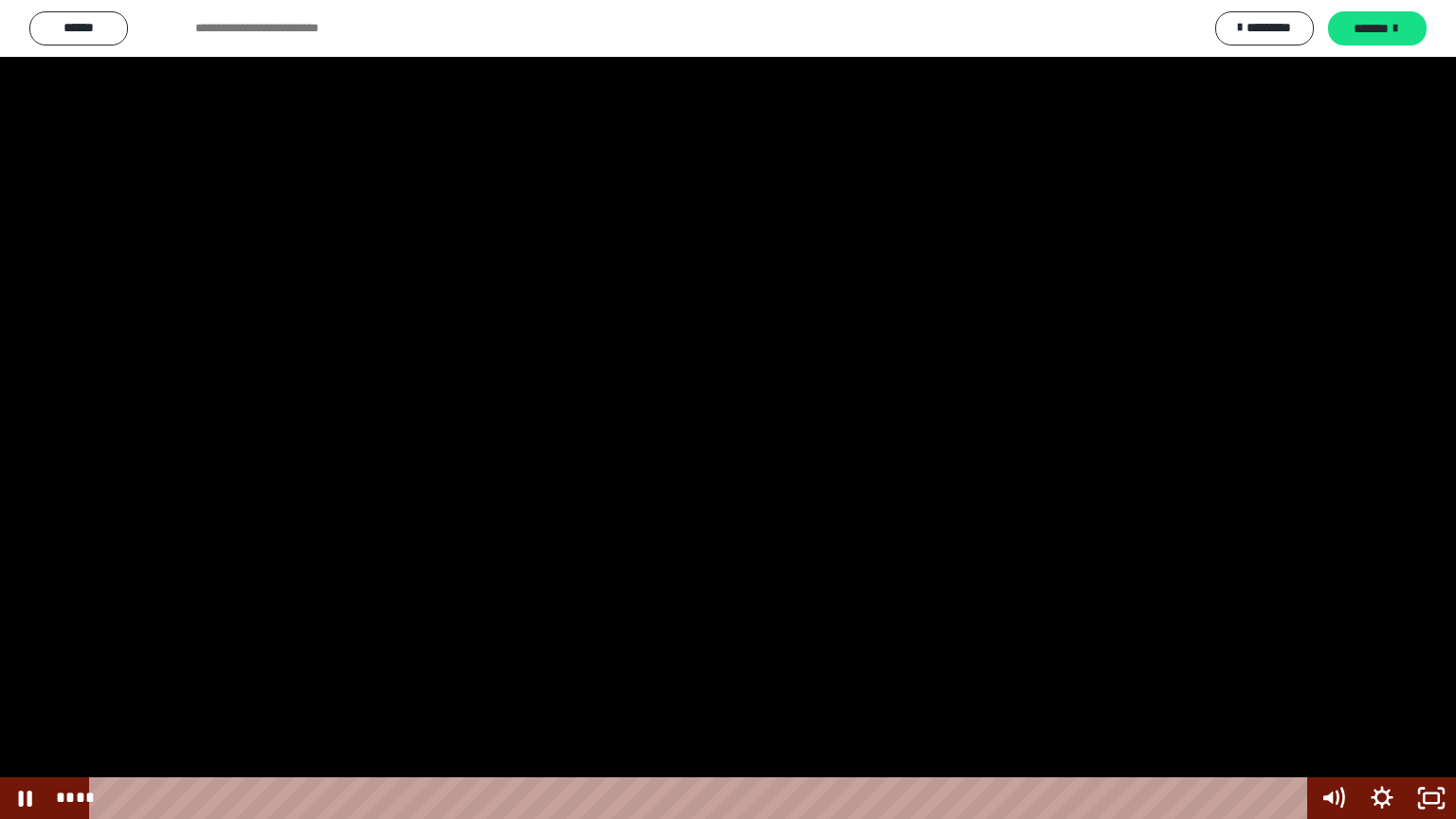 click at bounding box center [728, 410] 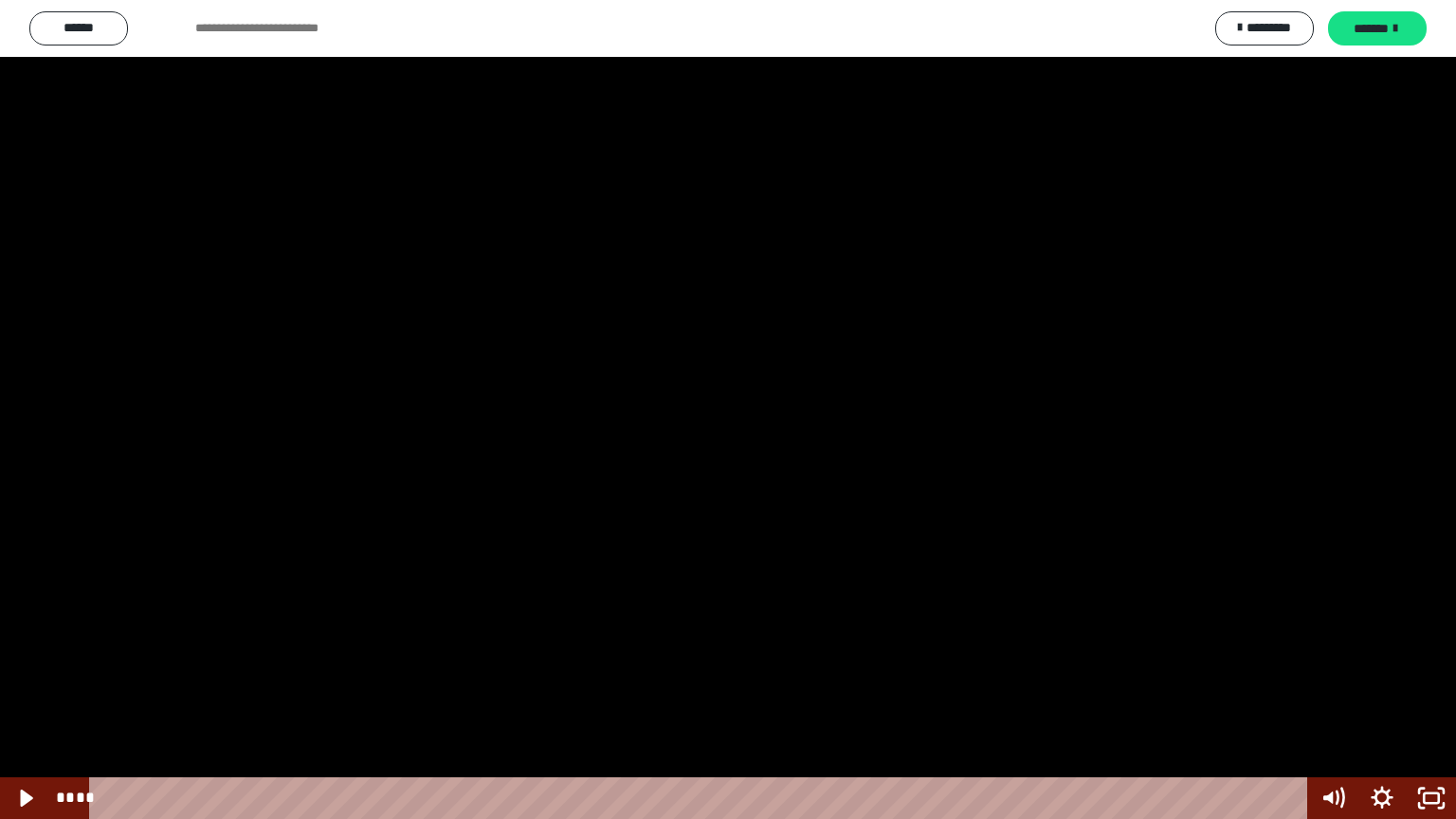click at bounding box center (728, 410) 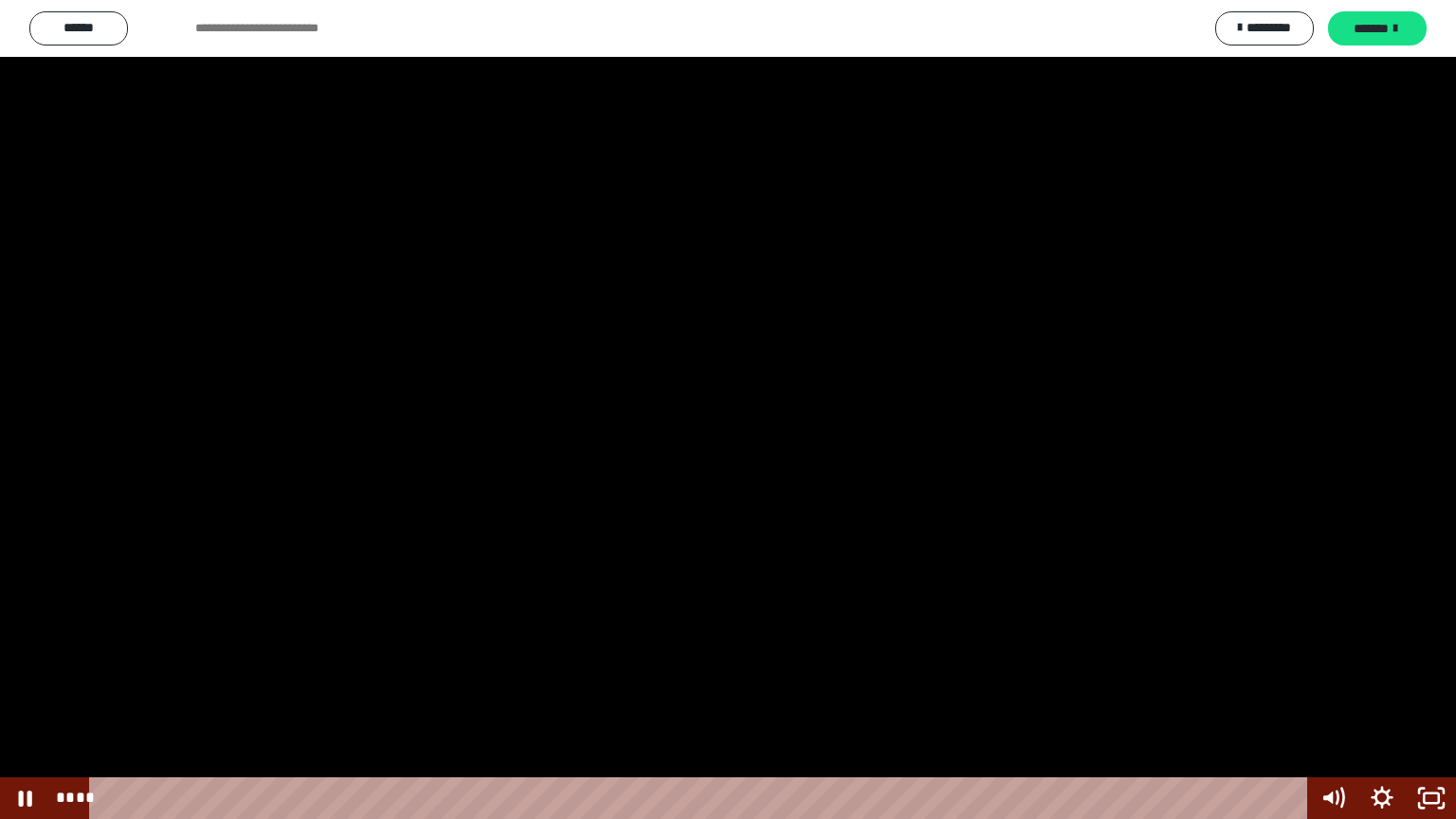 click at bounding box center [728, 410] 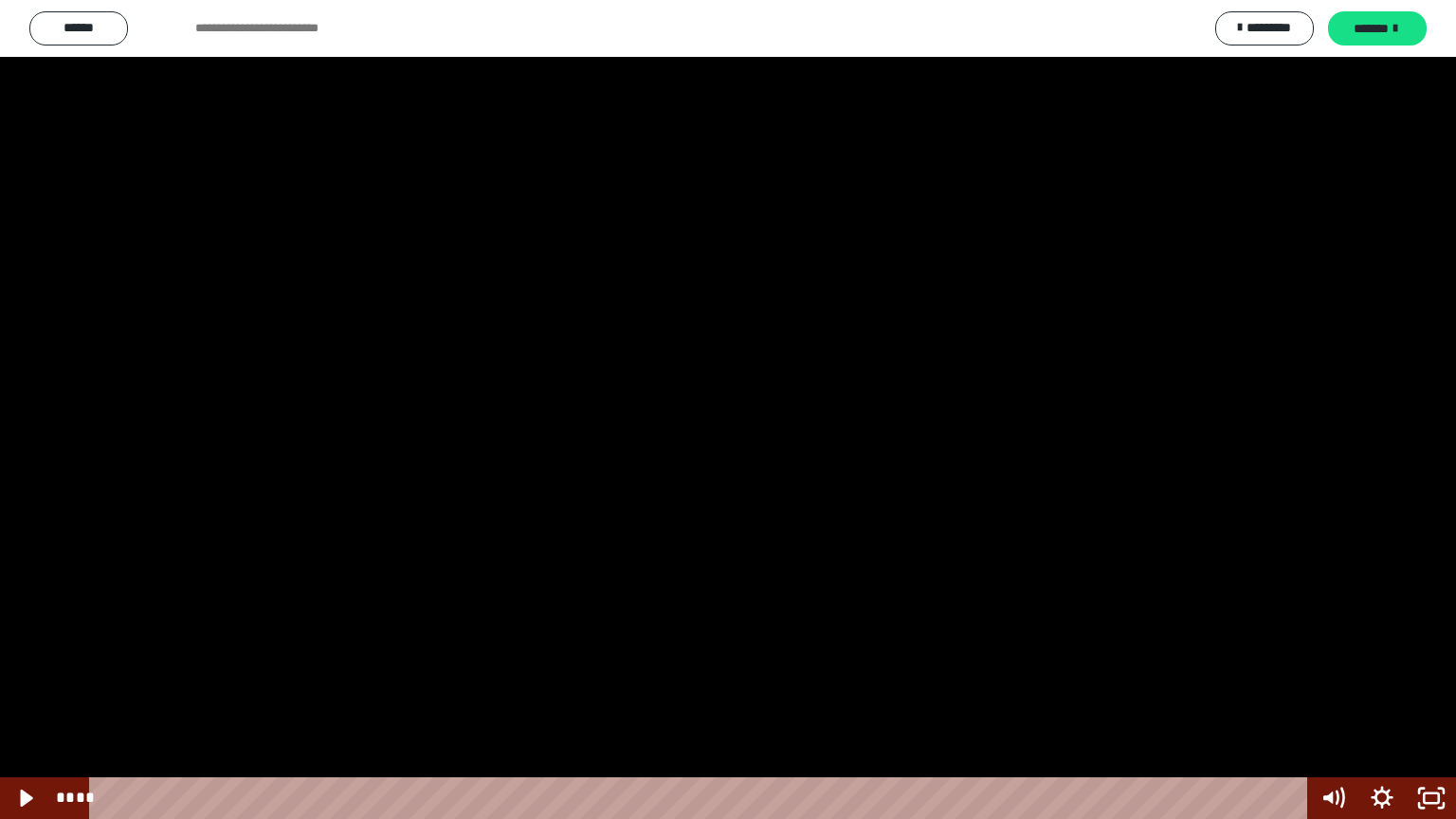 click at bounding box center [728, 410] 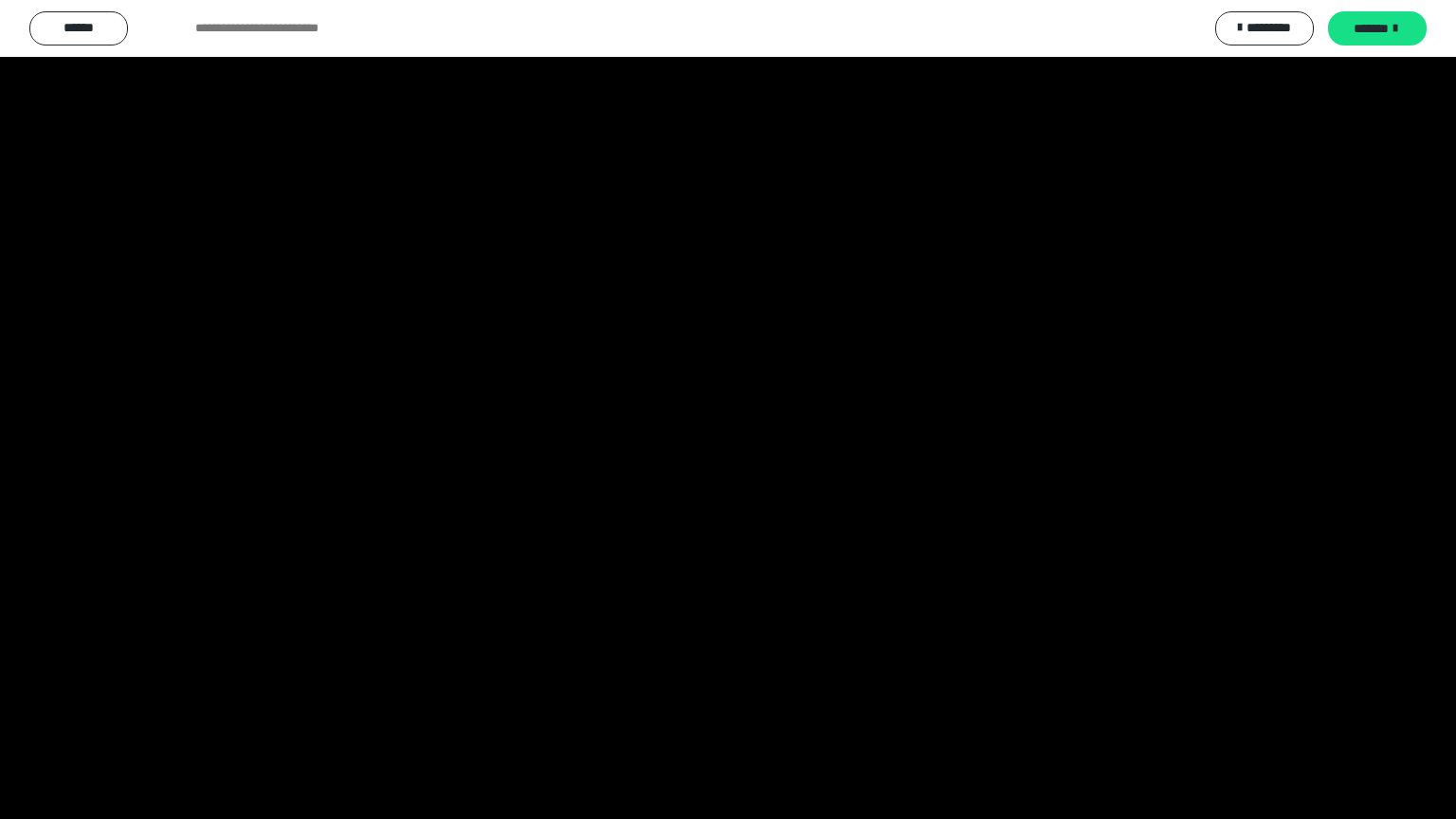 click at bounding box center (728, 410) 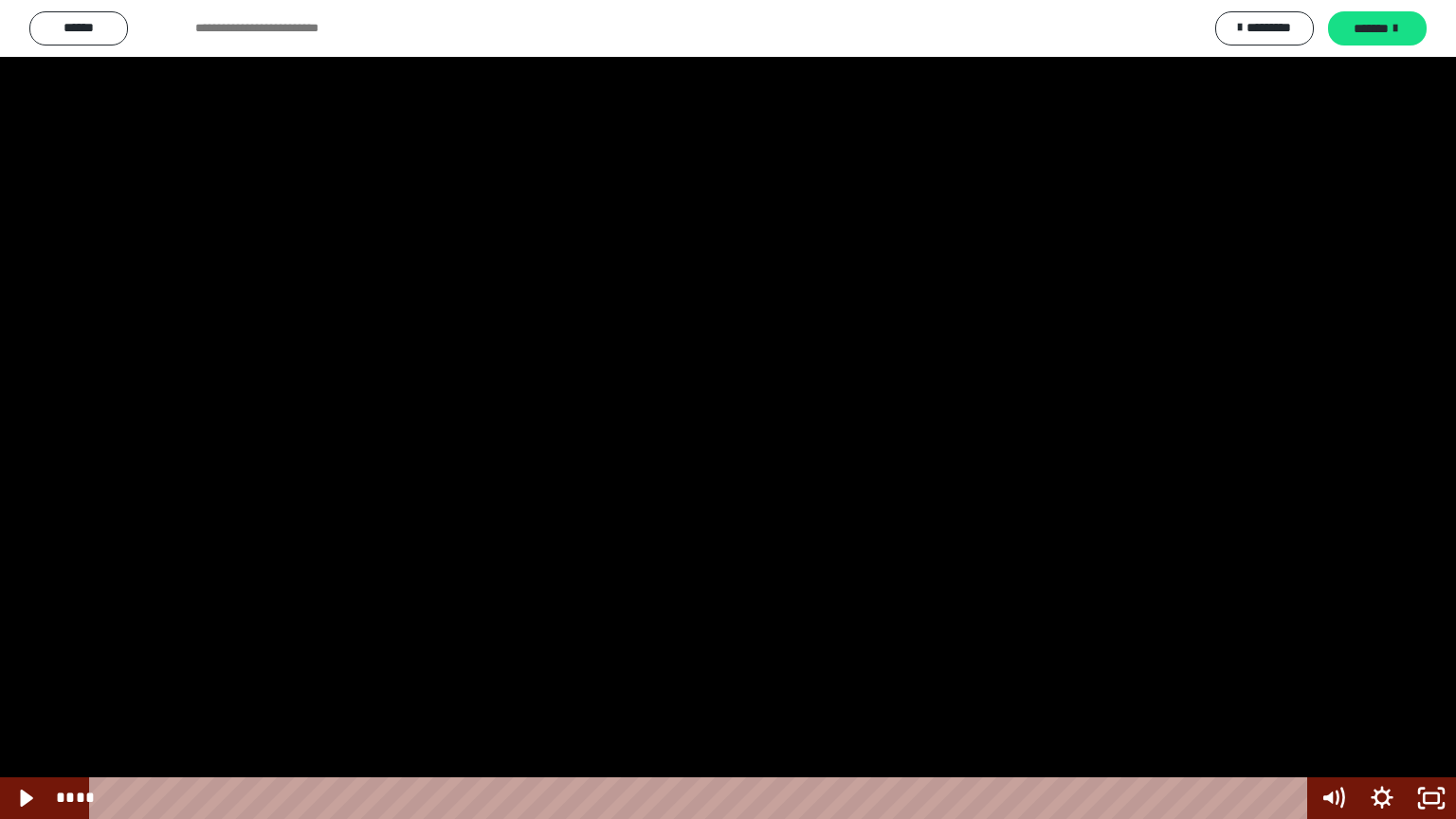 click at bounding box center (728, 410) 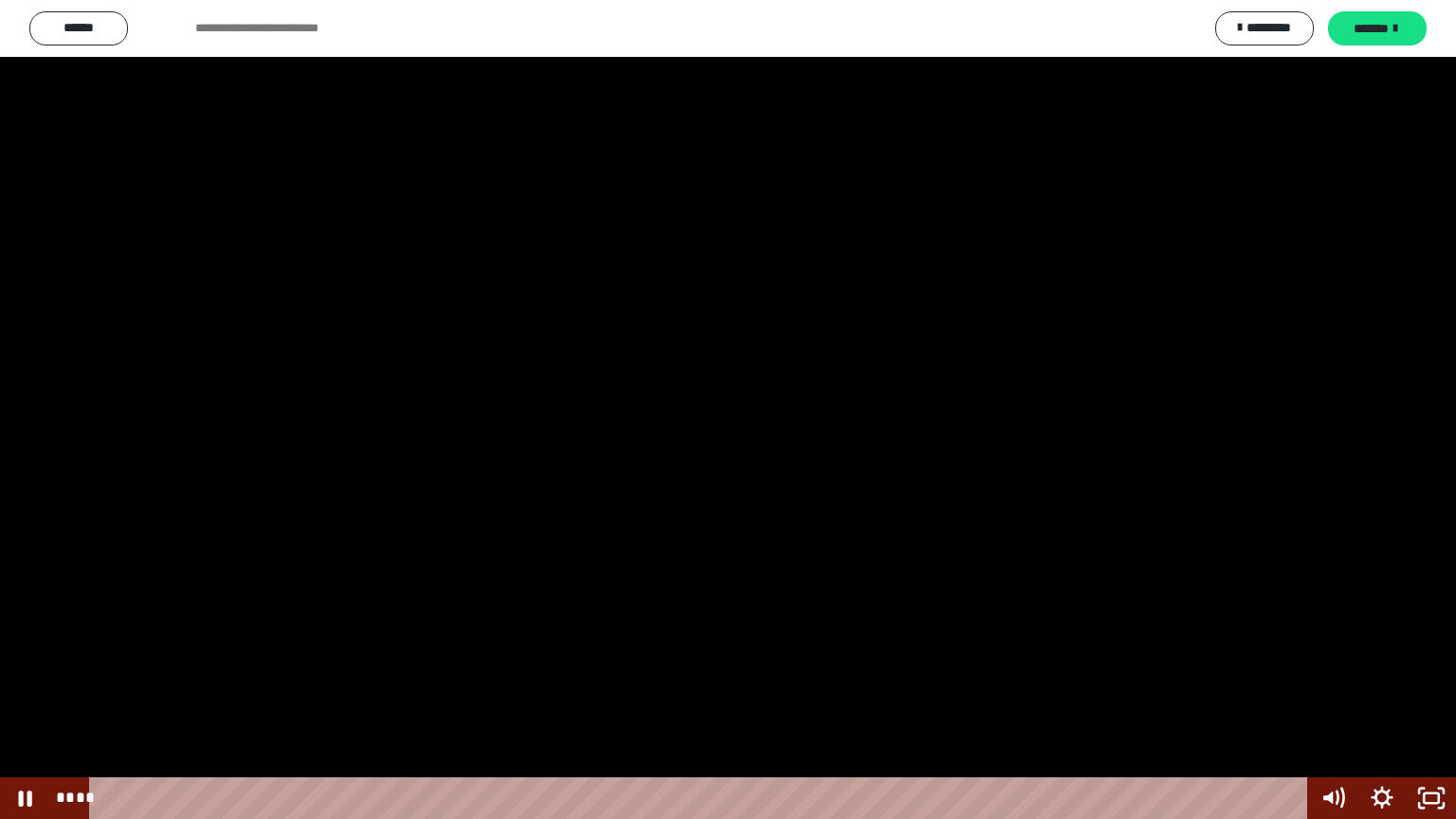 click at bounding box center (728, 410) 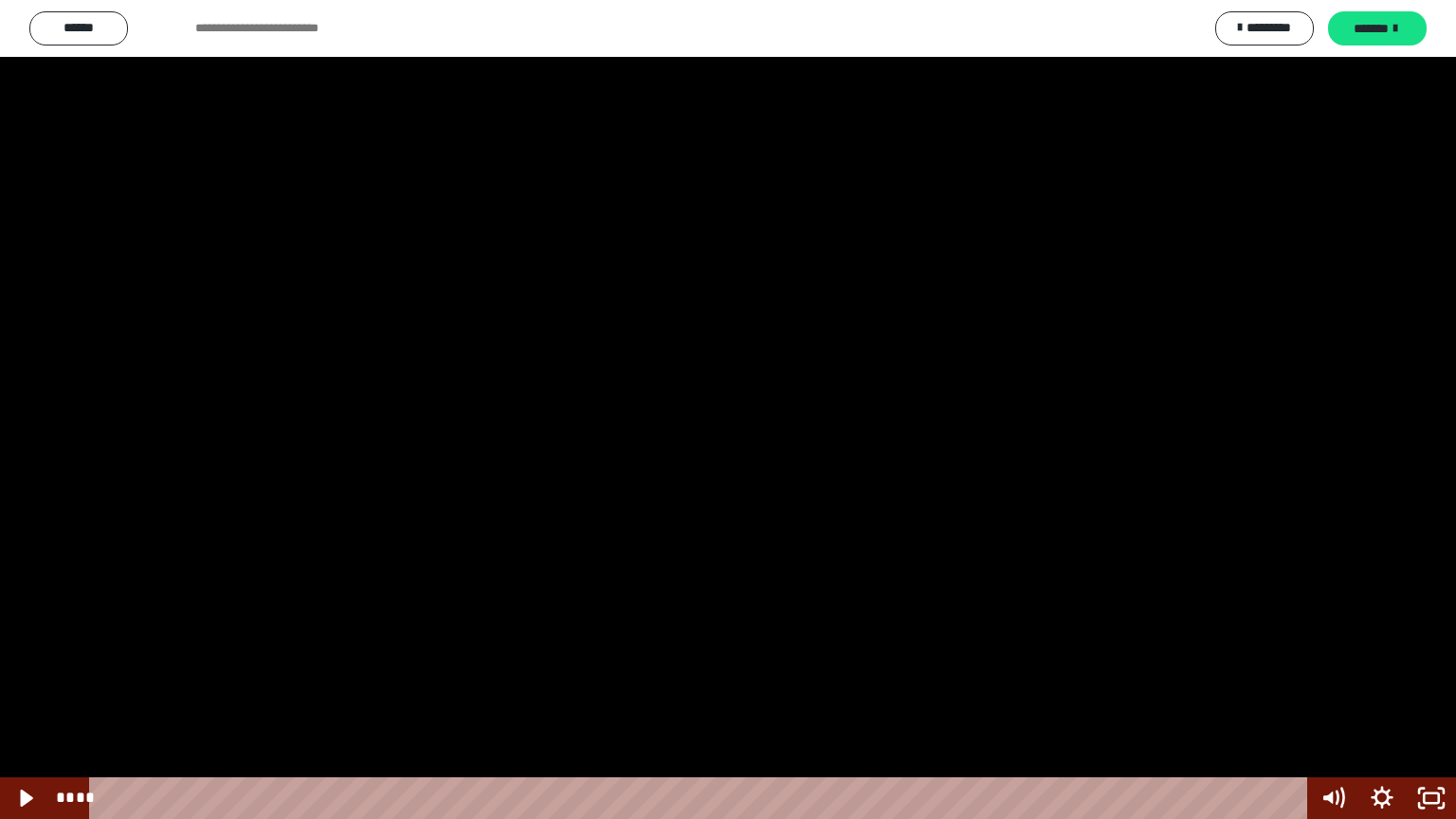 click at bounding box center (728, 410) 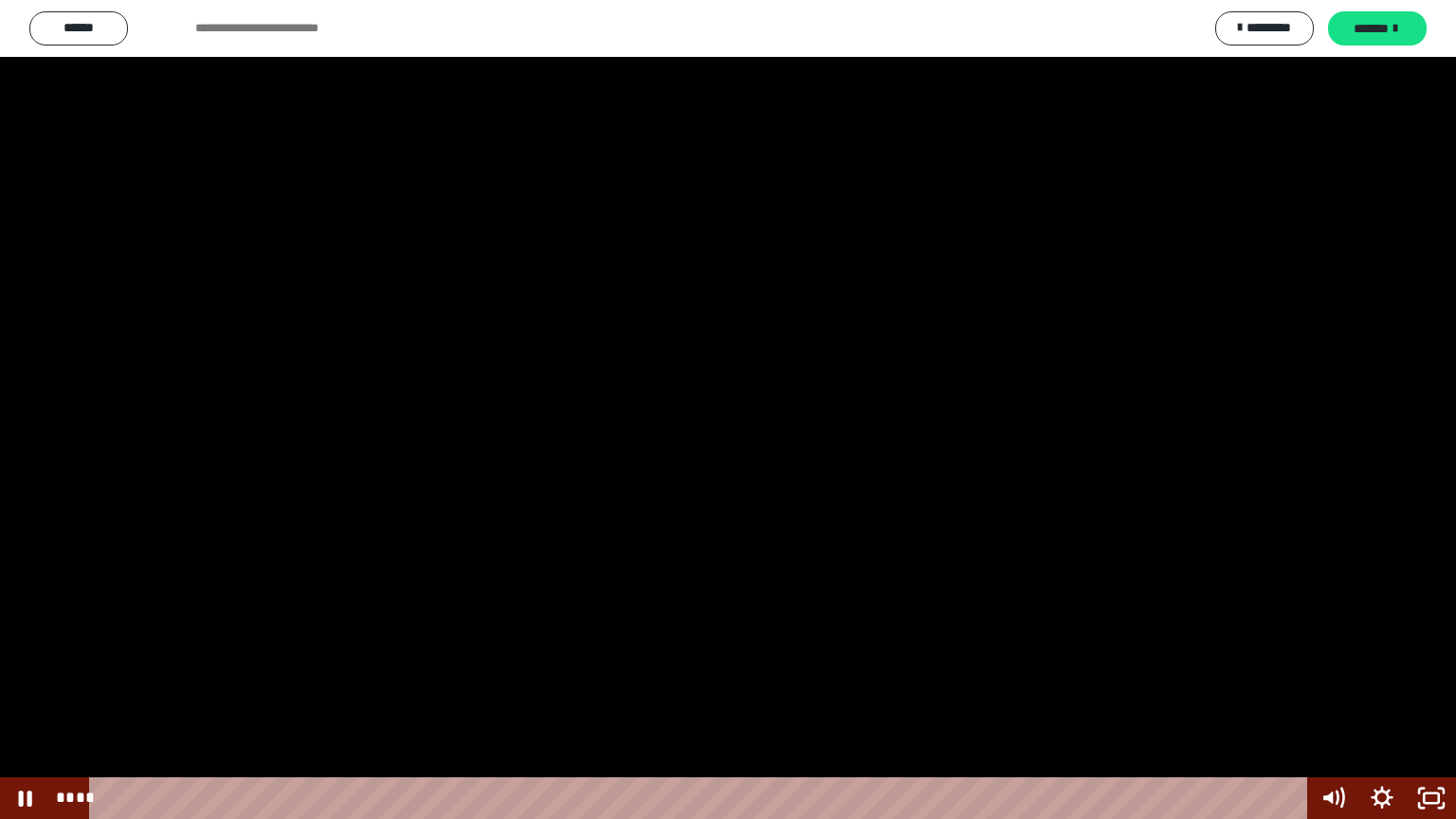 click at bounding box center [728, 410] 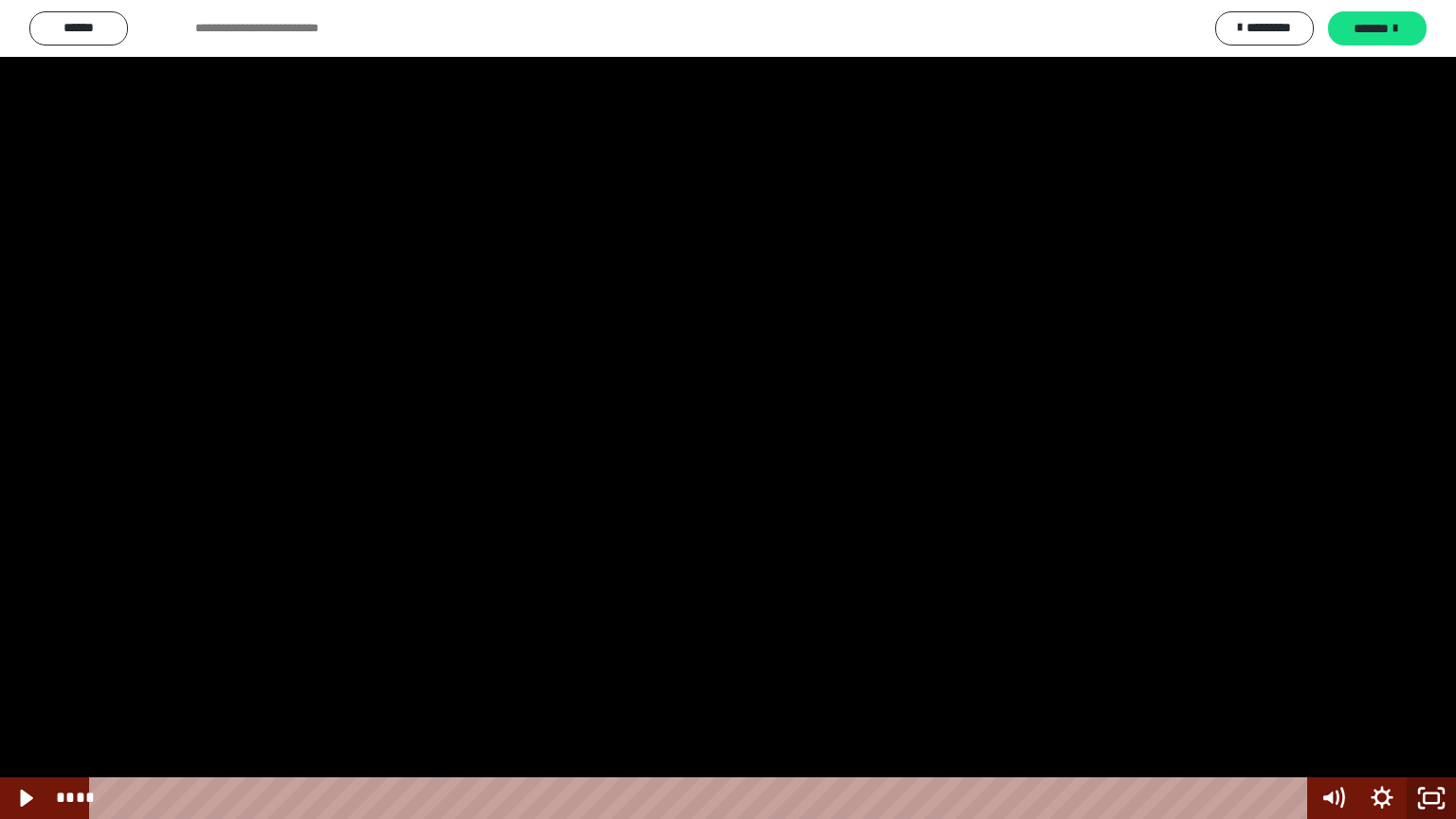 click 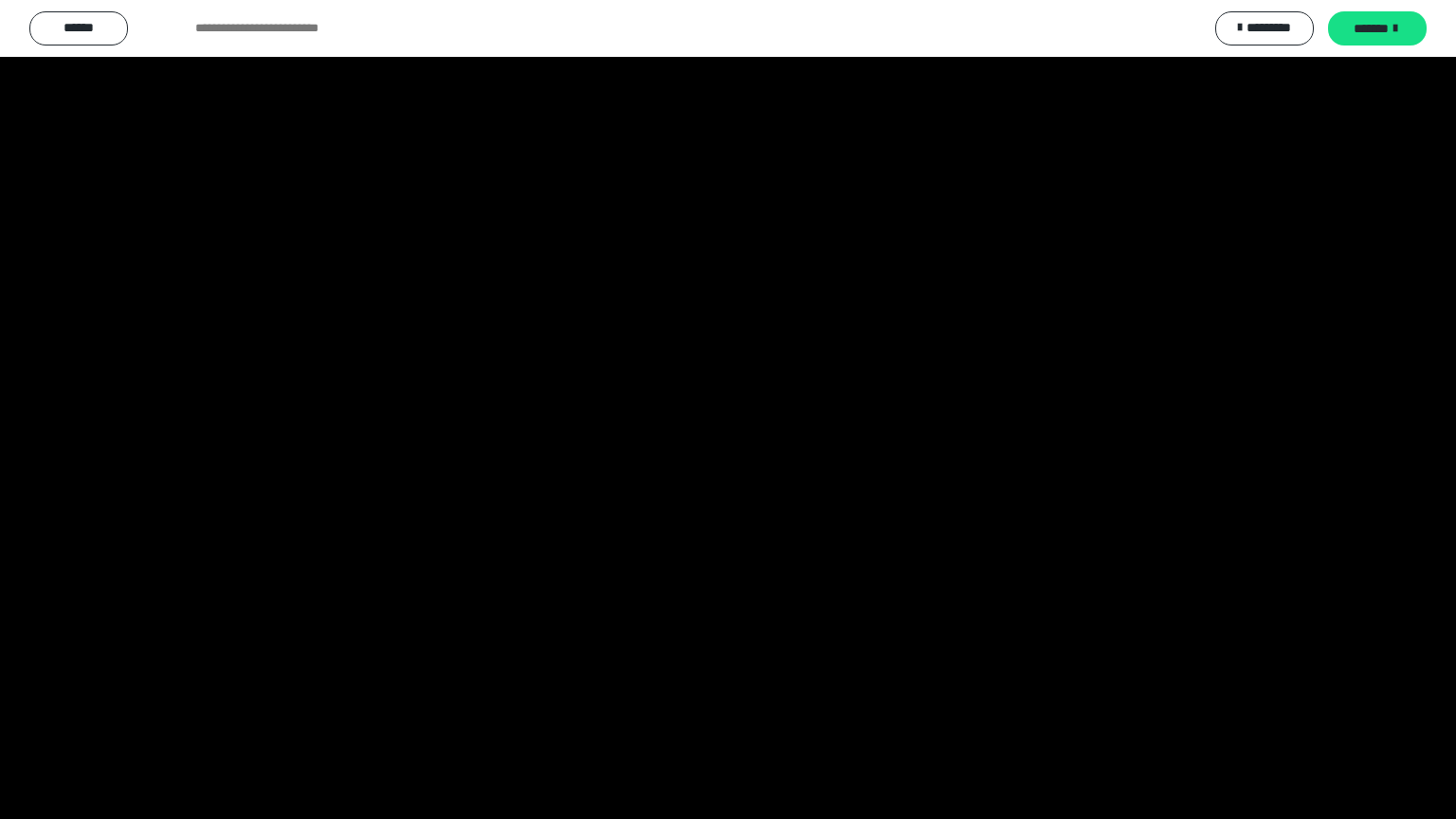 scroll, scrollTop: 1674, scrollLeft: 0, axis: vertical 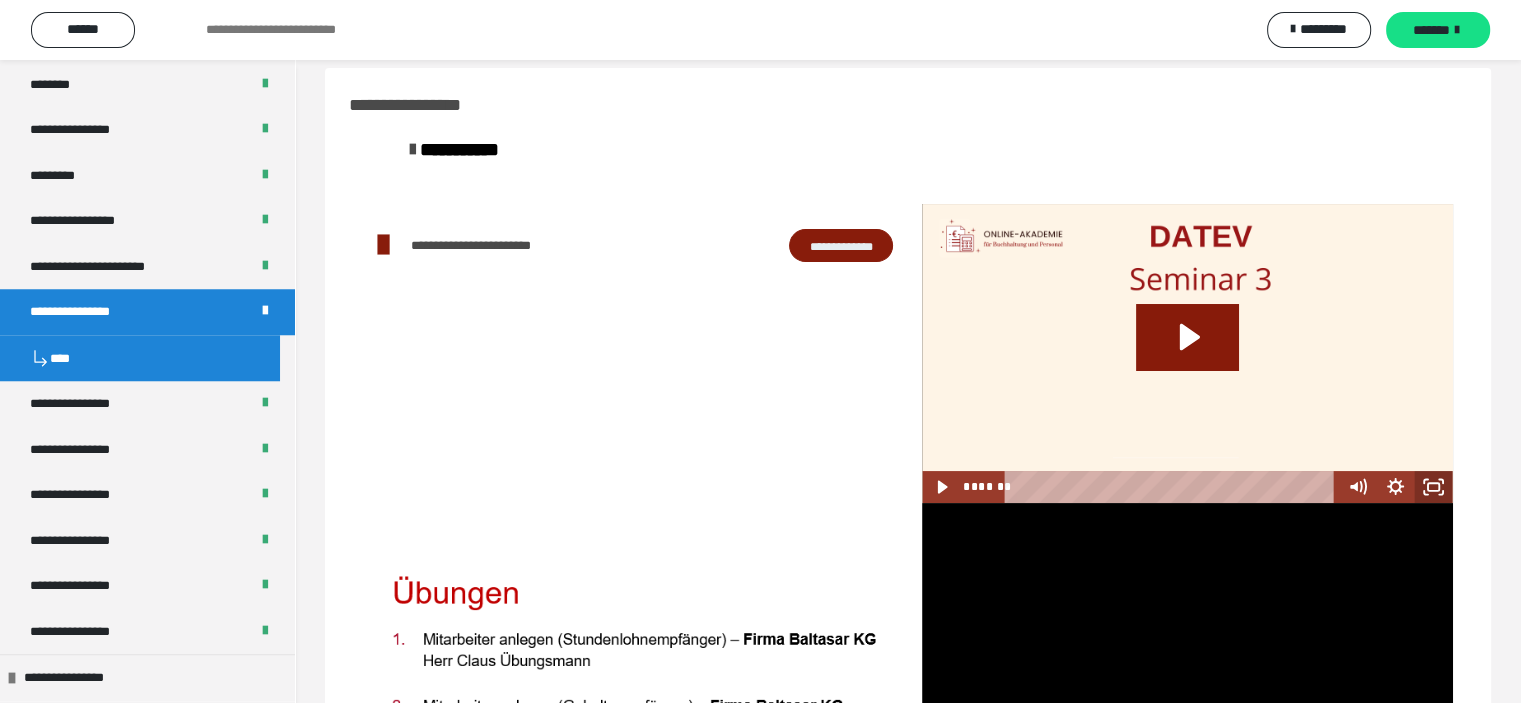 click 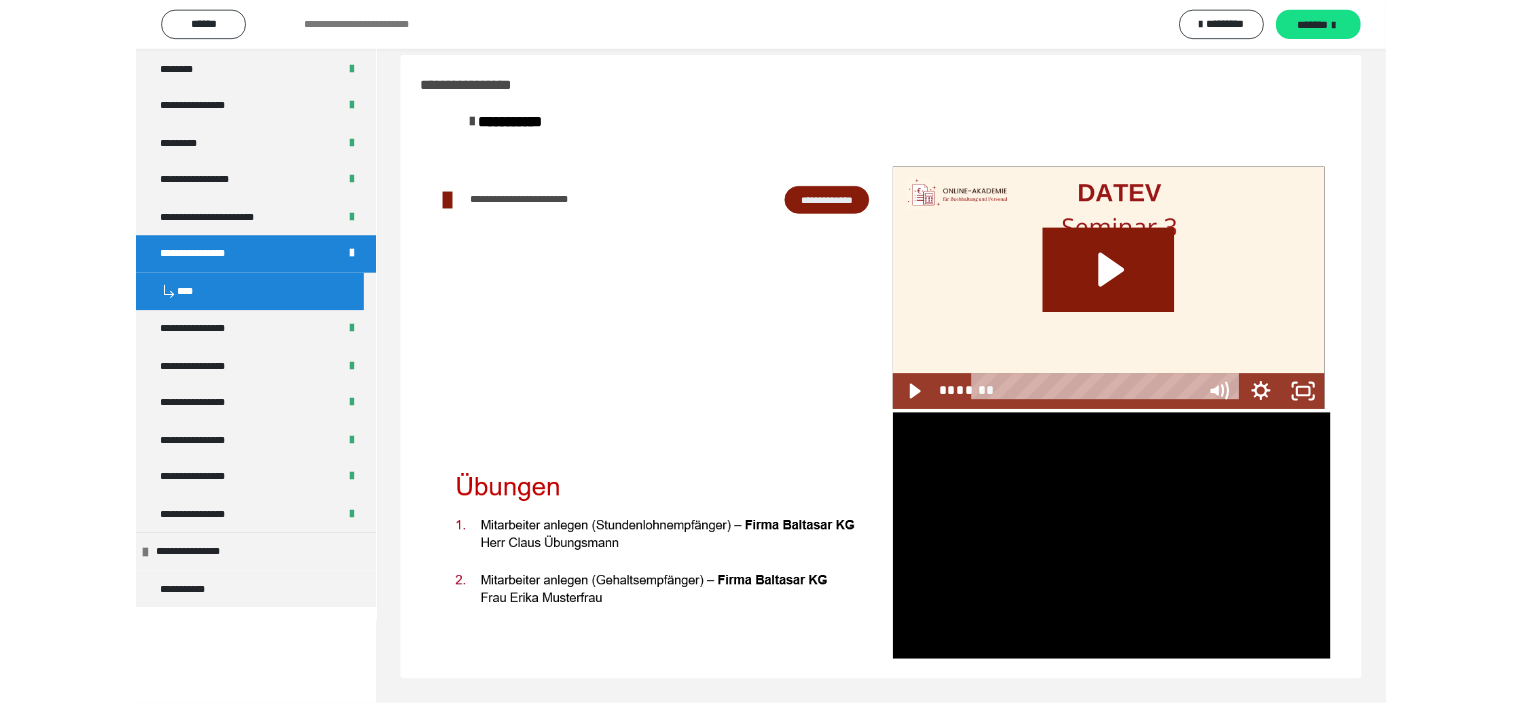 scroll, scrollTop: 1652, scrollLeft: 0, axis: vertical 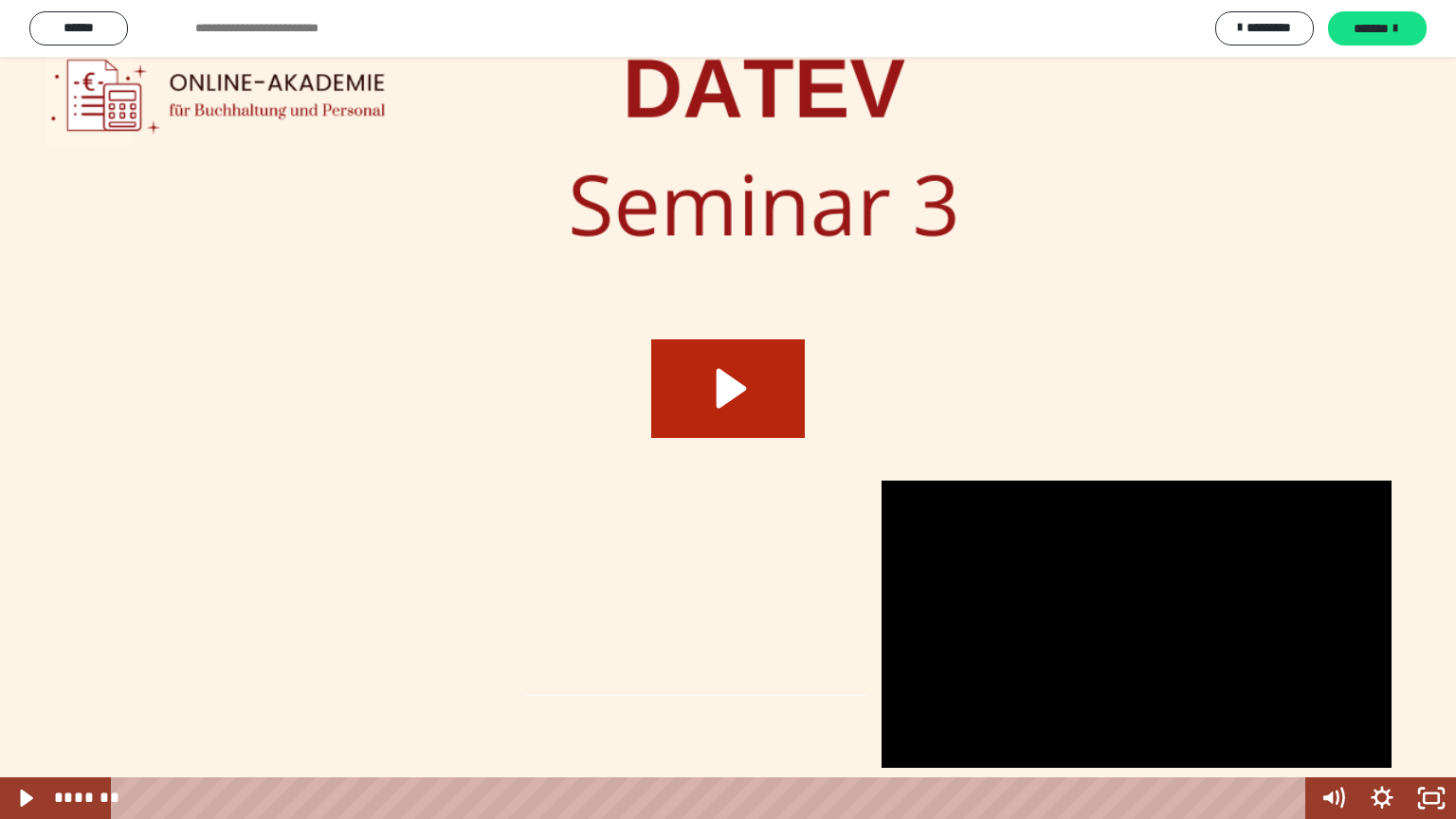 click 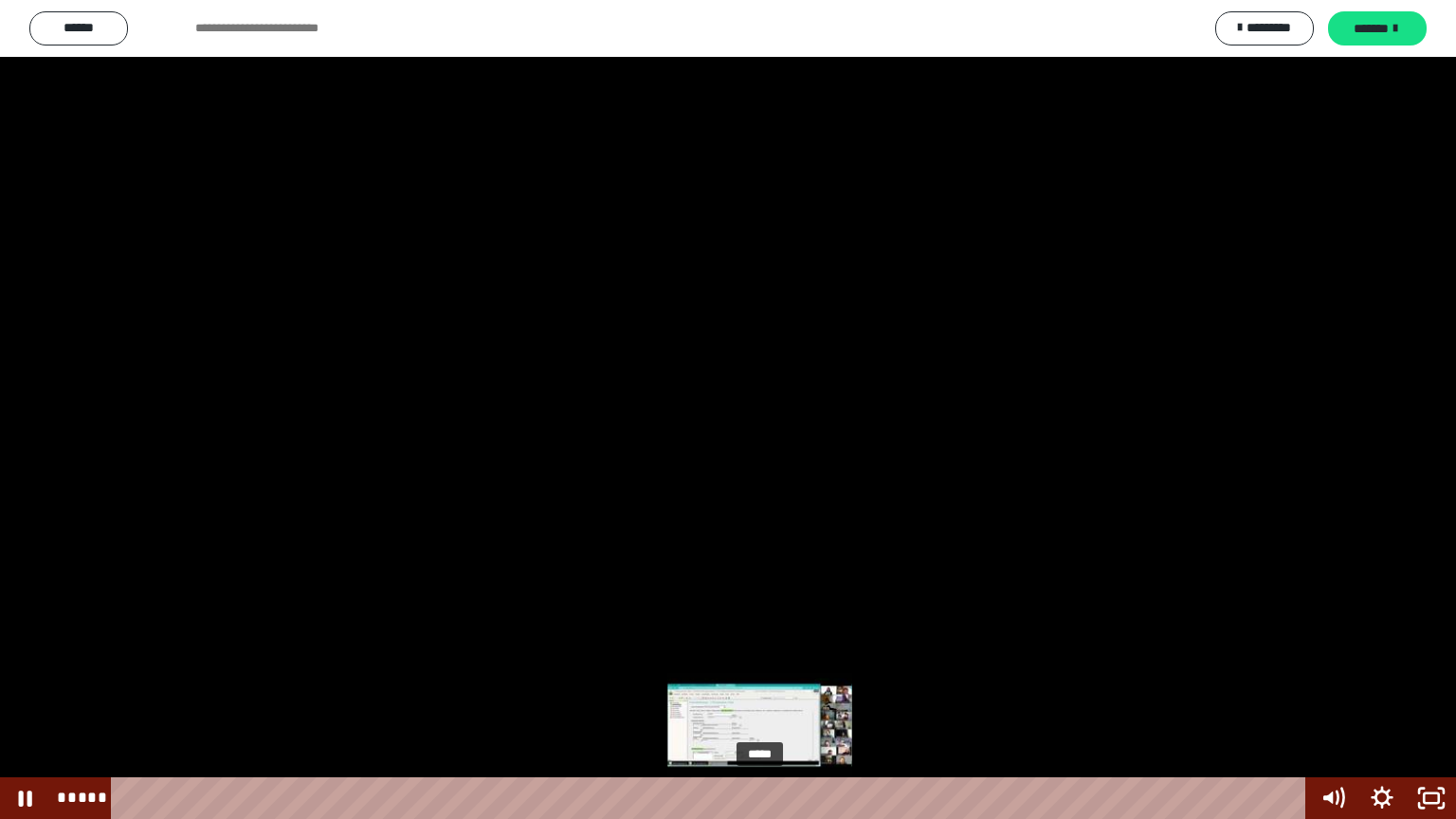 click on "*****" at bounding box center (712, 798) 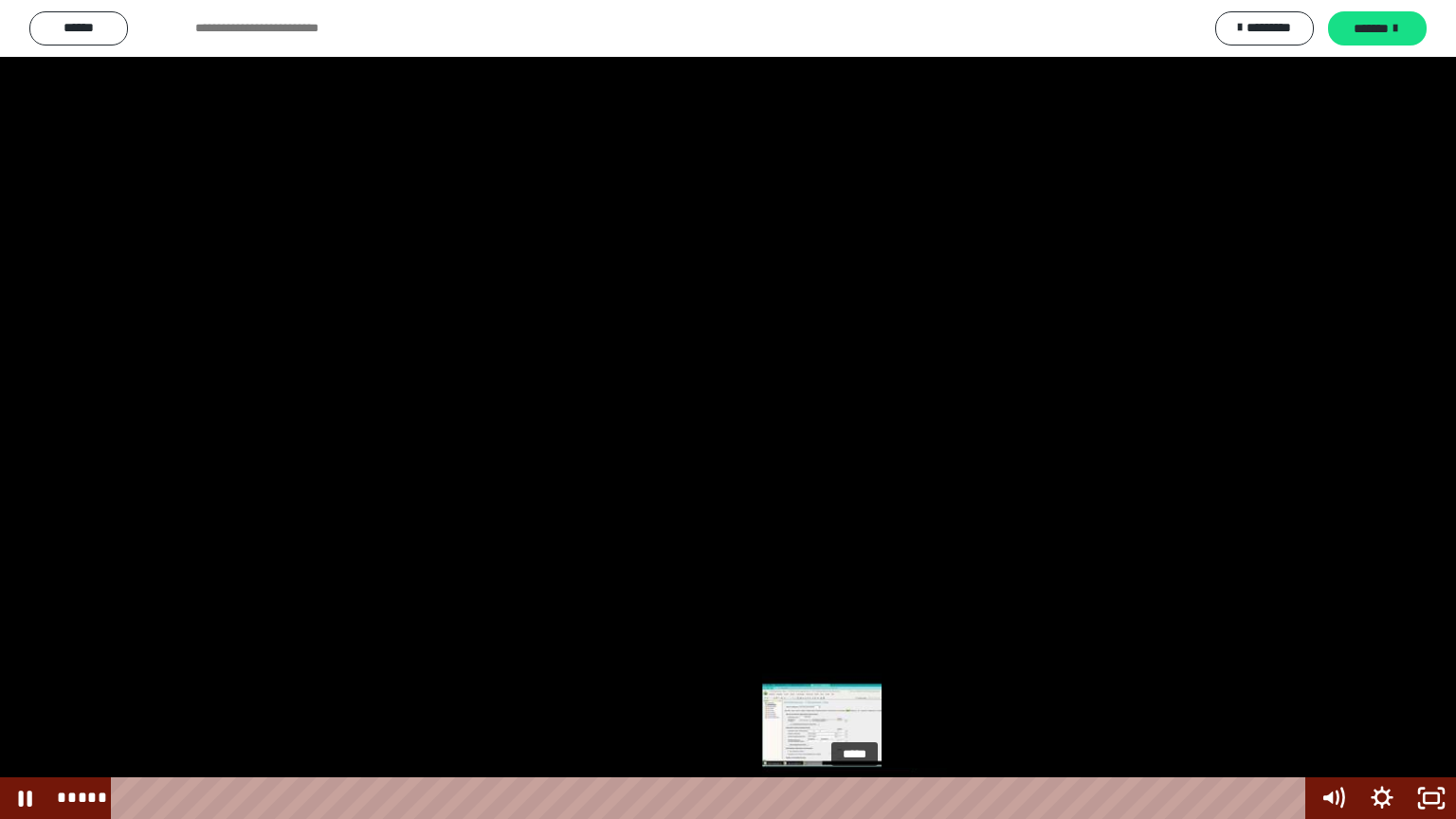 click on "*****" at bounding box center (712, 798) 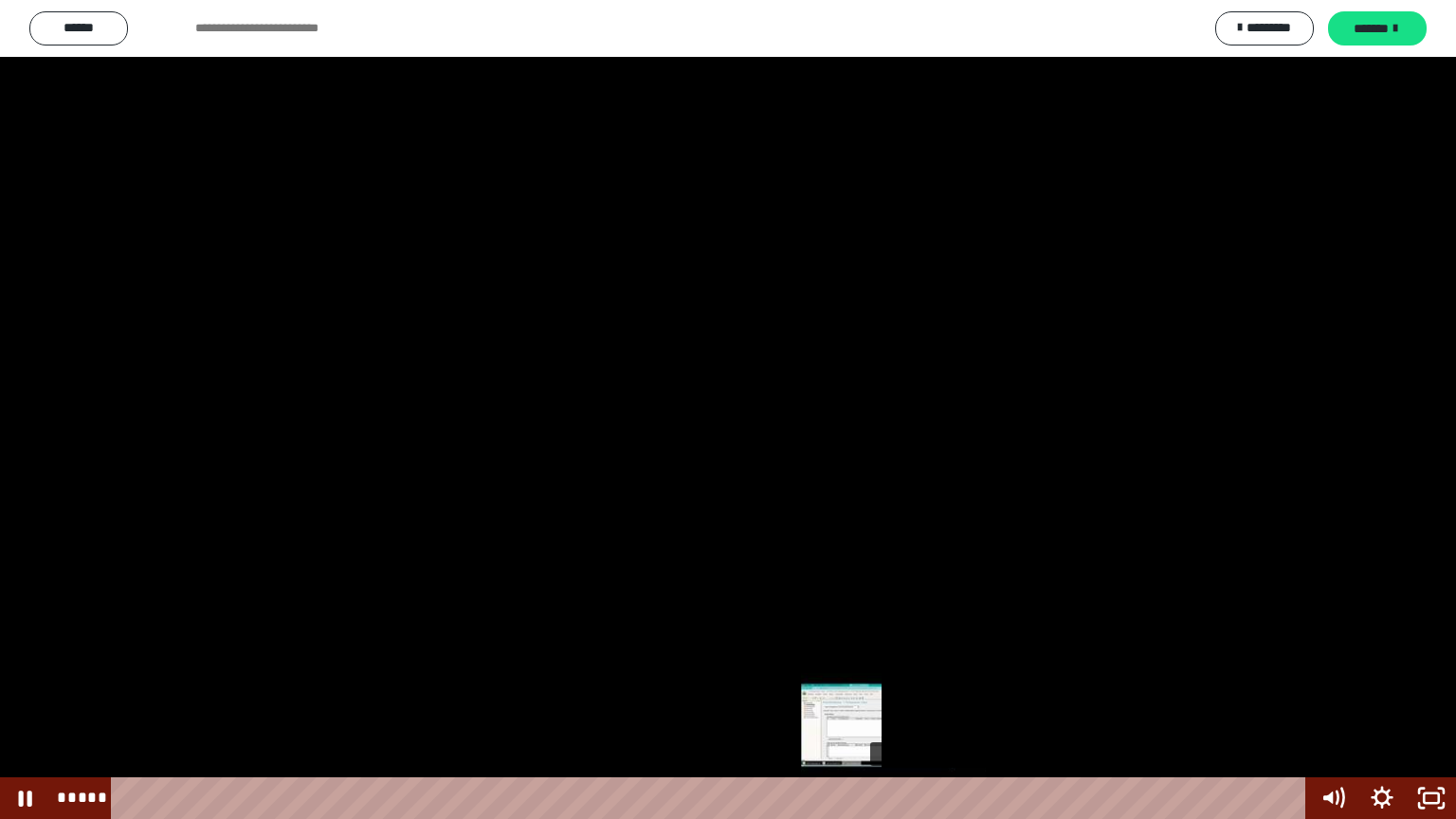 click on "*****" at bounding box center (712, 798) 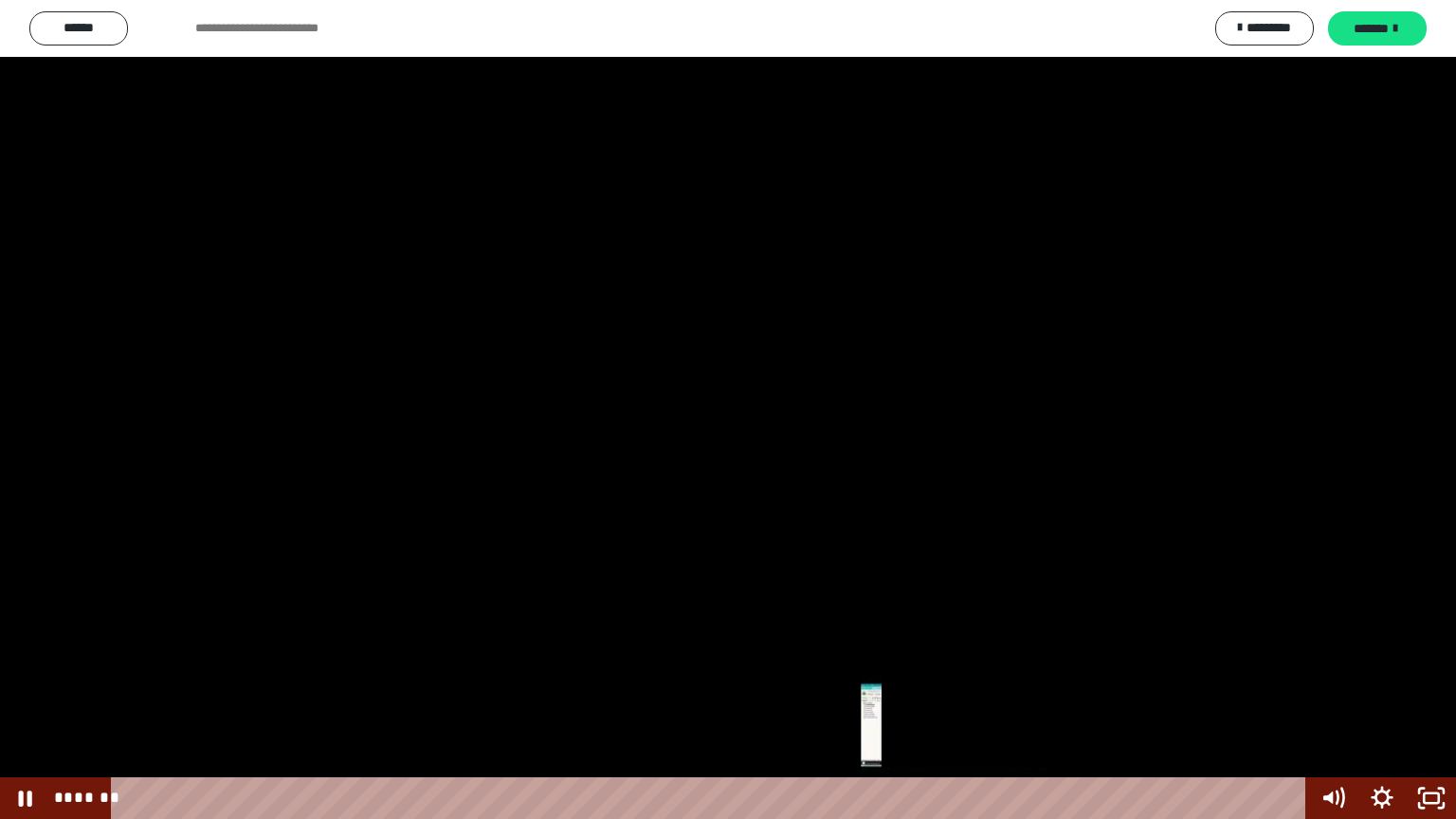 click on "*******" at bounding box center [712, 798] 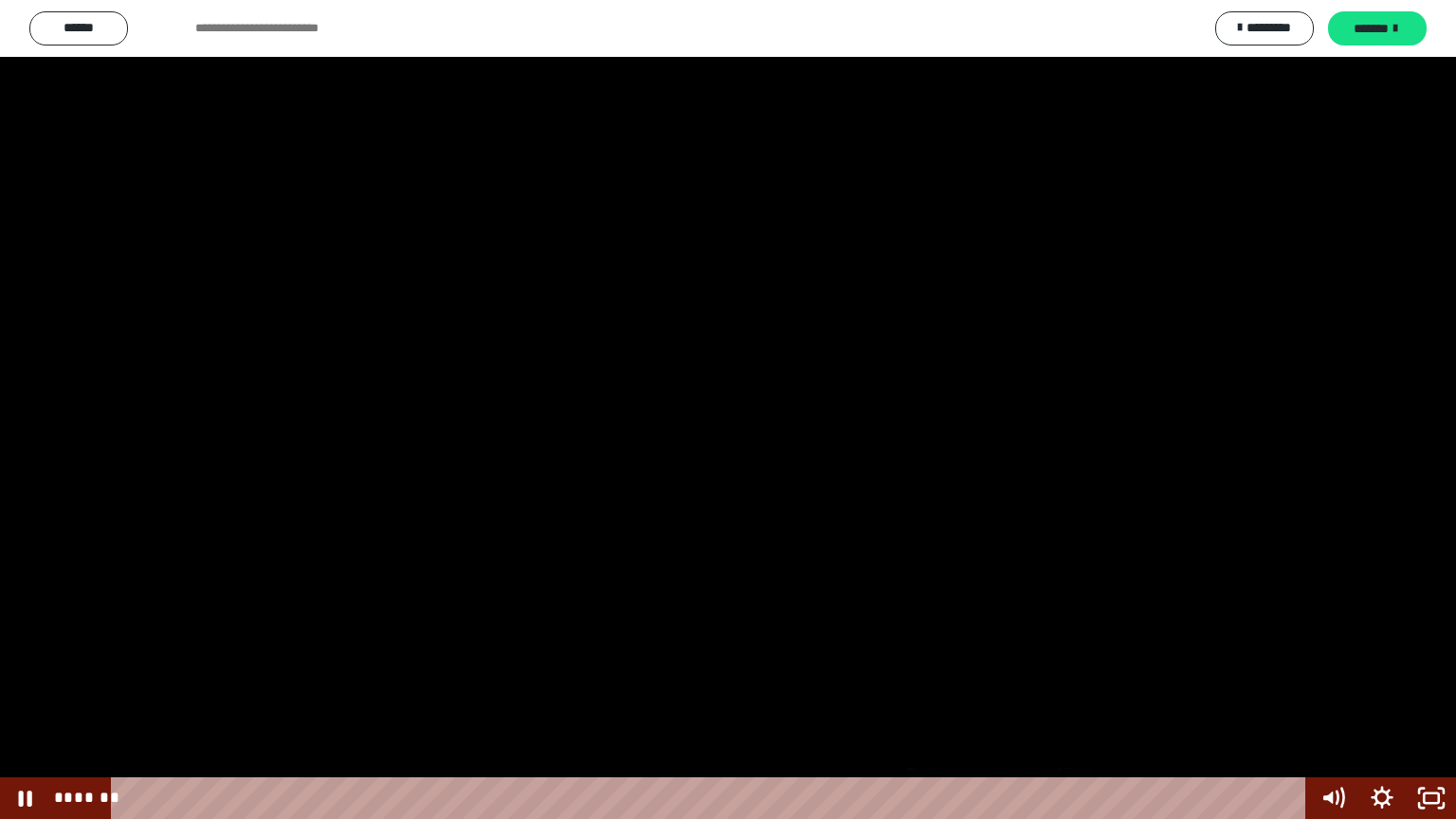 click on "*******" at bounding box center [712, 798] 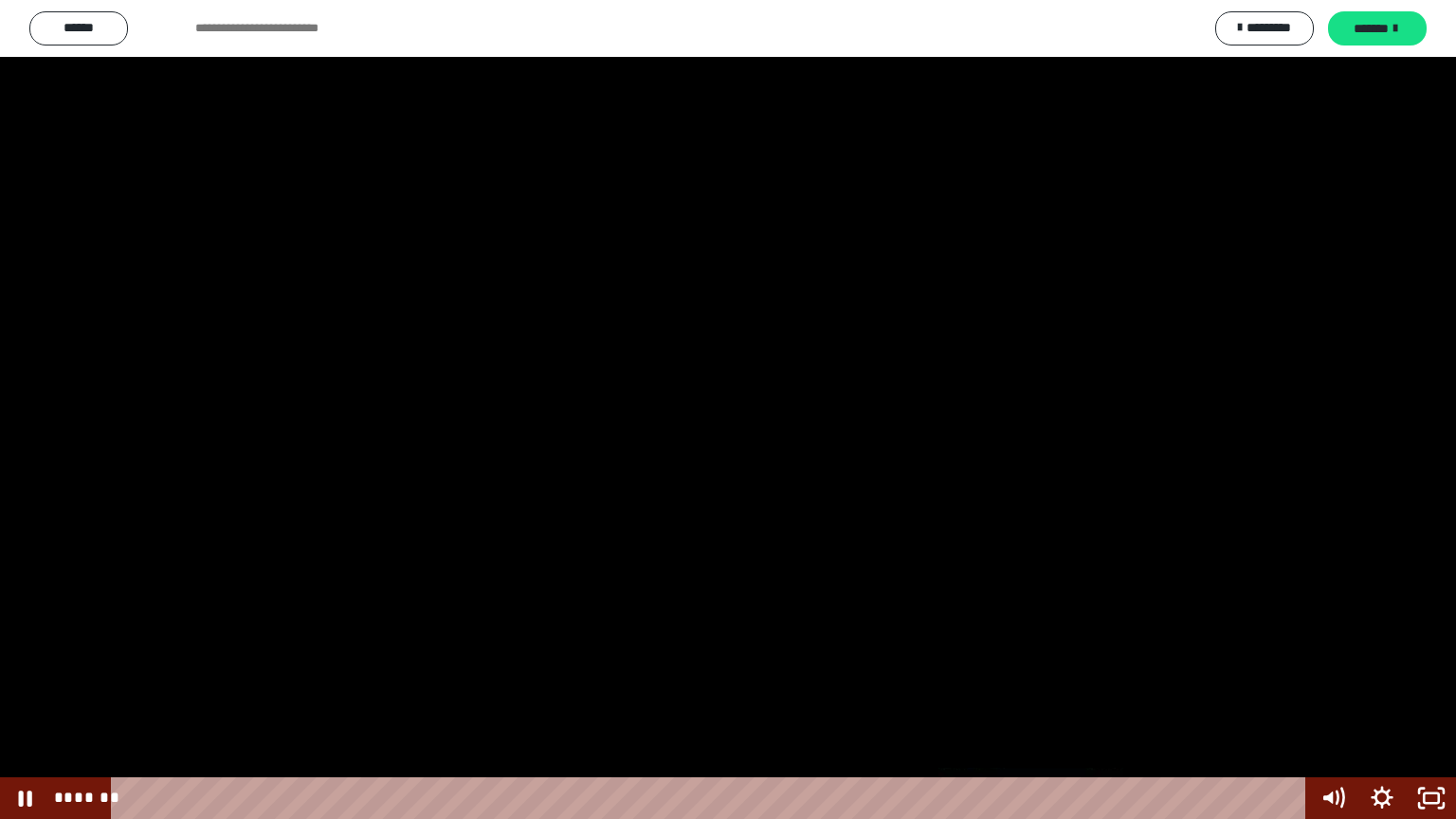 click on "*******" at bounding box center (712, 798) 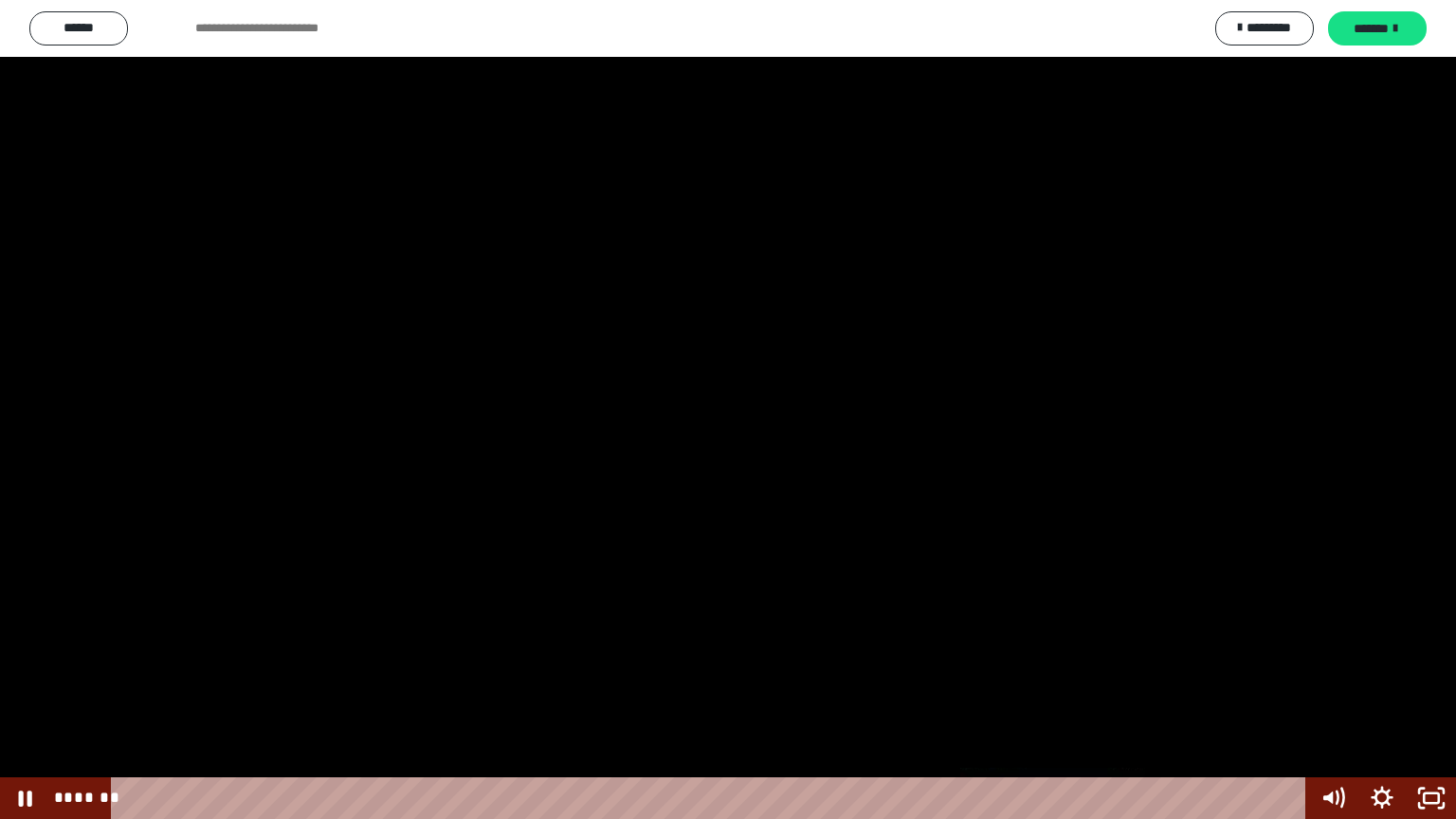 click on "*******" at bounding box center [712, 798] 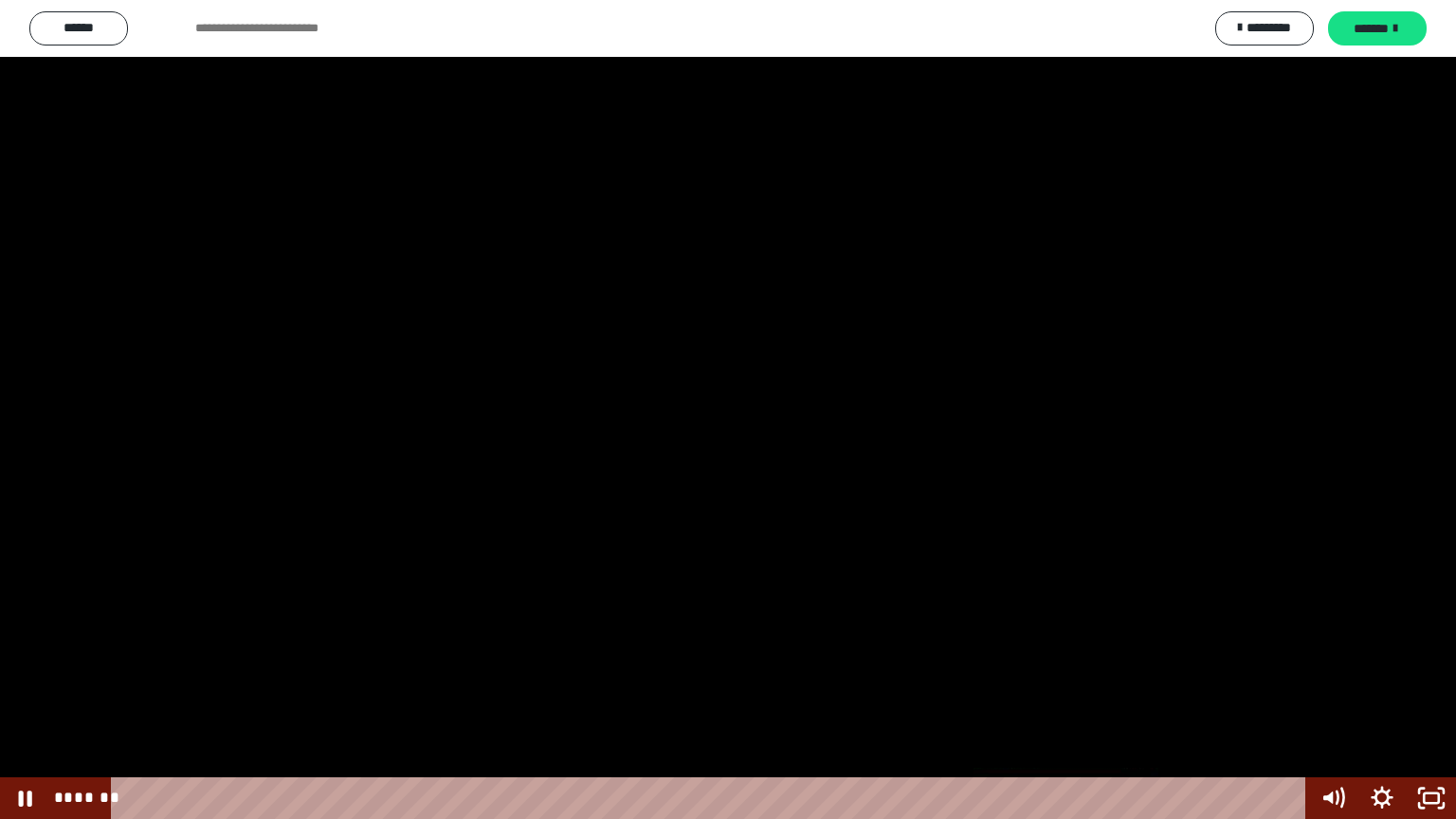 click on "*******" at bounding box center (712, 798) 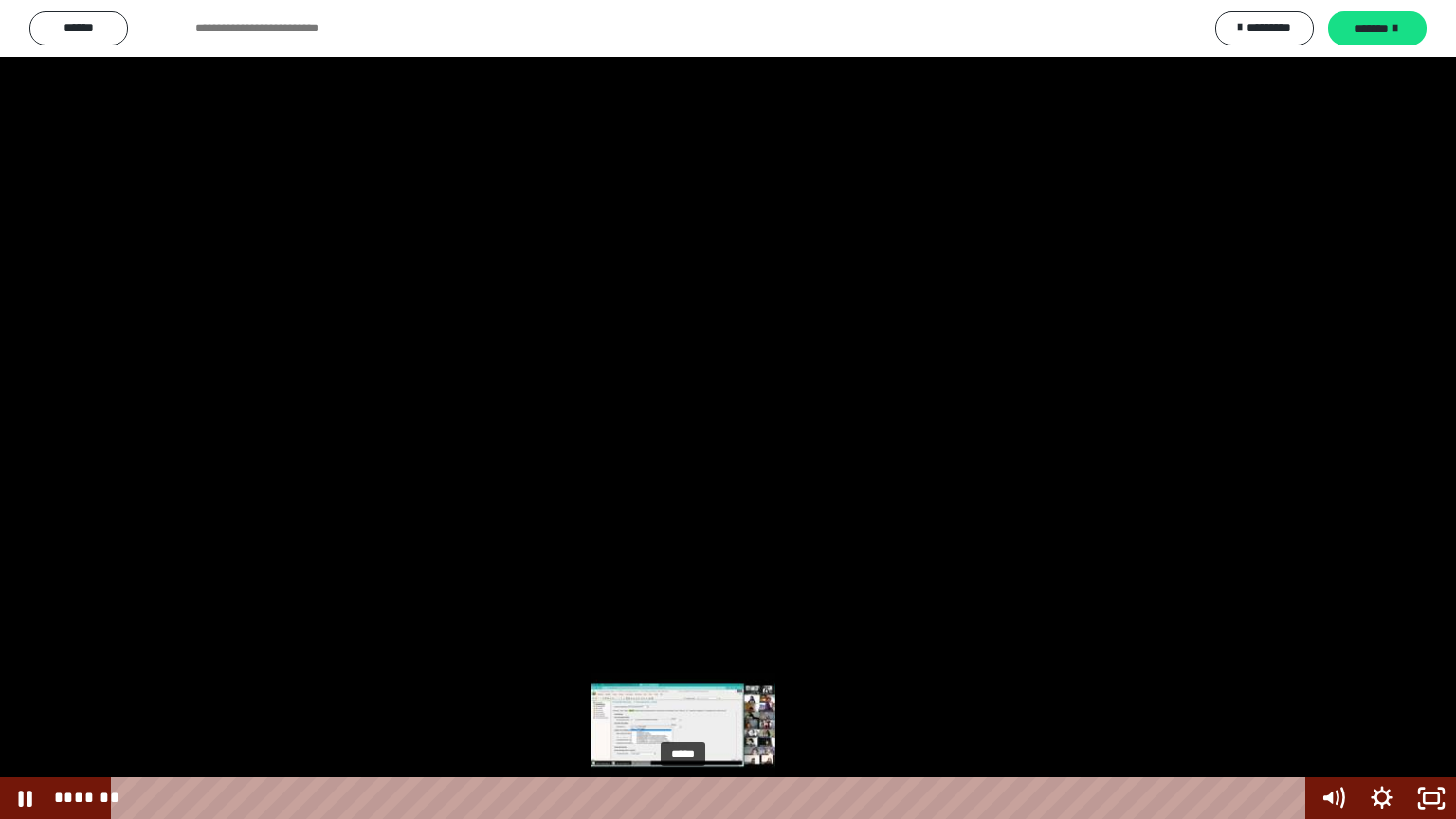click on "*****" at bounding box center (712, 798) 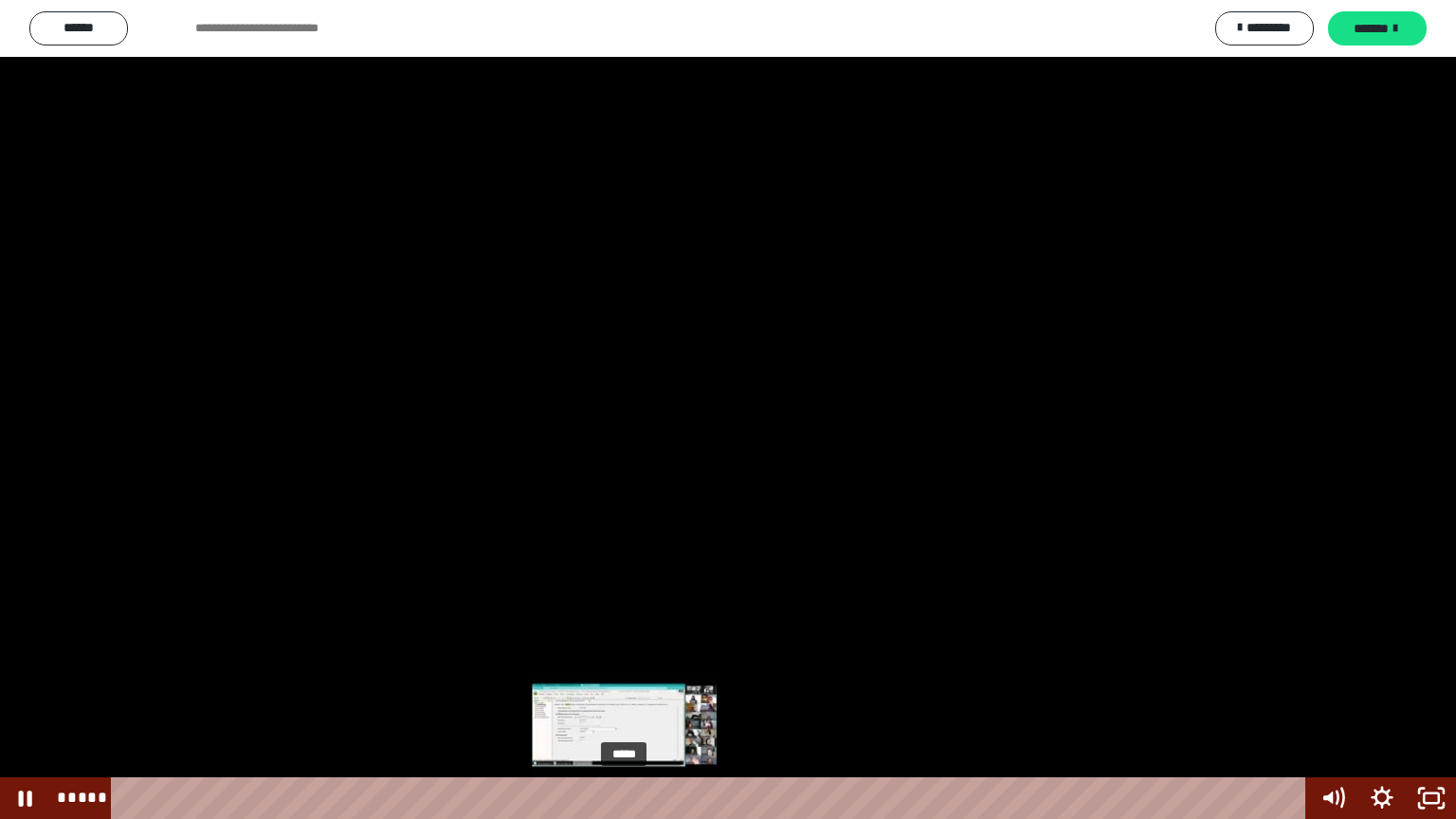 click on "*****" at bounding box center (712, 798) 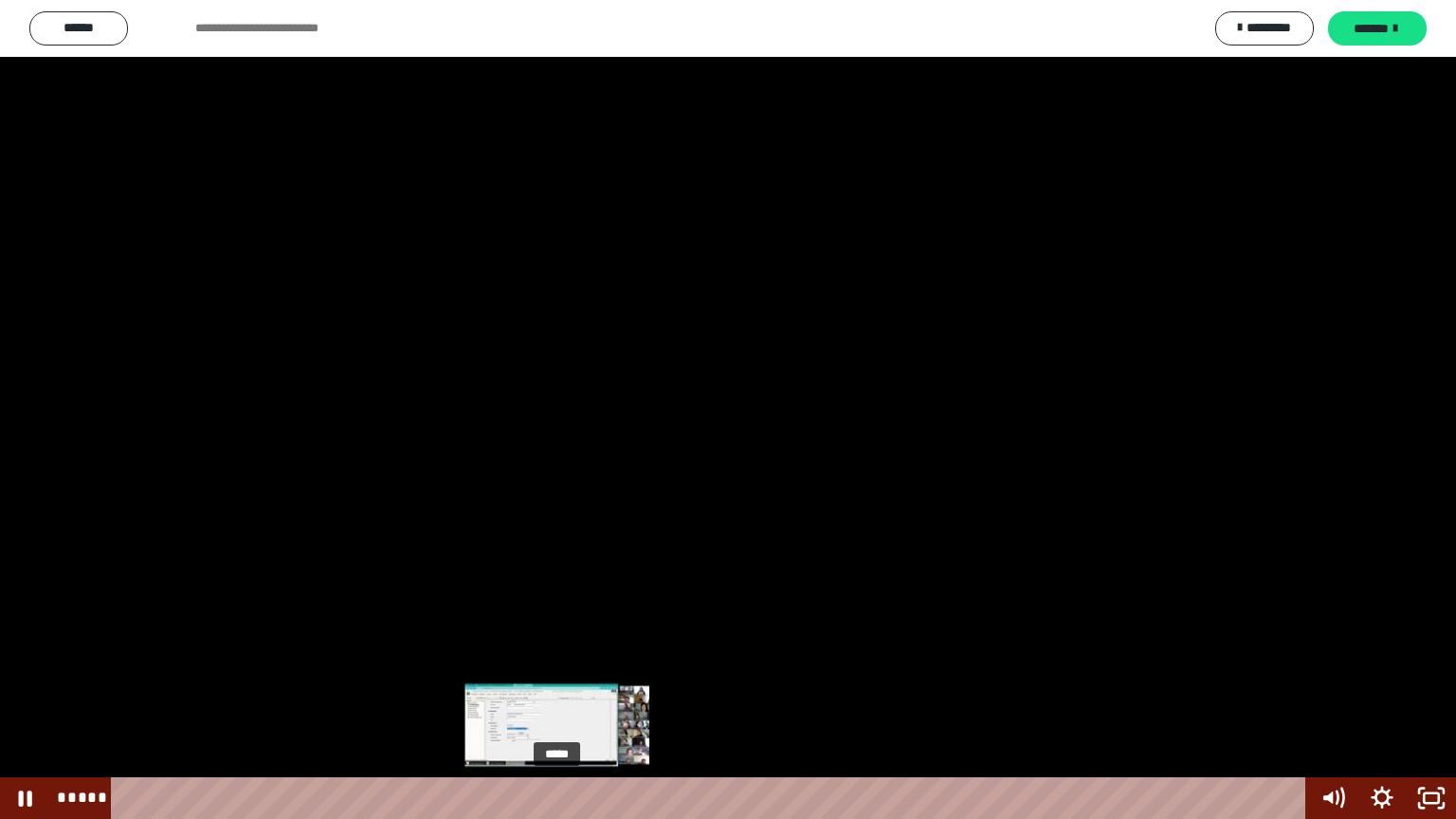 click on "*****" at bounding box center (712, 798) 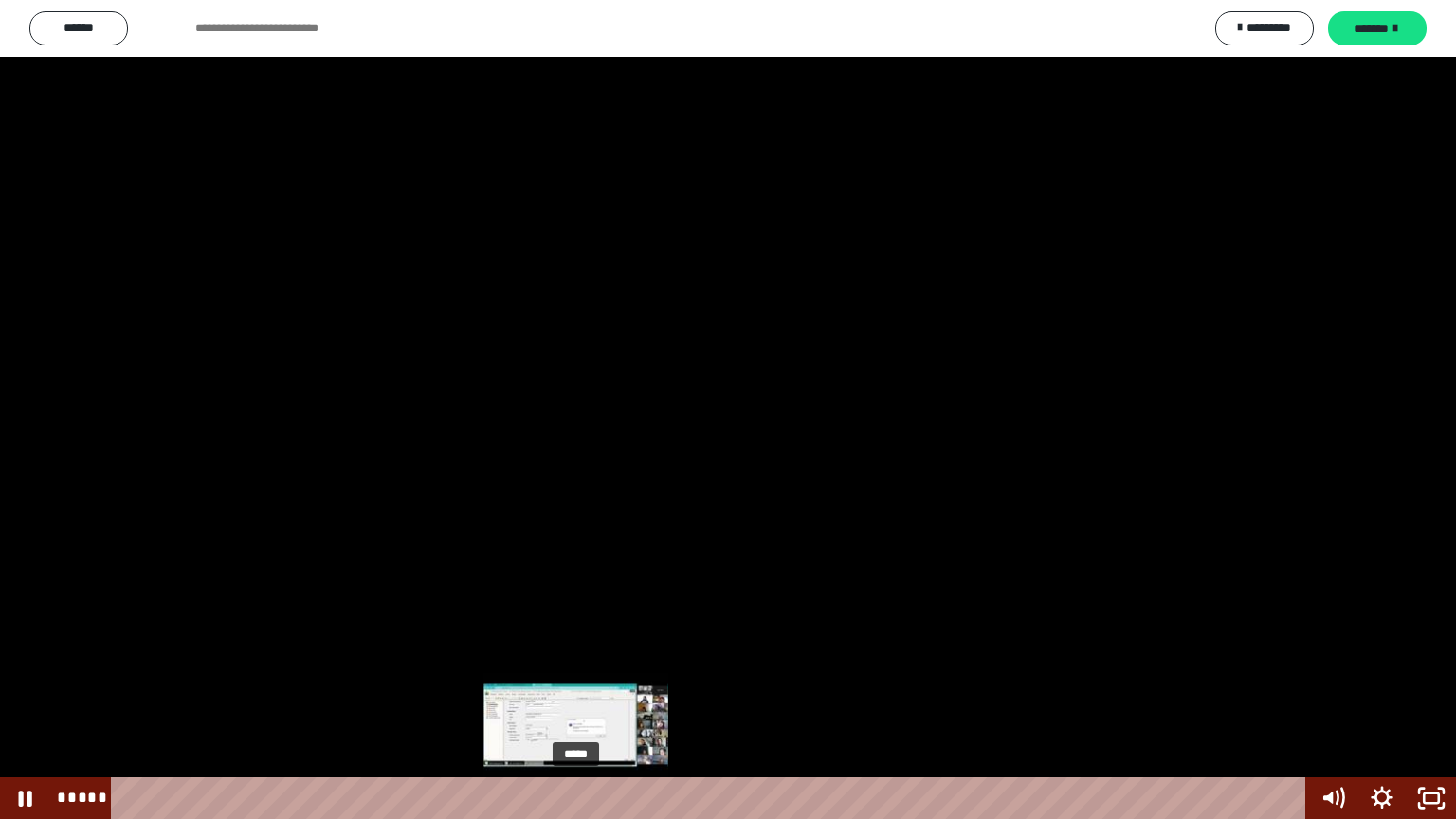click on "*****" at bounding box center (712, 798) 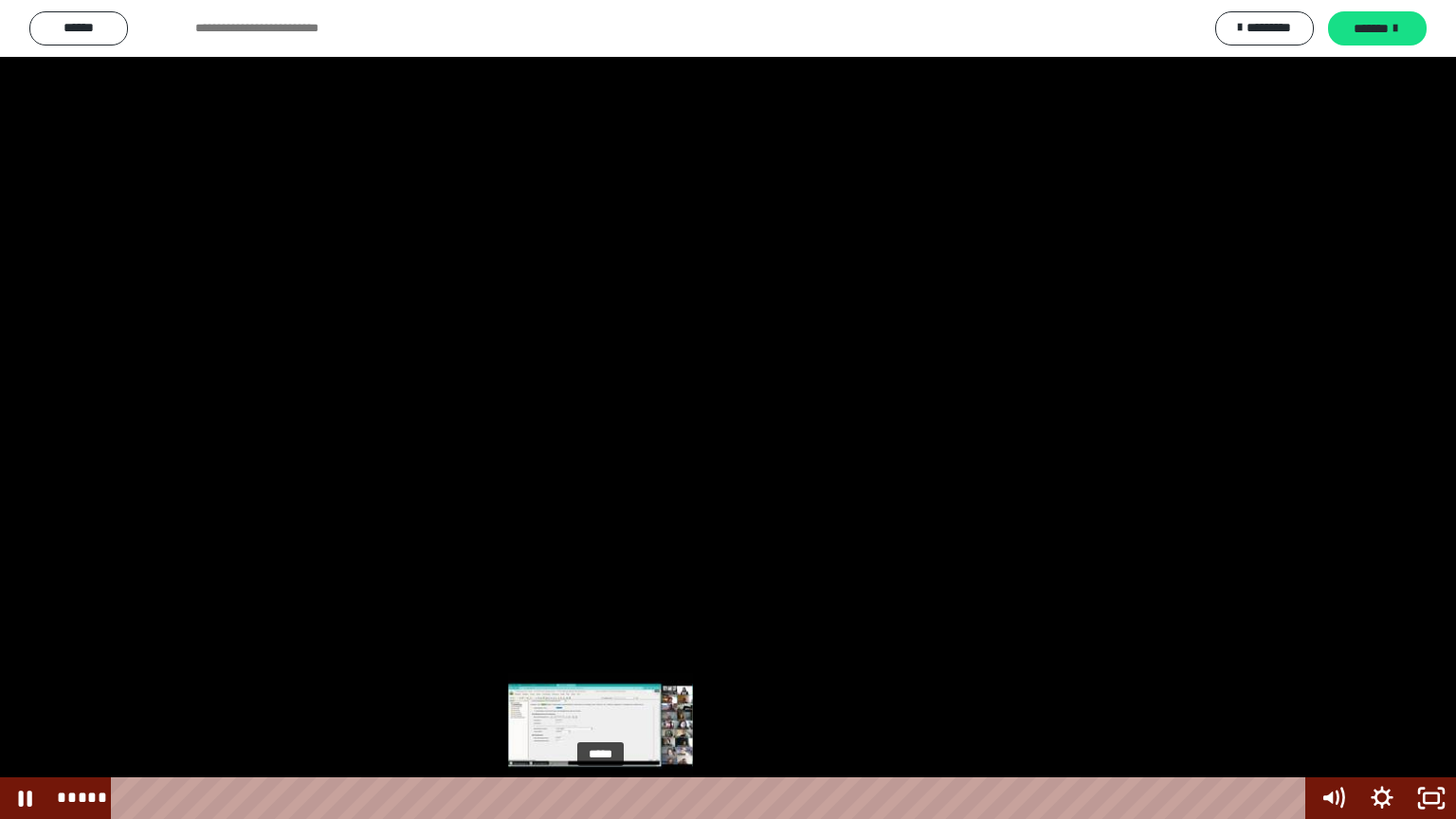 click on "*****" at bounding box center (712, 798) 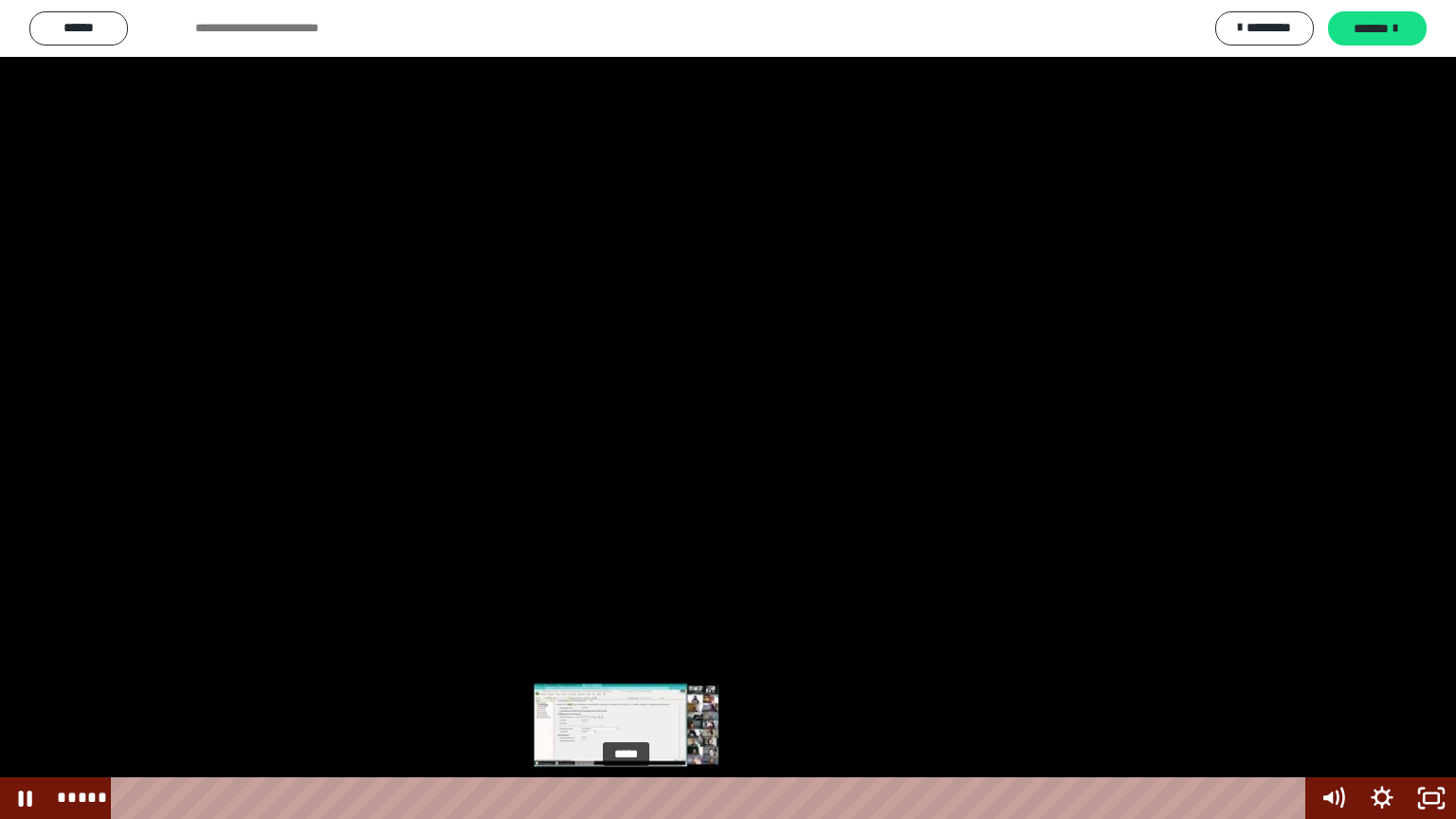 click on "*****" at bounding box center (712, 798) 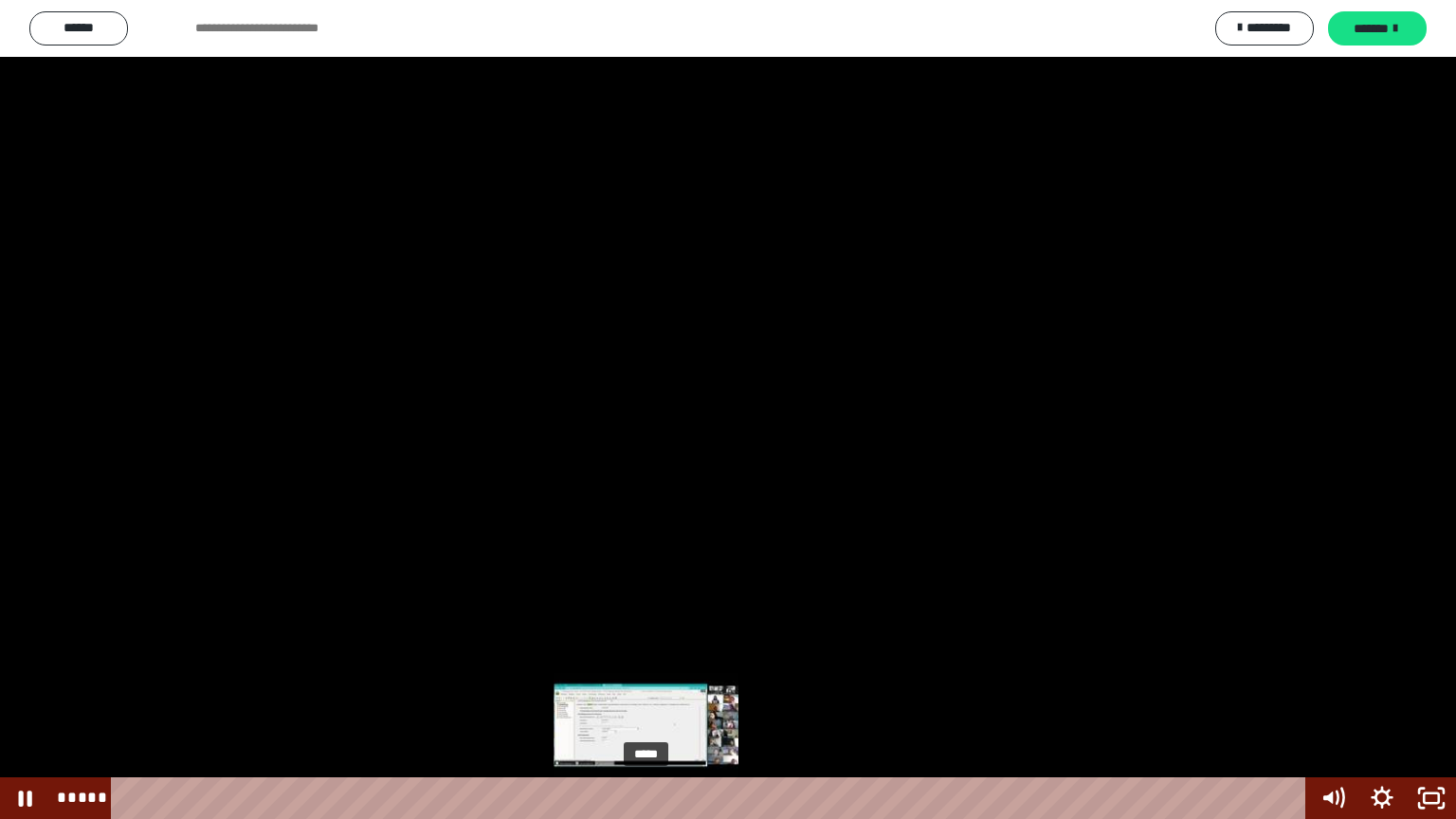 click on "*****" at bounding box center [712, 798] 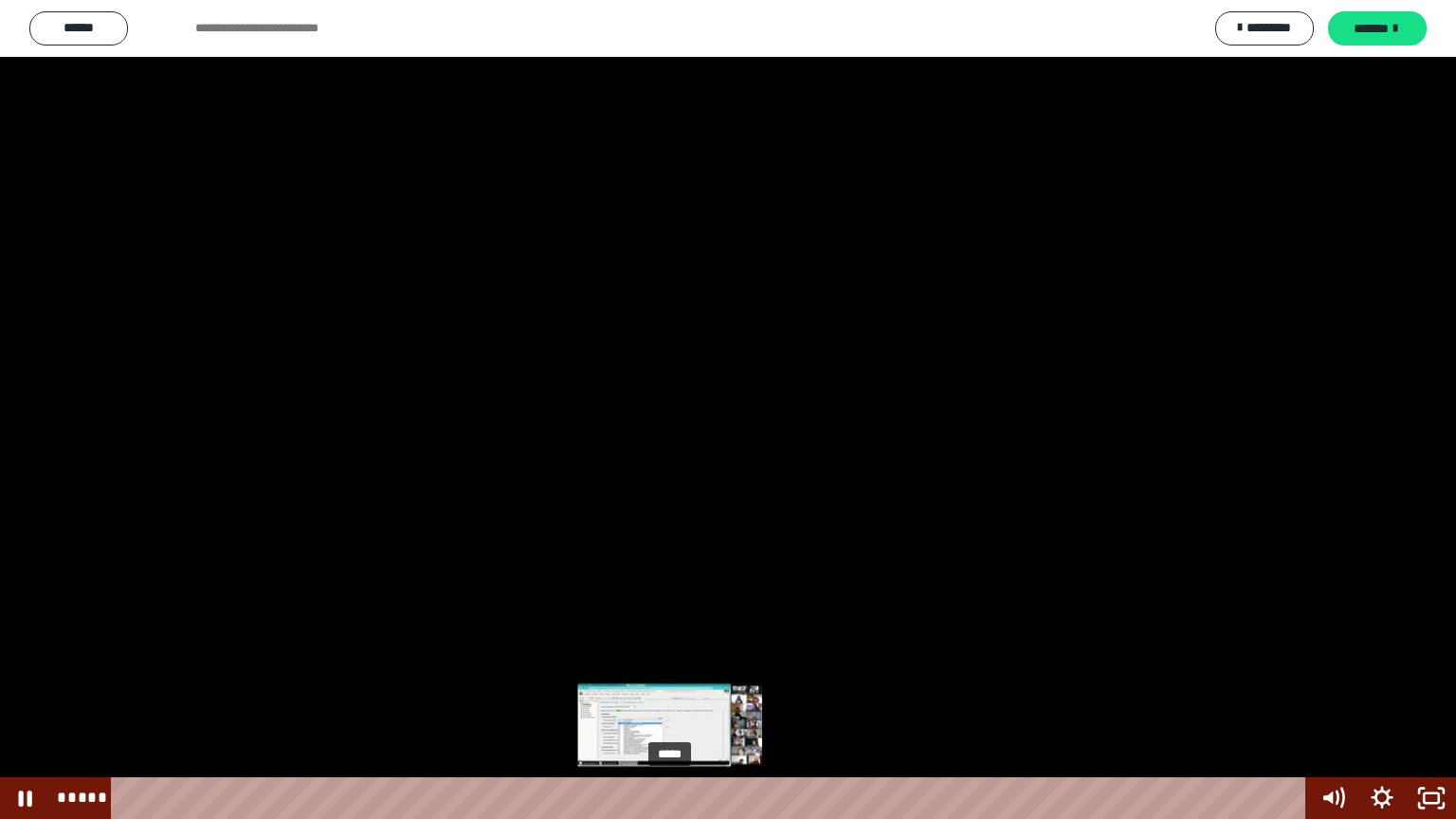 click on "*****" at bounding box center [712, 798] 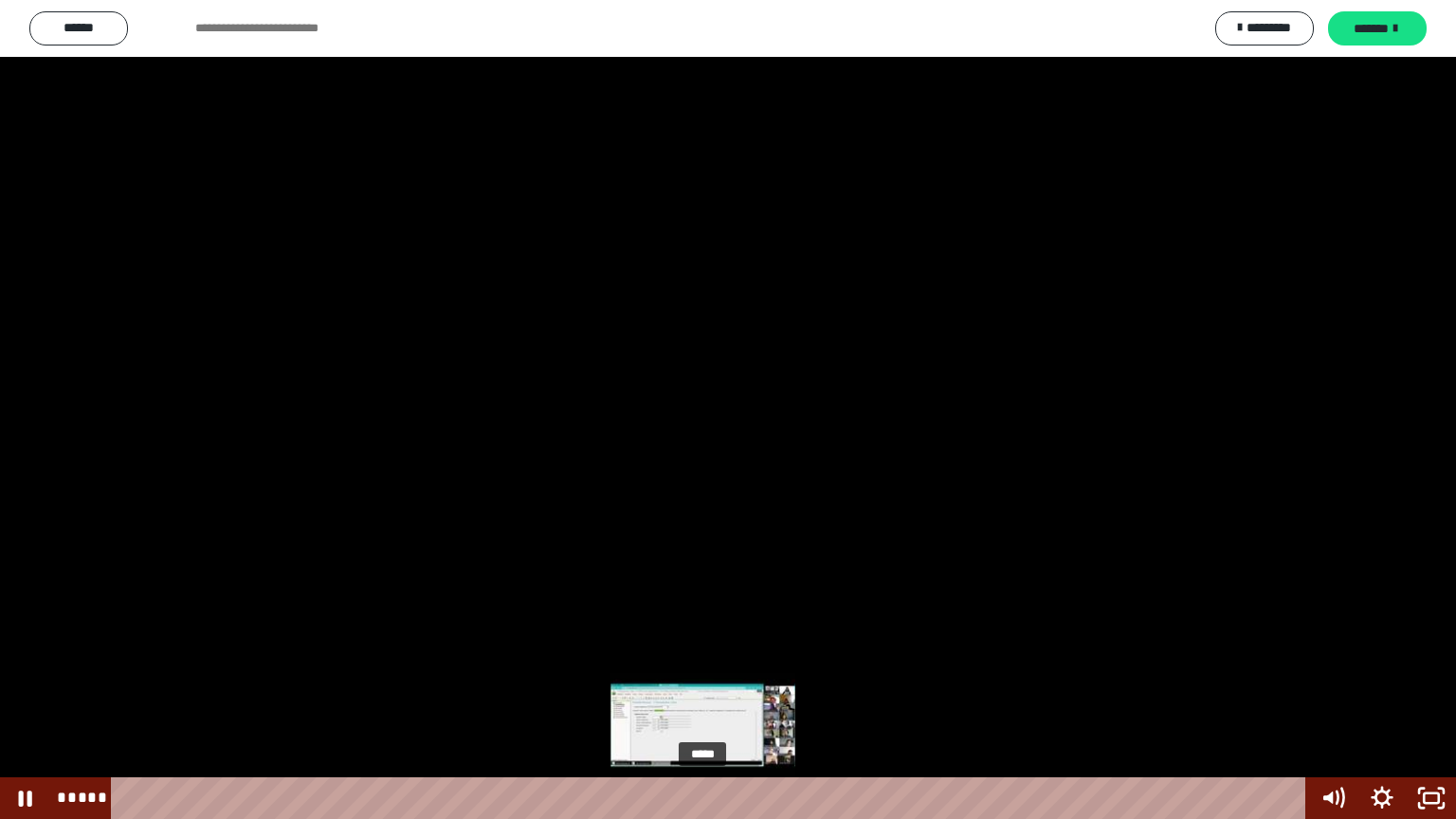 click on "*****" at bounding box center (712, 798) 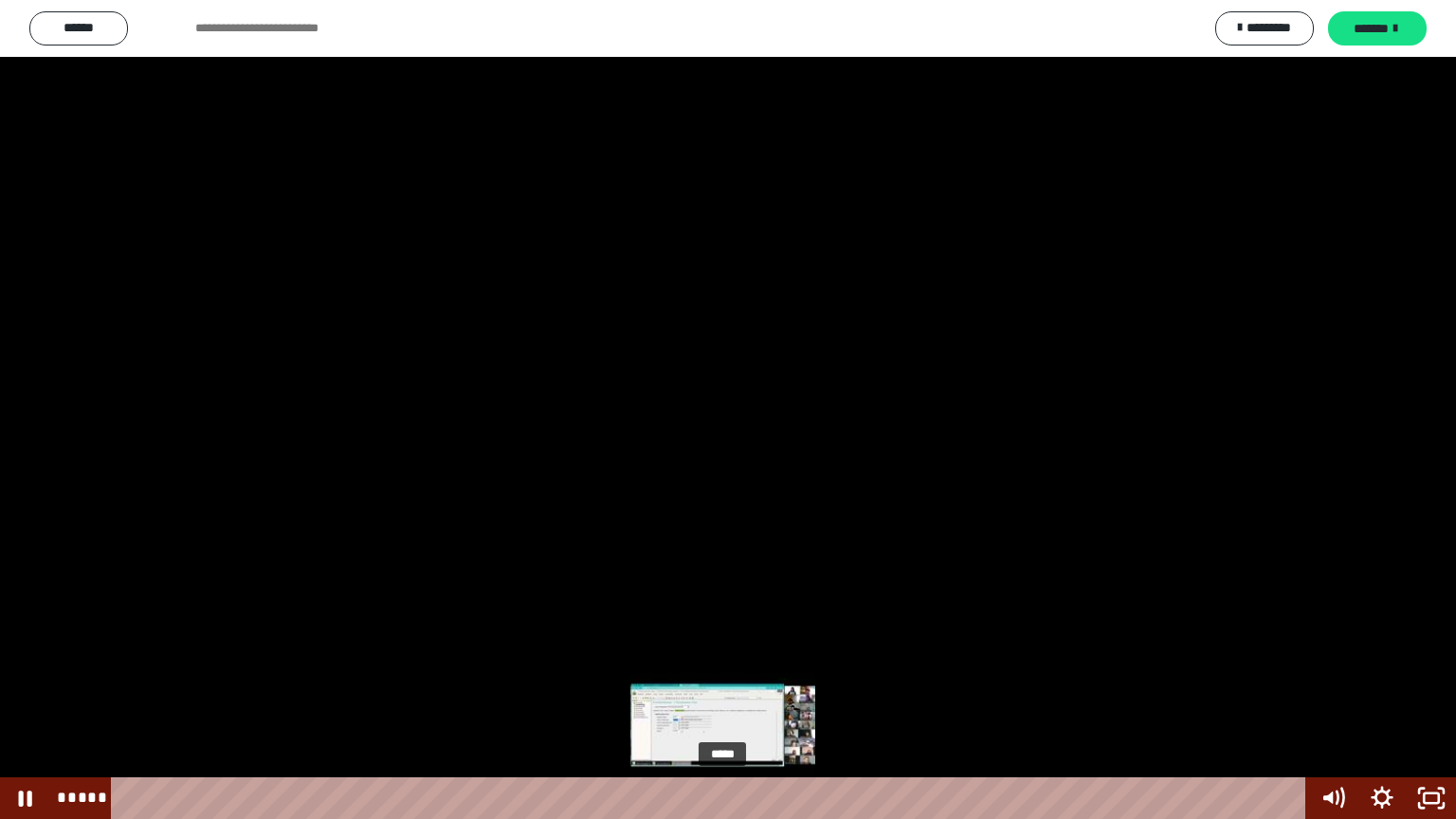 click on "*****" at bounding box center [712, 798] 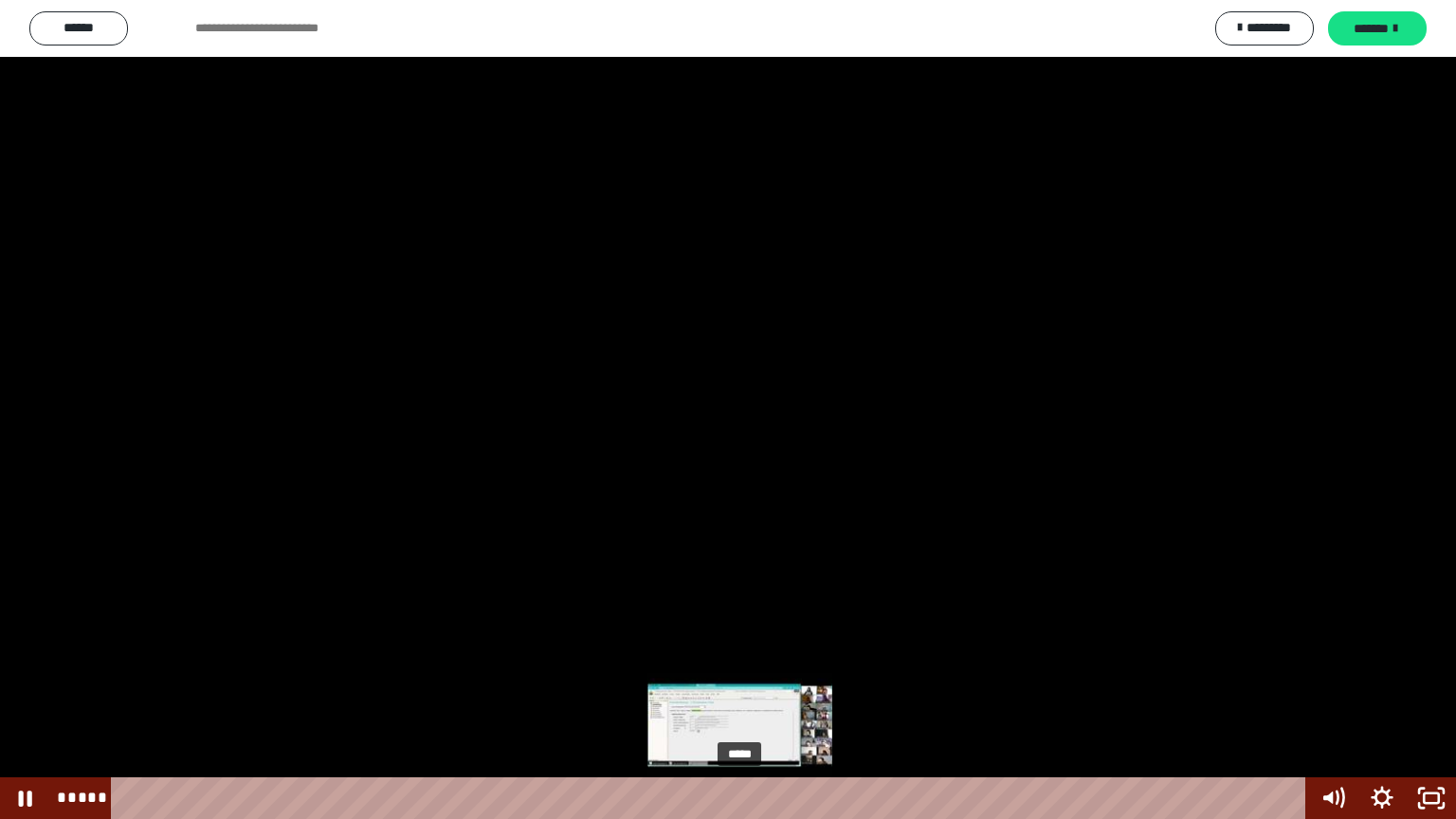 click on "*****" at bounding box center (712, 798) 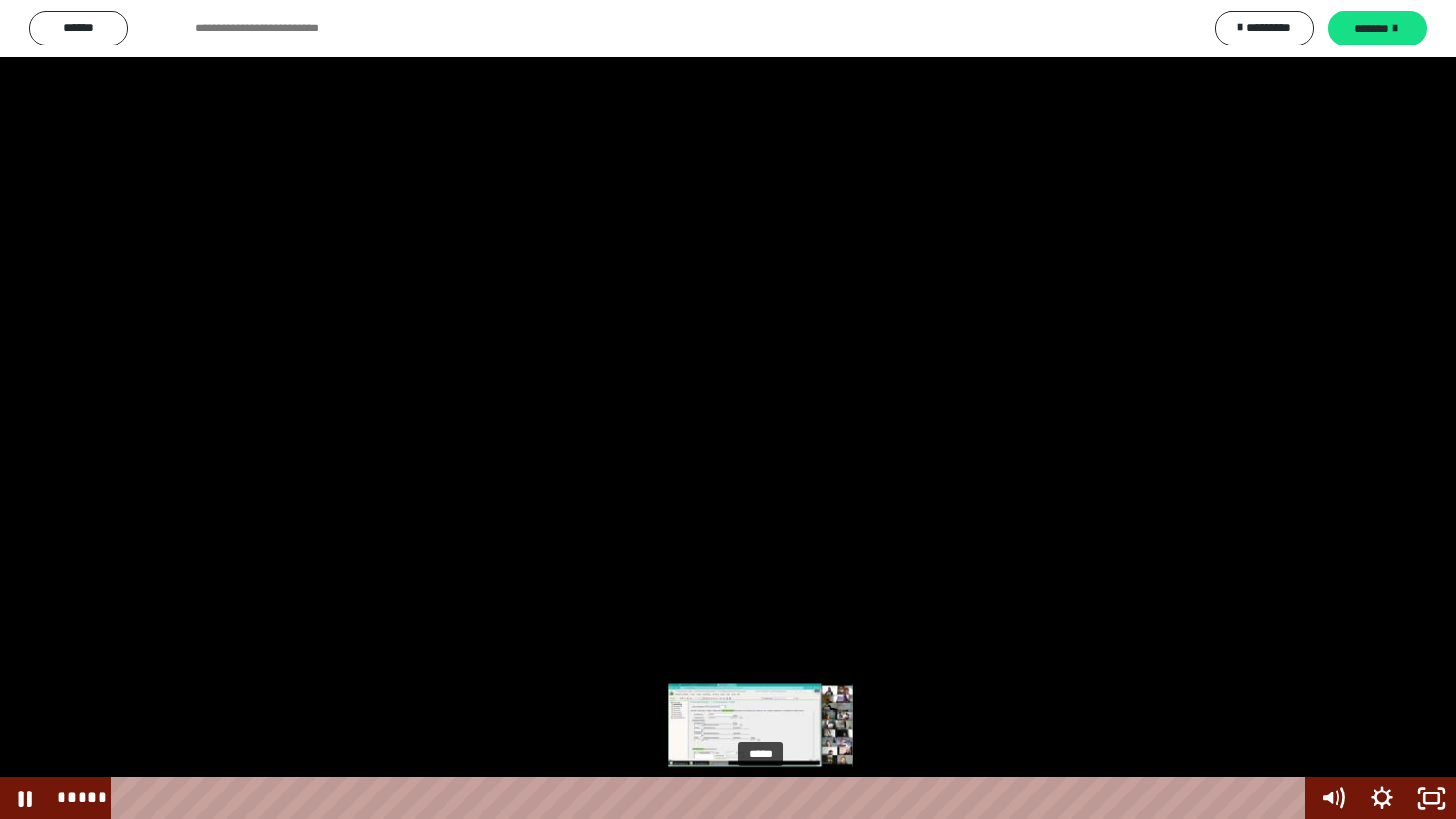 click on "*****" at bounding box center (712, 798) 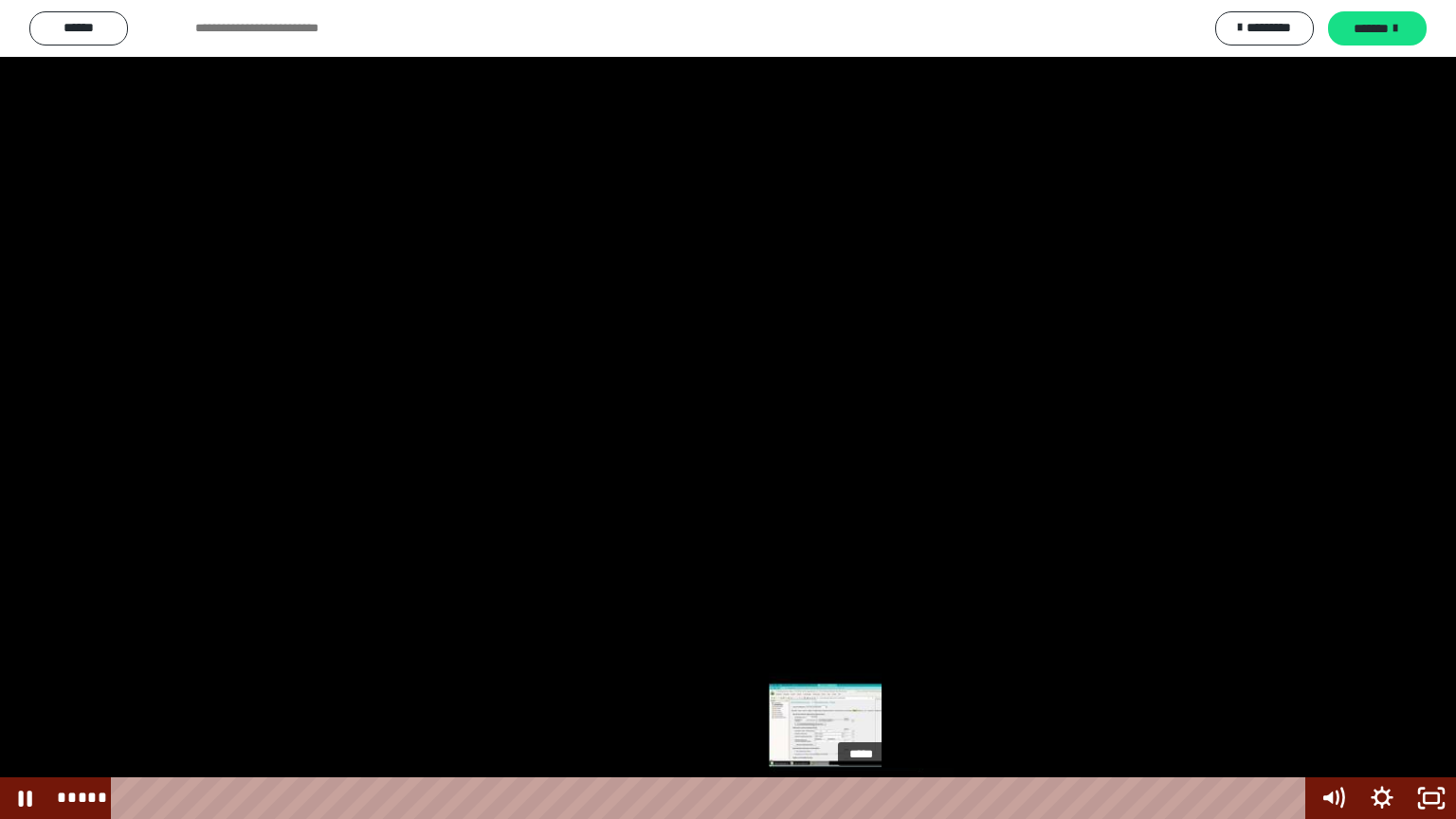 click on "*****" at bounding box center [712, 798] 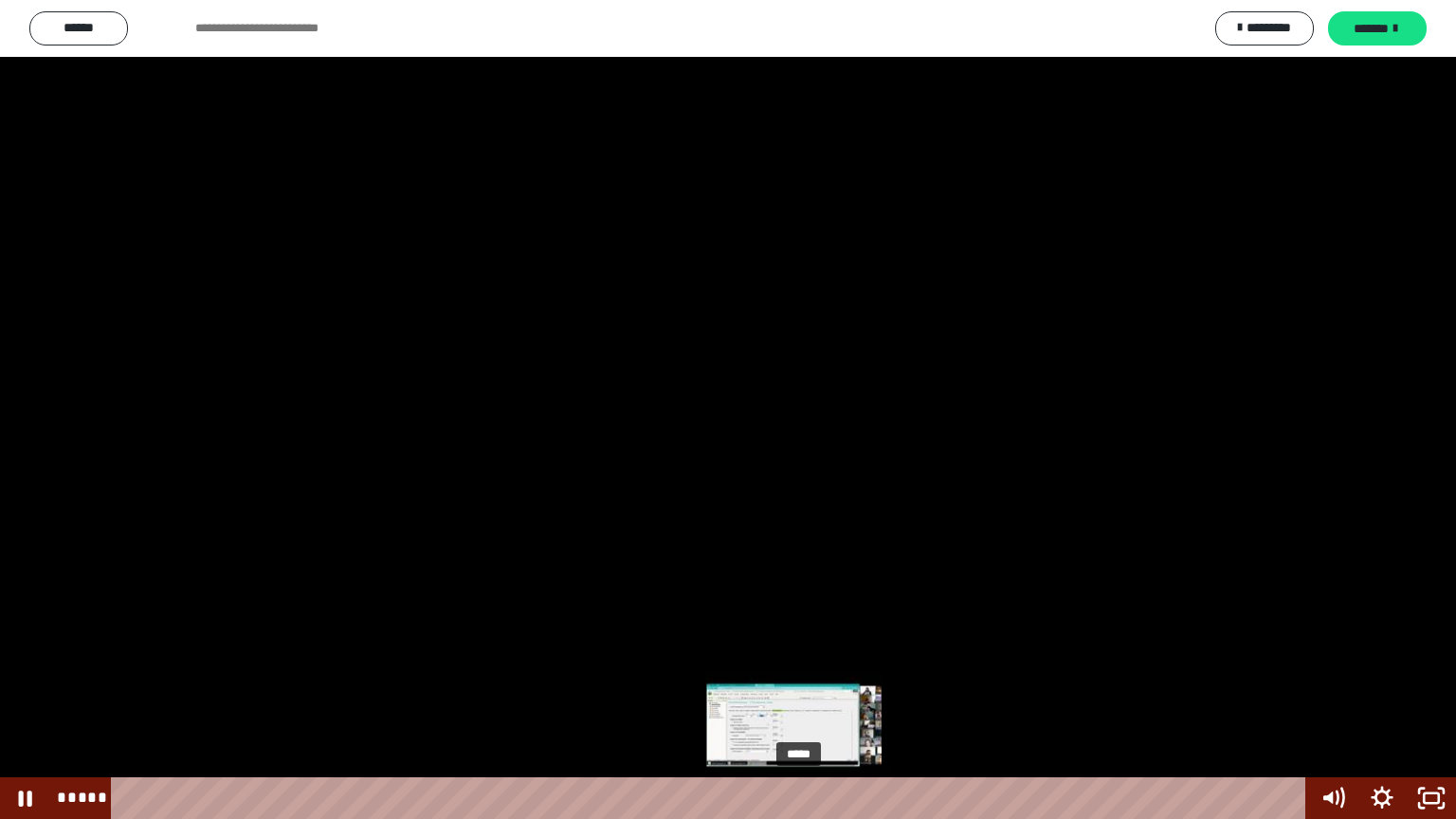 click on "*****" at bounding box center (712, 798) 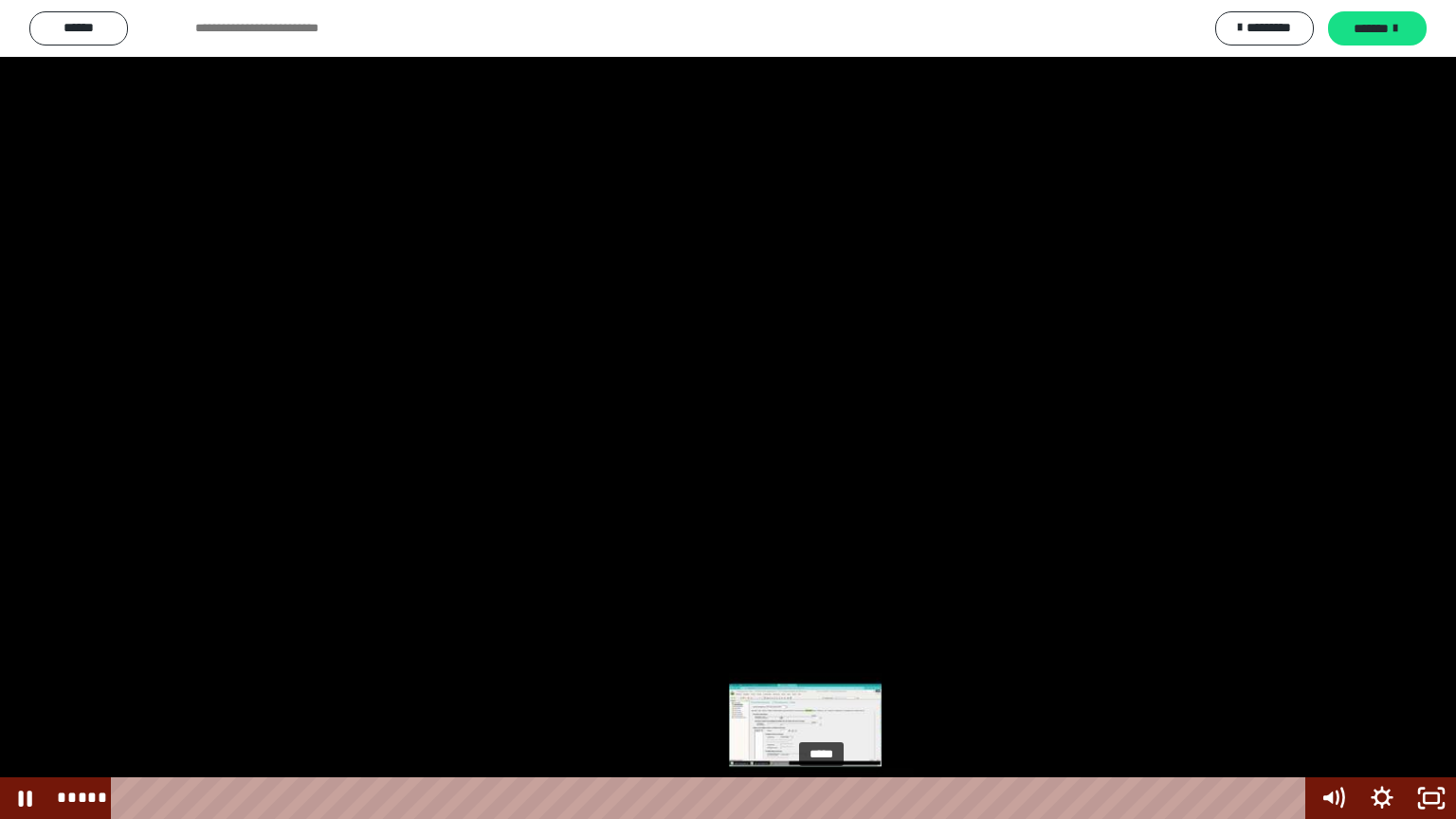 drag, startPoint x: 810, startPoint y: 796, endPoint x: 823, endPoint y: 797, distance: 13.038405 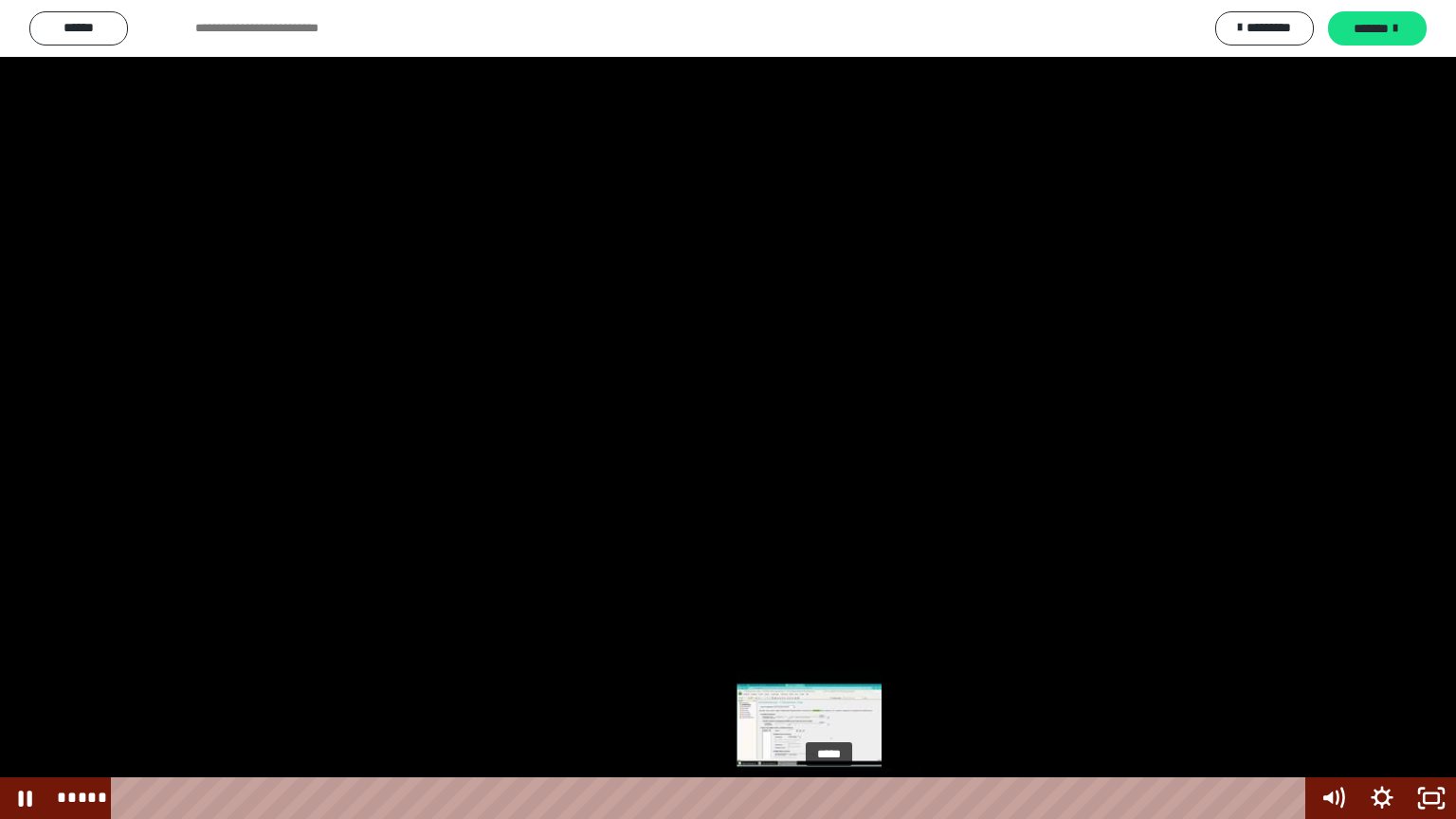click at bounding box center (828, 798) 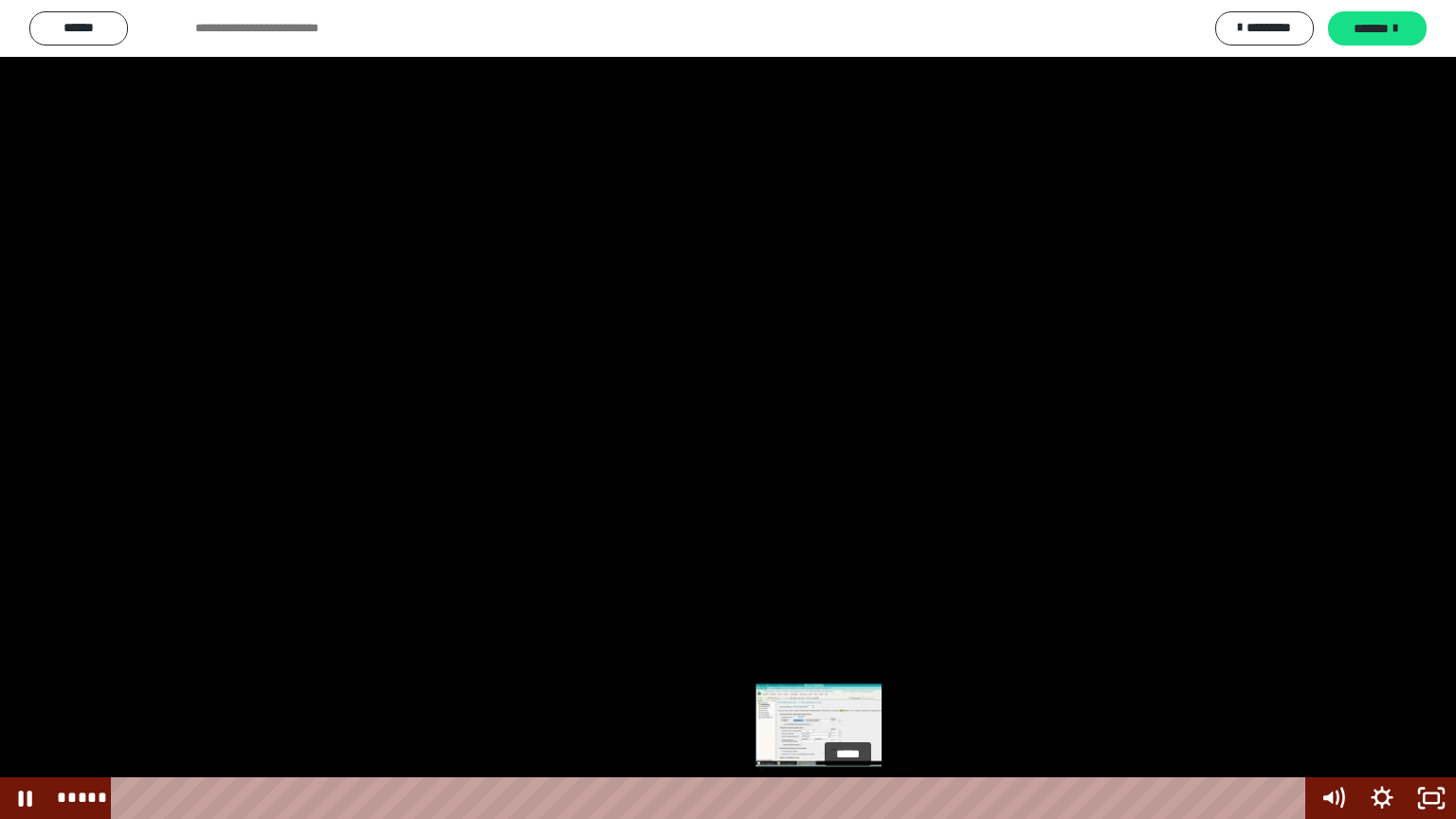 drag, startPoint x: 838, startPoint y: 797, endPoint x: 849, endPoint y: 796, distance: 11.045361 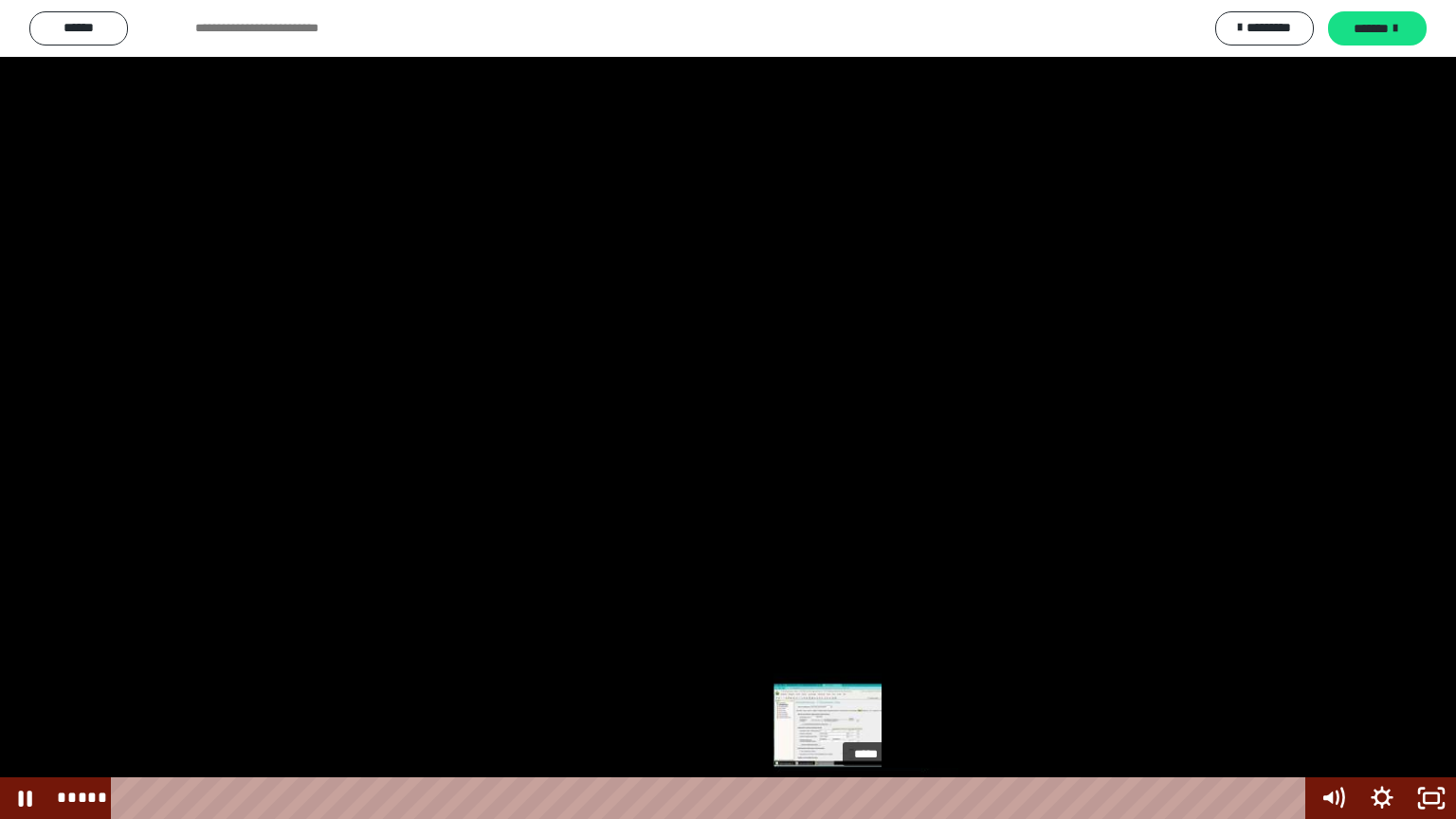 drag, startPoint x: 849, startPoint y: 792, endPoint x: 867, endPoint y: 796, distance: 18.439089 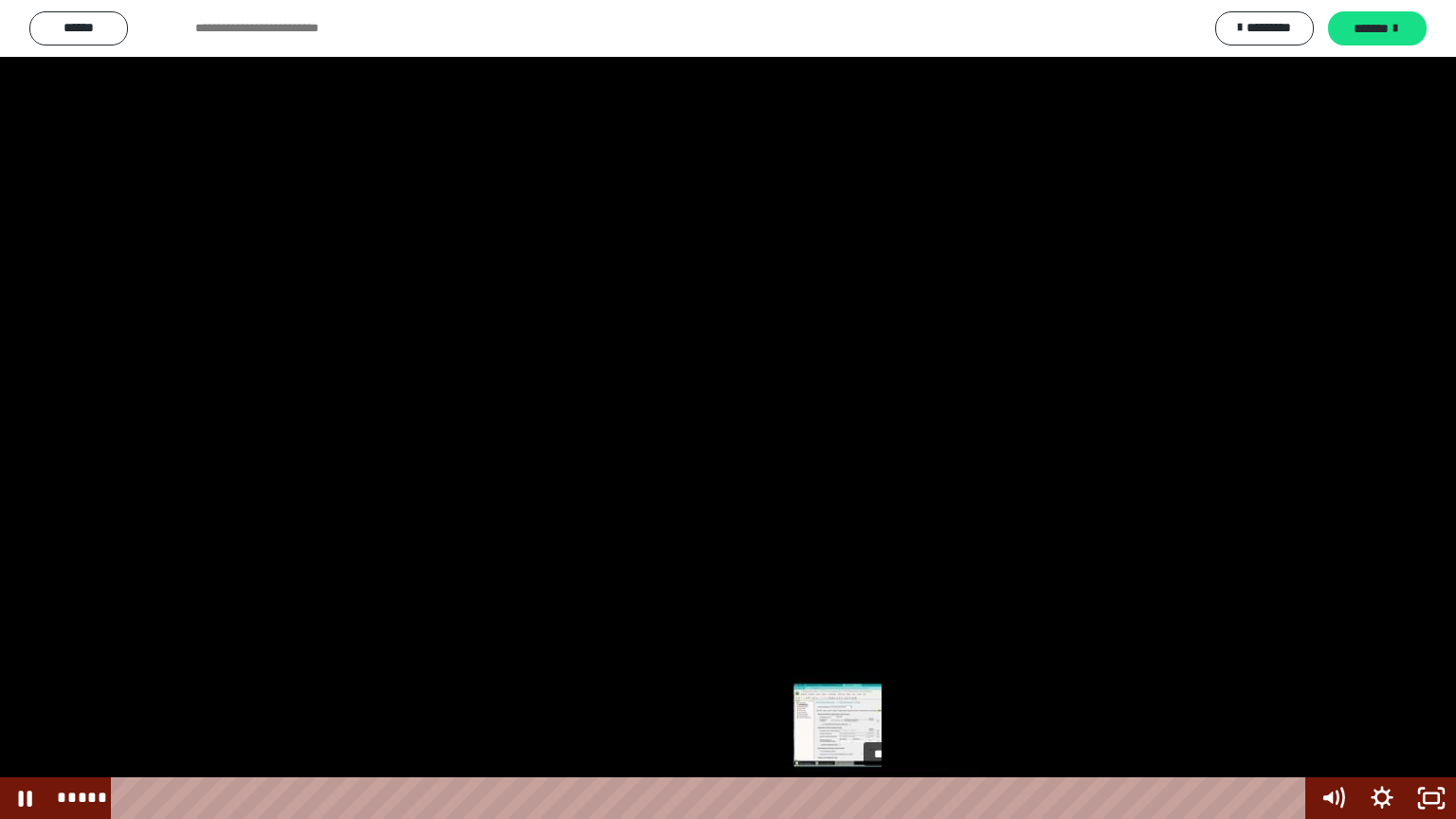 drag, startPoint x: 867, startPoint y: 797, endPoint x: 887, endPoint y: 797, distance: 20 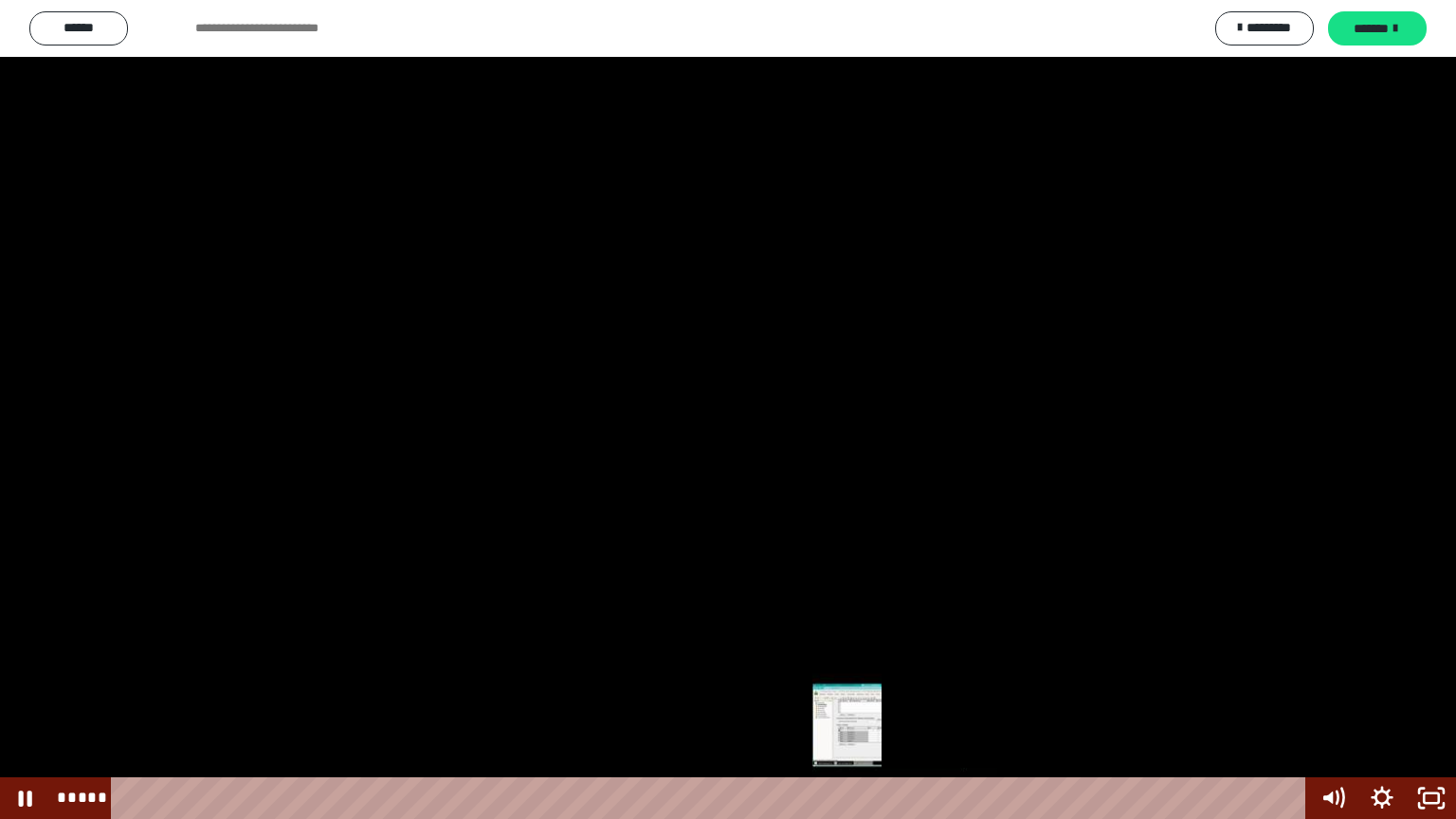 drag, startPoint x: 887, startPoint y: 797, endPoint x: 906, endPoint y: 796, distance: 19.026298 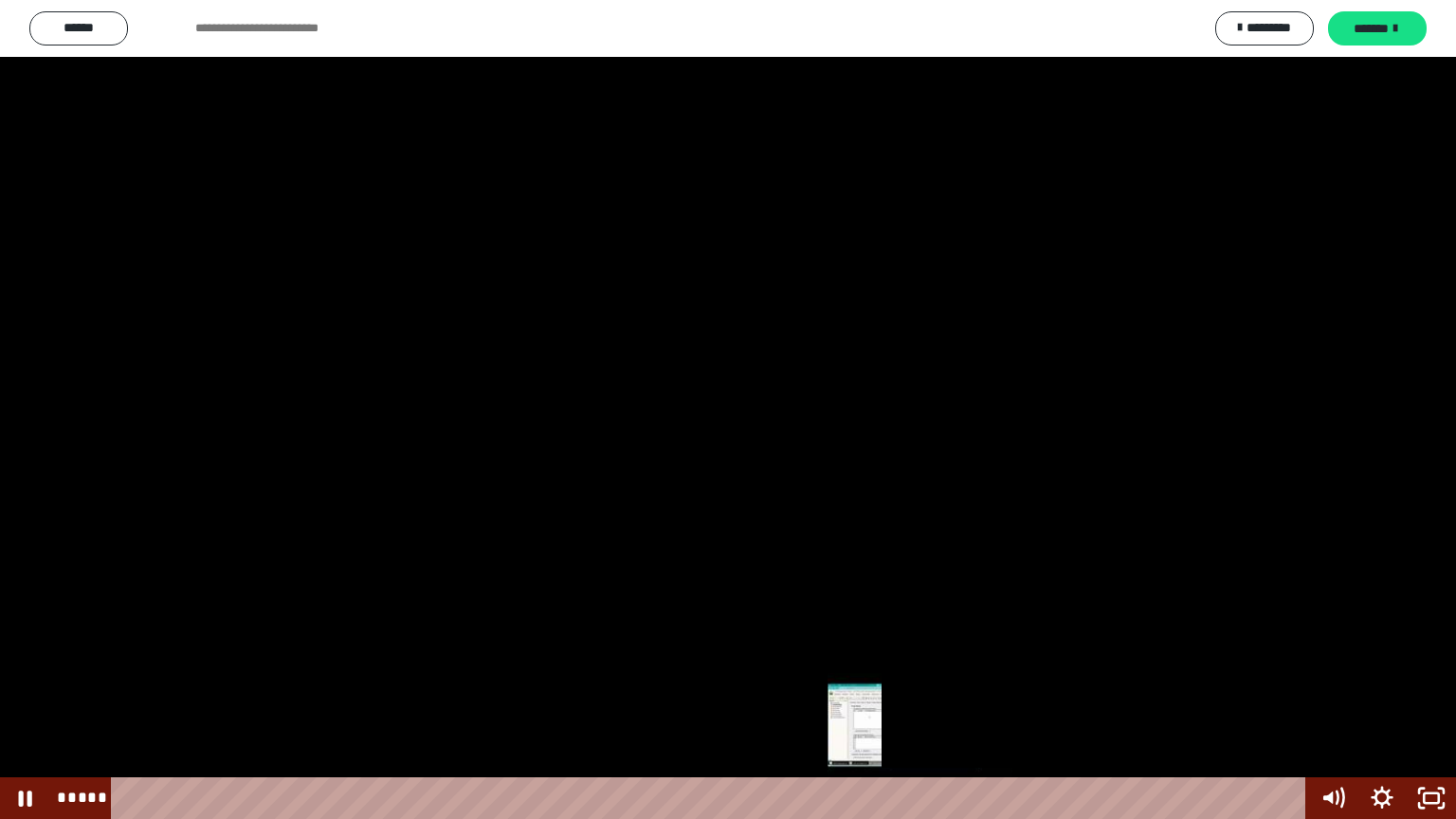 drag, startPoint x: 906, startPoint y: 795, endPoint x: 922, endPoint y: 796, distance: 16.03122 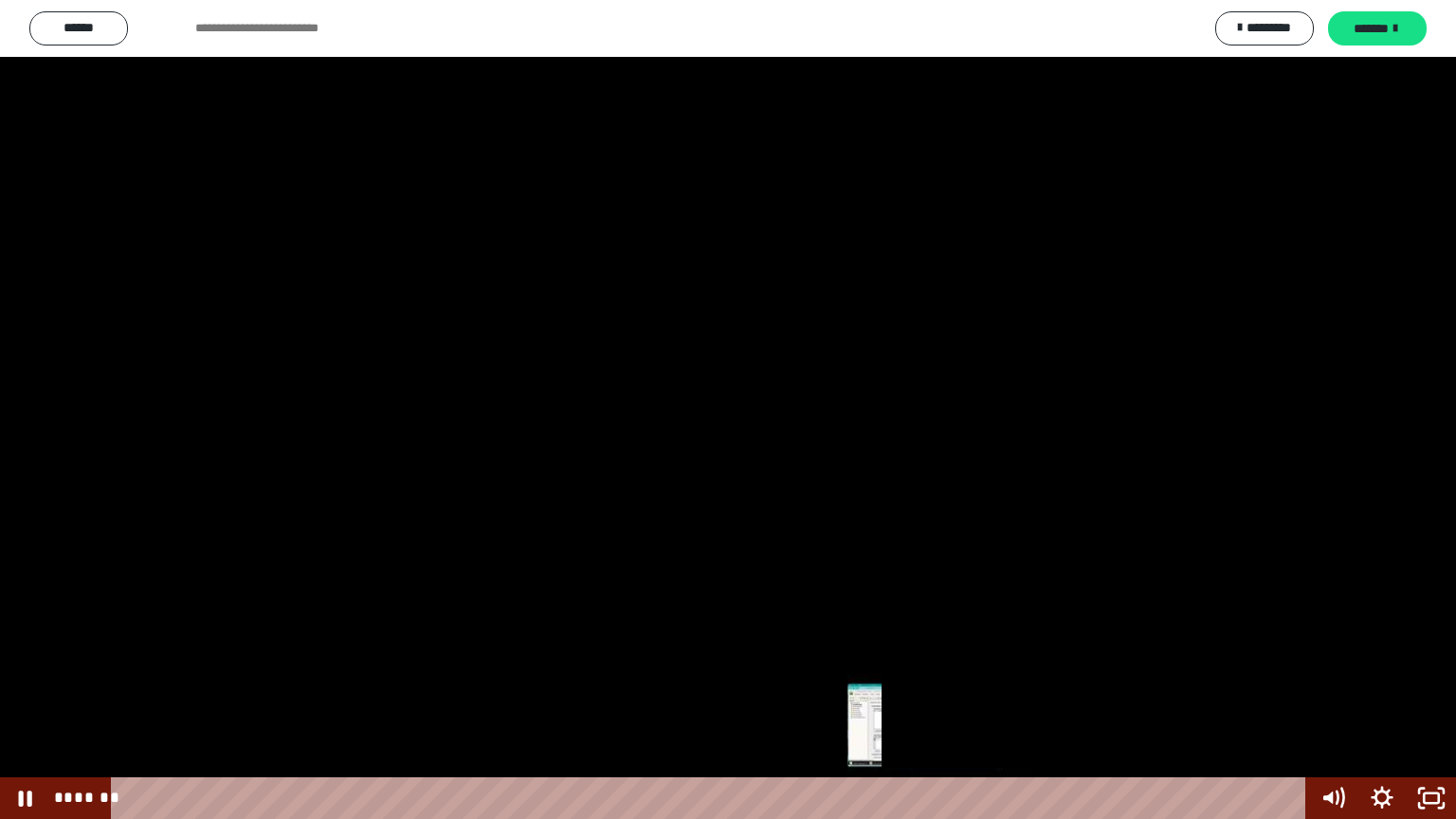 drag, startPoint x: 923, startPoint y: 792, endPoint x: 942, endPoint y: 791, distance: 19.0263 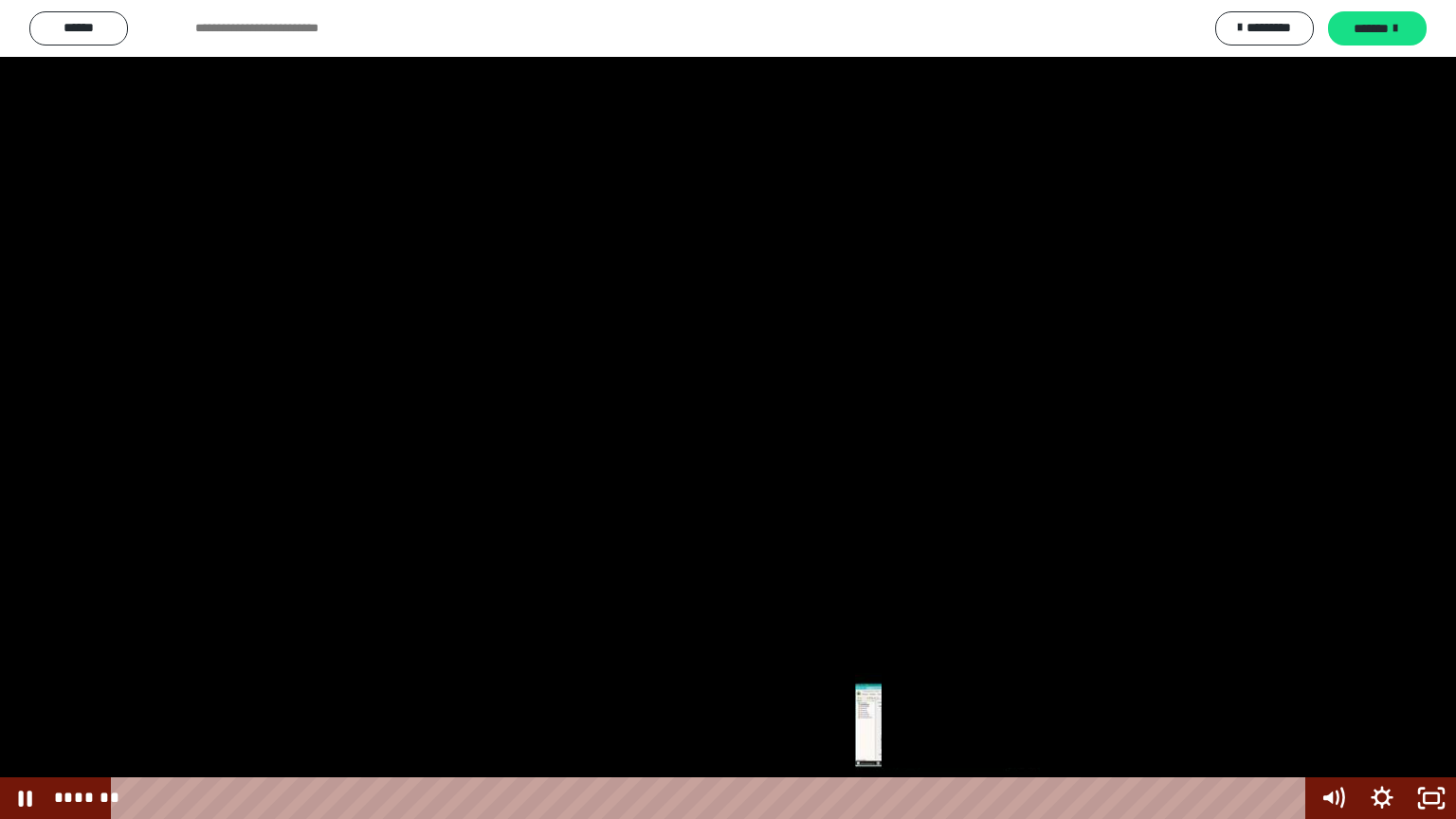 click at bounding box center [948, 798] 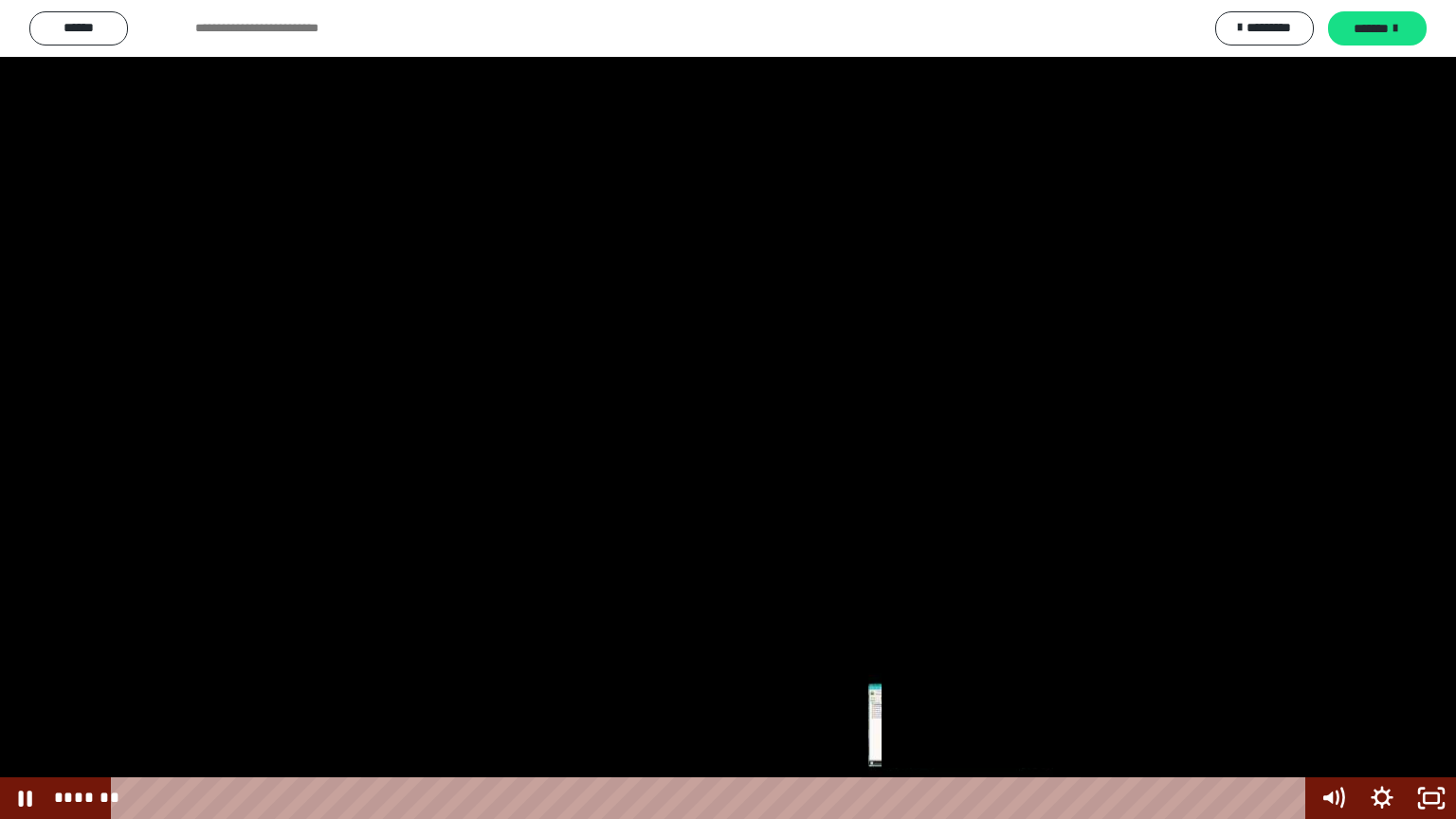drag, startPoint x: 950, startPoint y: 796, endPoint x: 963, endPoint y: 798, distance: 13.152946 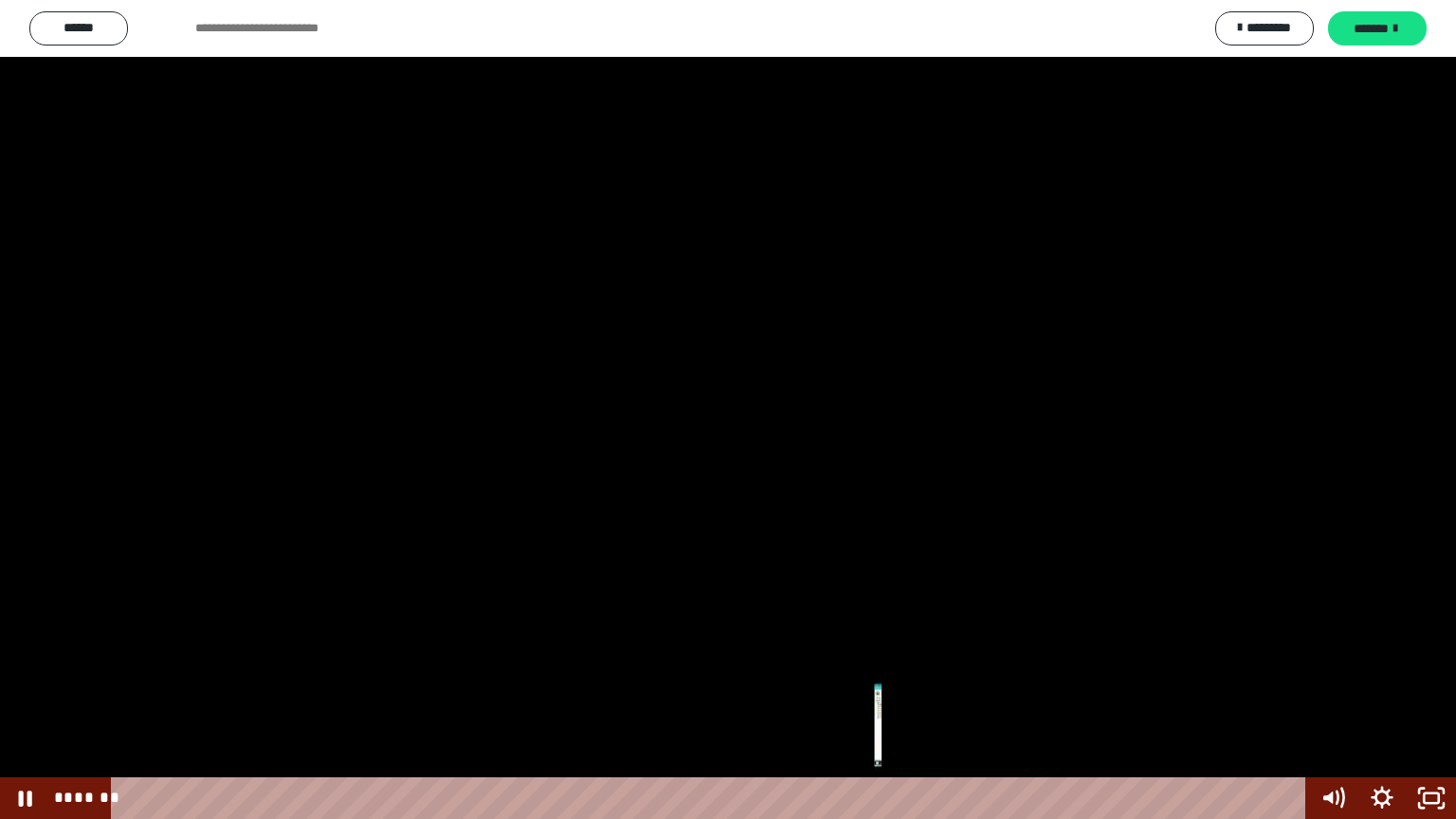 click at bounding box center [966, 798] 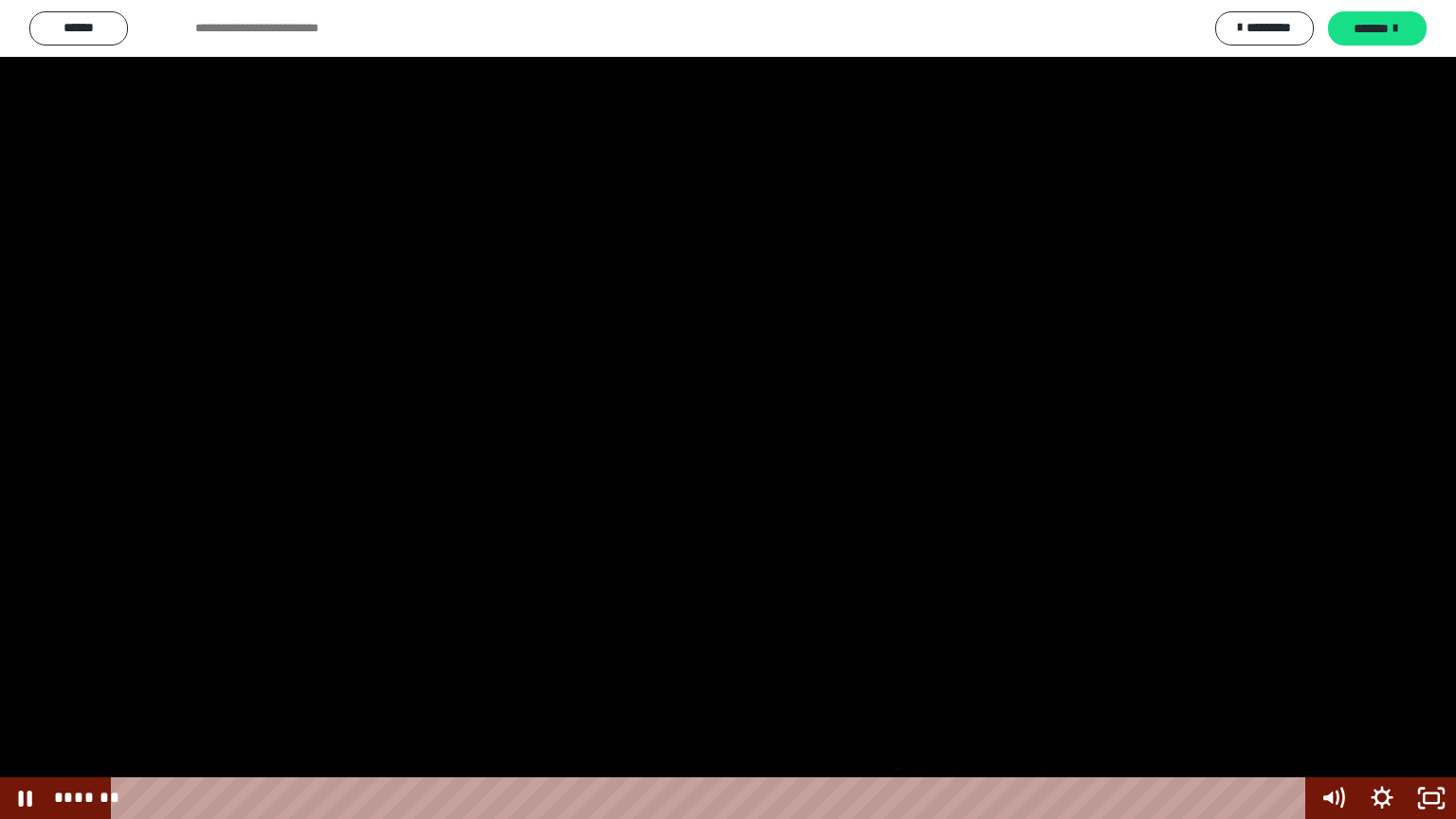 drag, startPoint x: 978, startPoint y: 796, endPoint x: 992, endPoint y: 802, distance: 15.231546 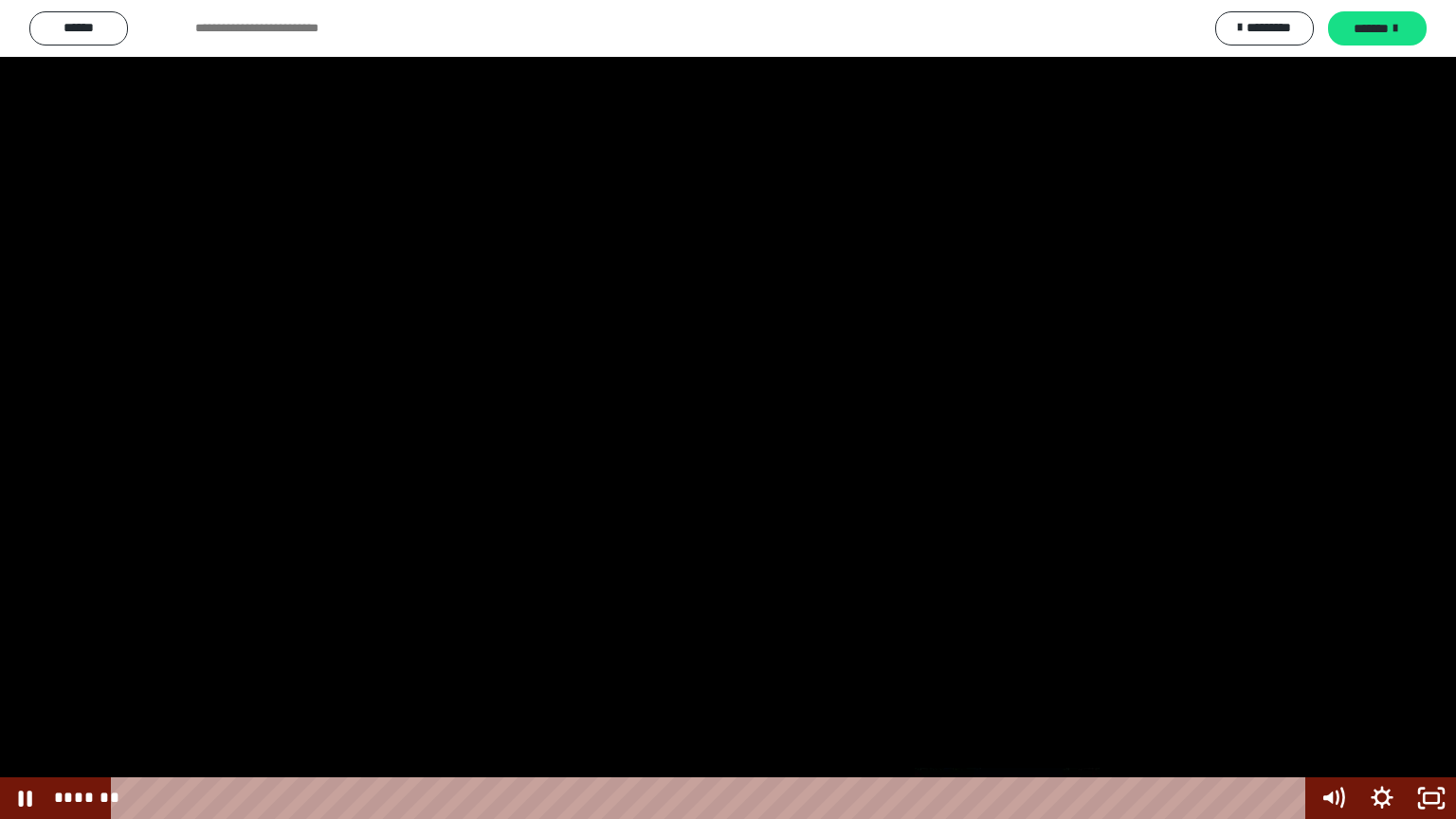 click on "*******" at bounding box center [712, 798] 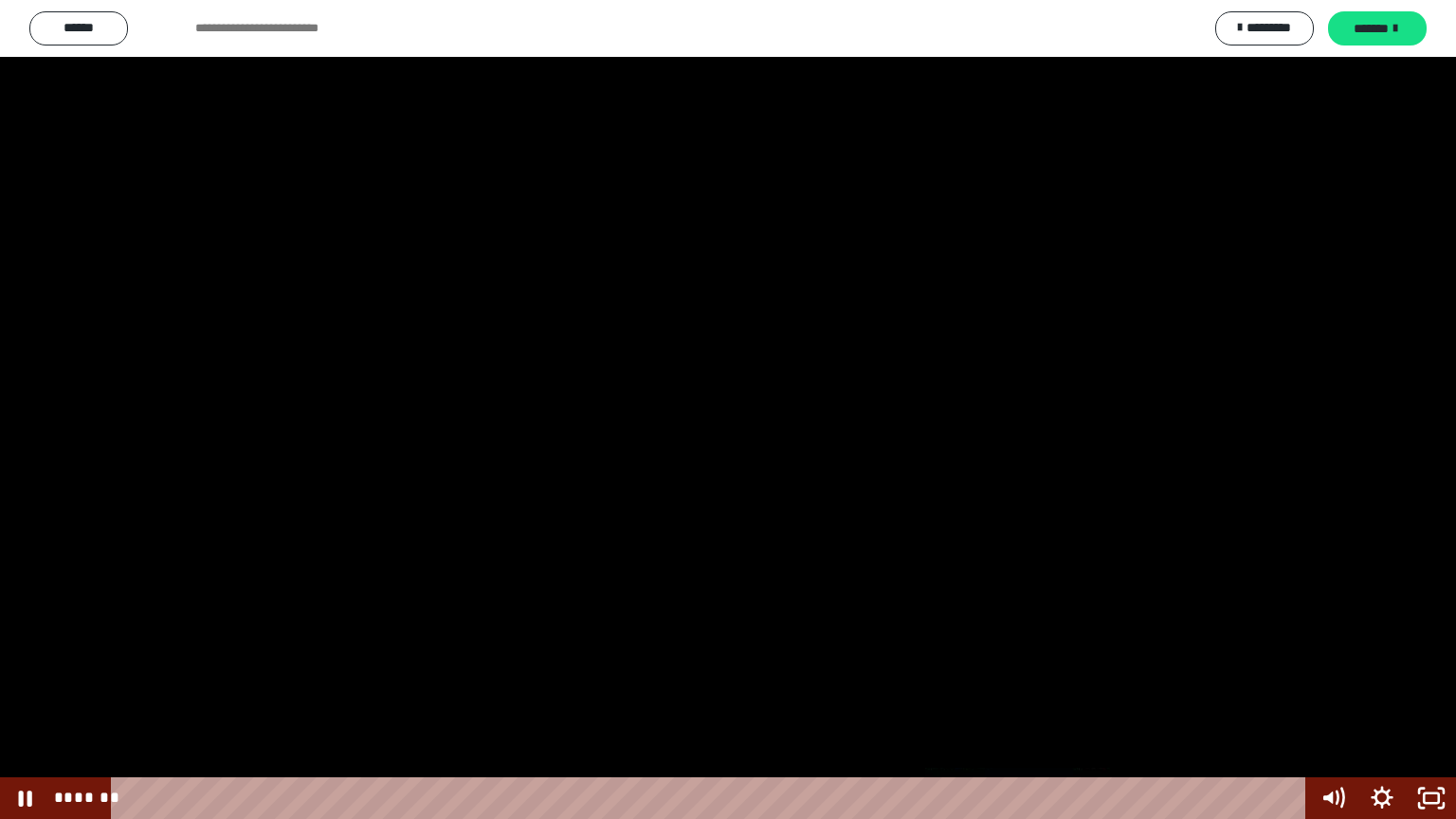 drag, startPoint x: 1006, startPoint y: 796, endPoint x: 1020, endPoint y: 804, distance: 16 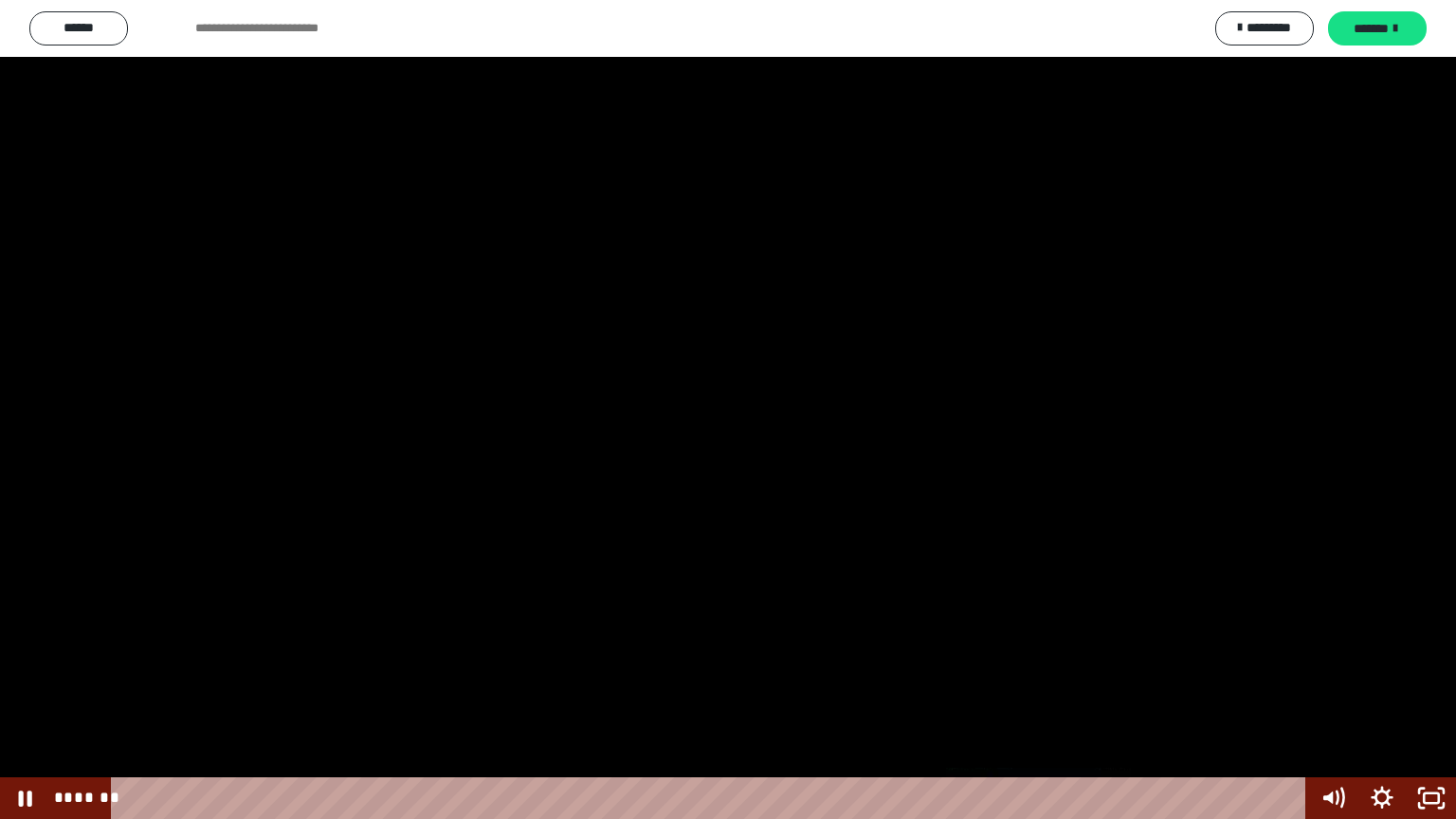 click on "*******" at bounding box center [712, 798] 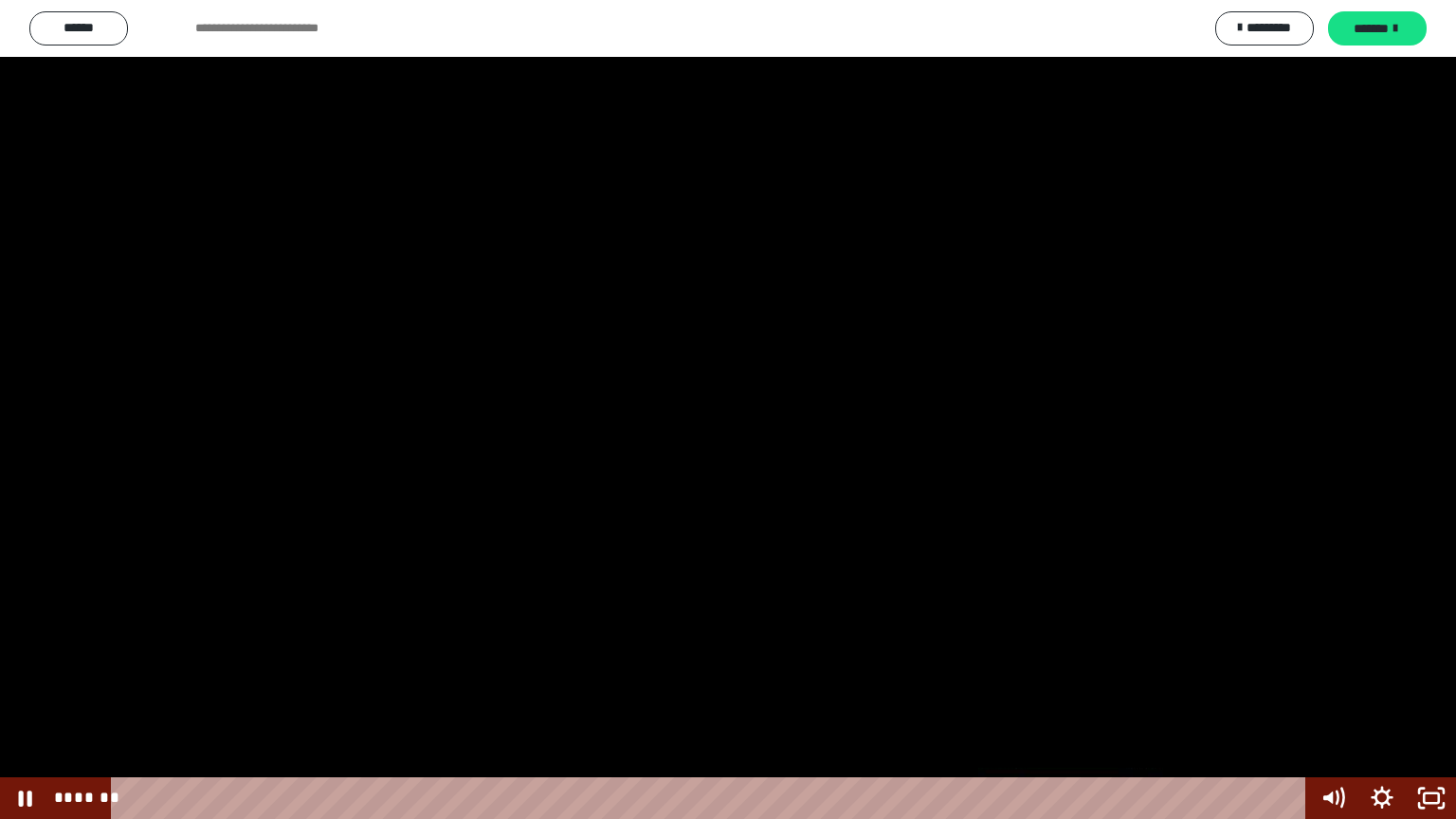 click at bounding box center (1070, 798) 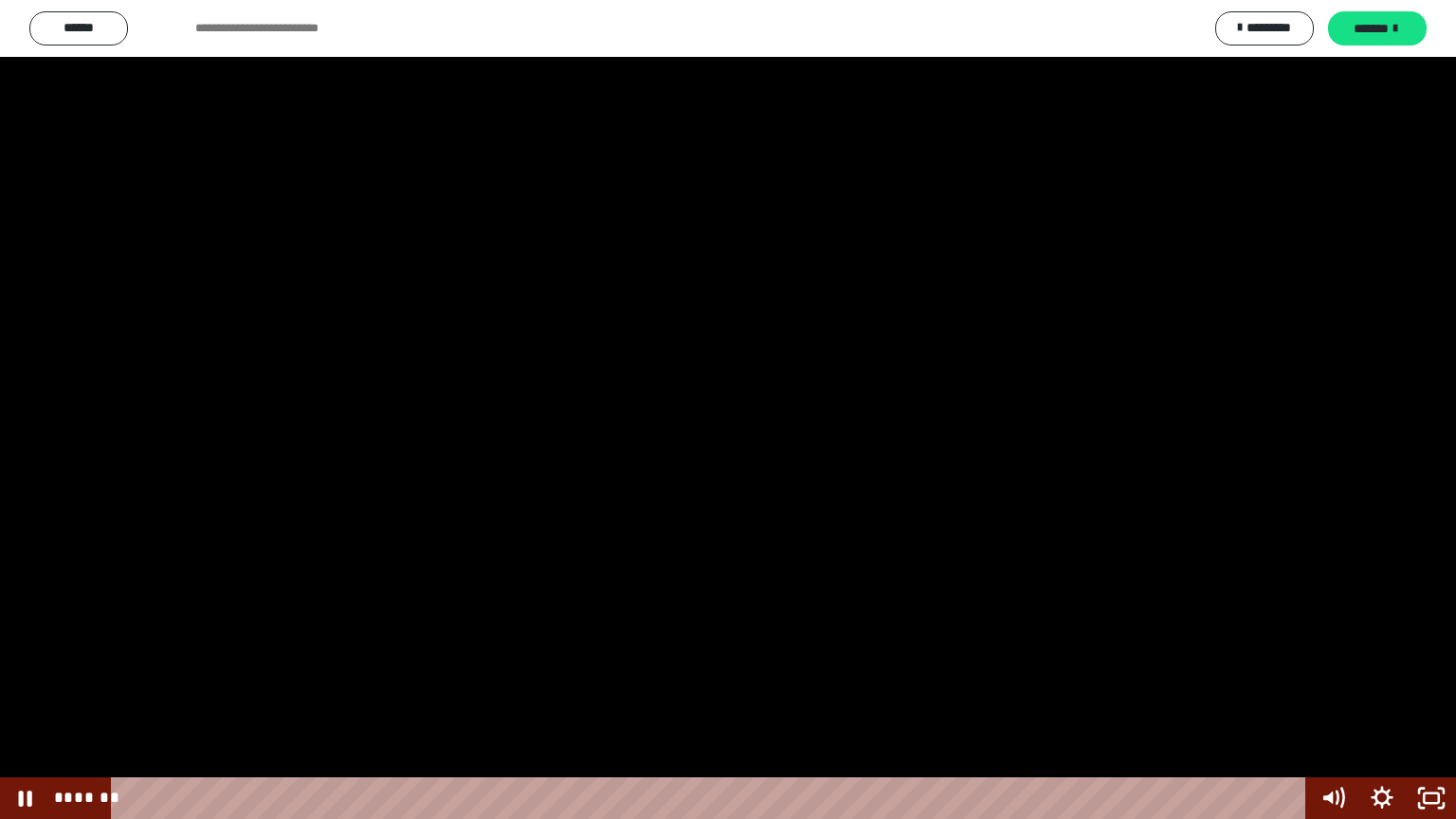 drag, startPoint x: 1073, startPoint y: 795, endPoint x: 1086, endPoint y: 799, distance: 13.60147 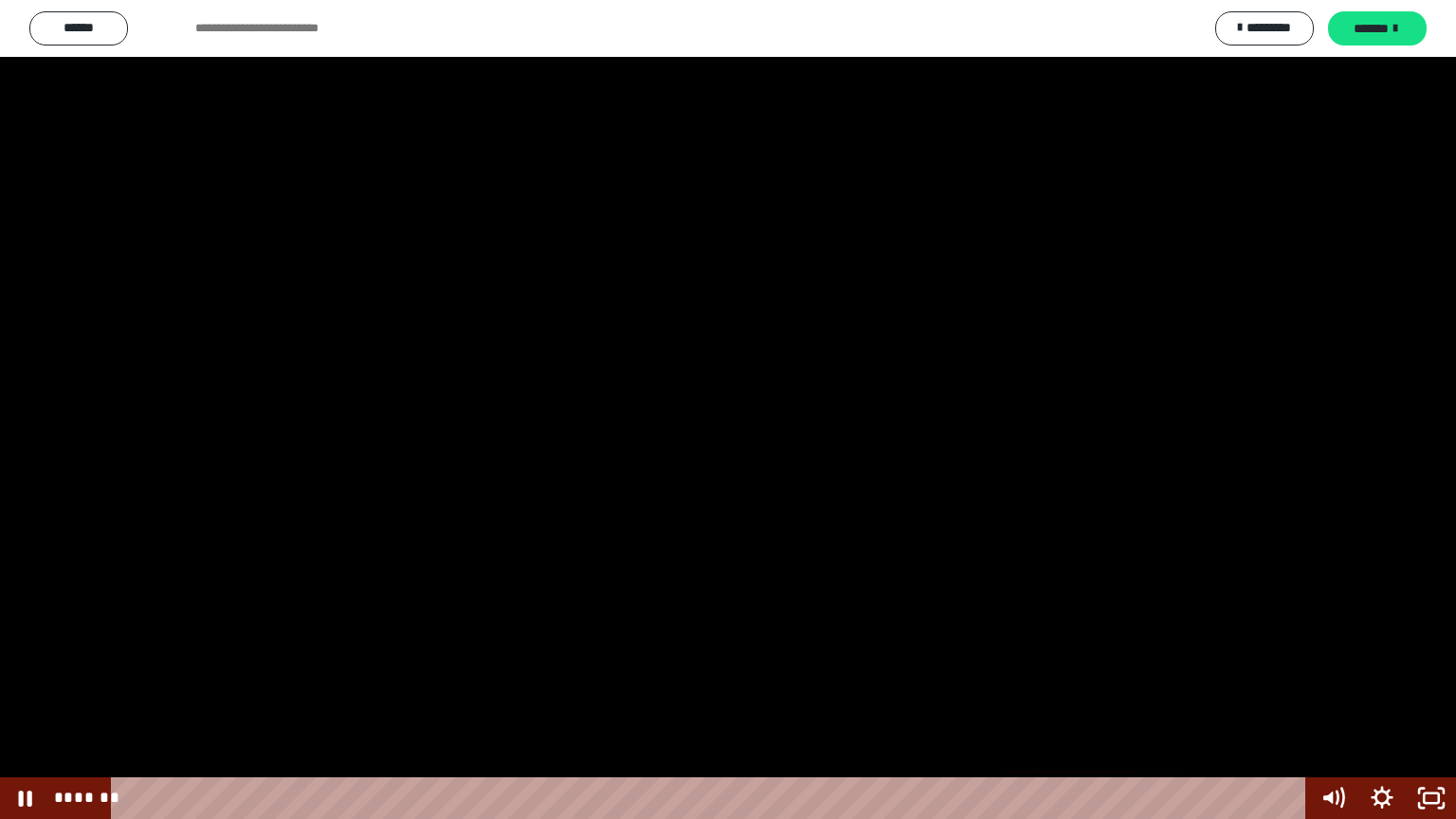 drag, startPoint x: 1084, startPoint y: 799, endPoint x: 1096, endPoint y: 803, distance: 12.649111 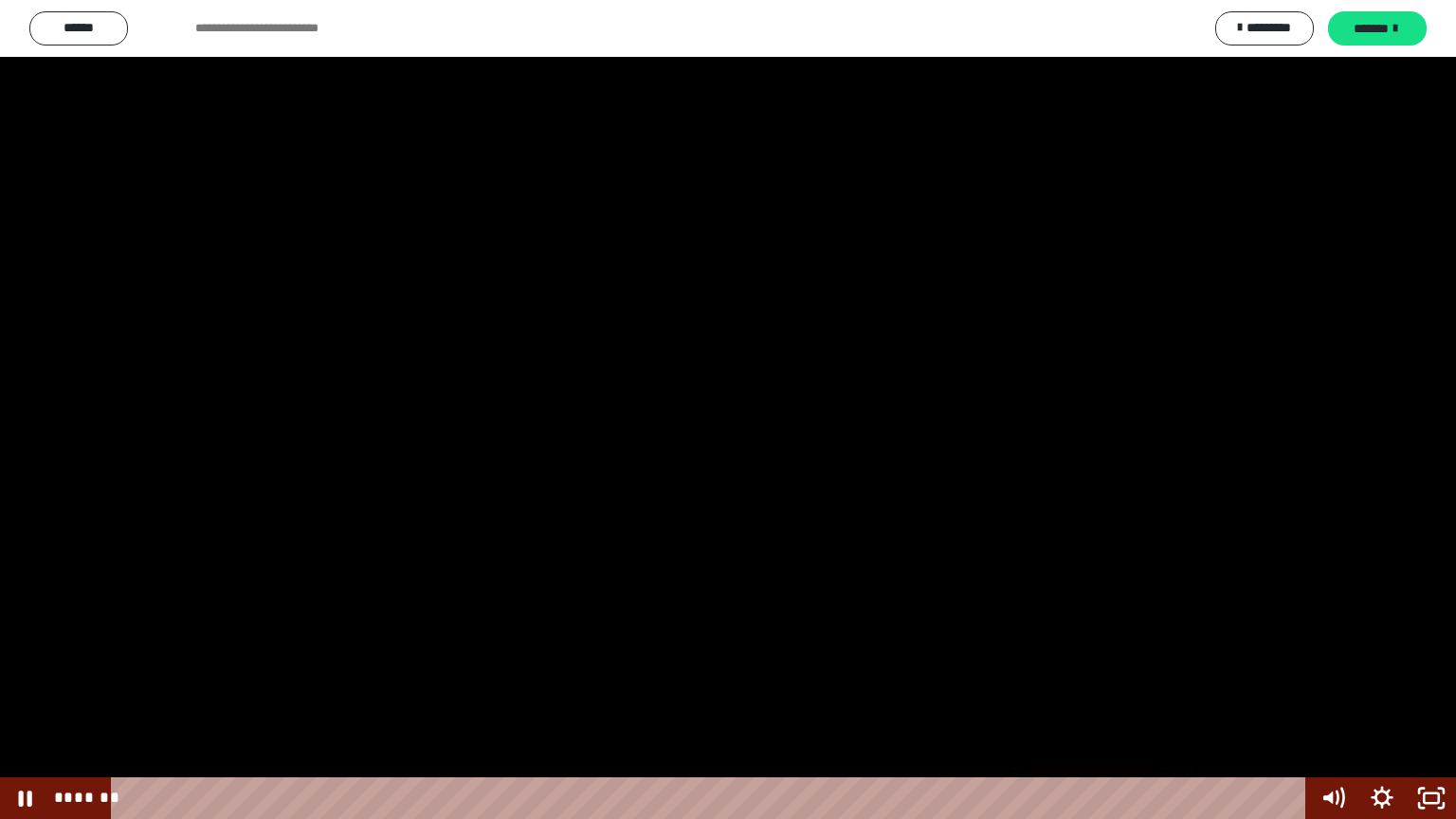 drag, startPoint x: 1092, startPoint y: 798, endPoint x: 1106, endPoint y: 801, distance: 14.317821 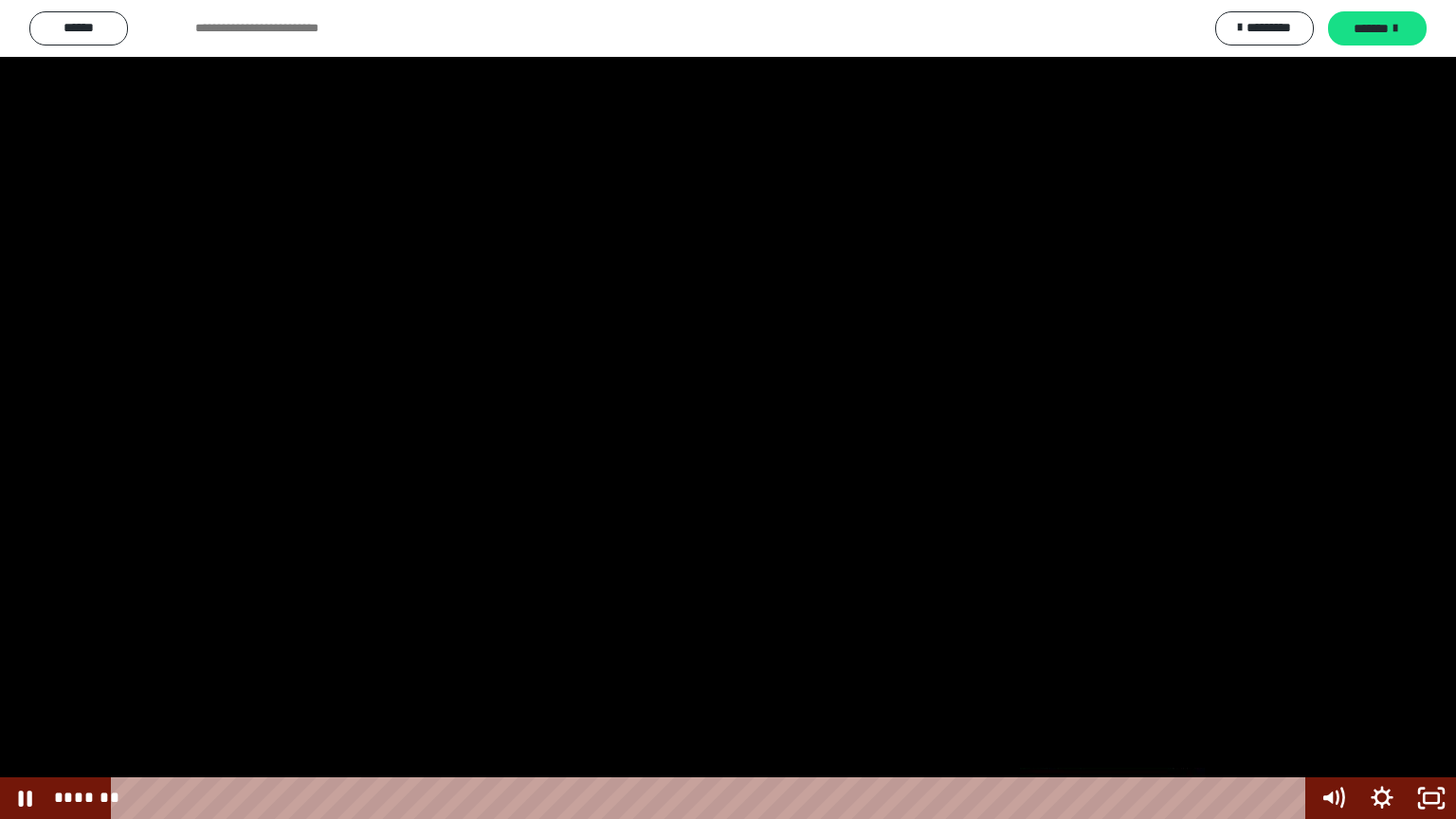 click on "*******" at bounding box center (712, 798) 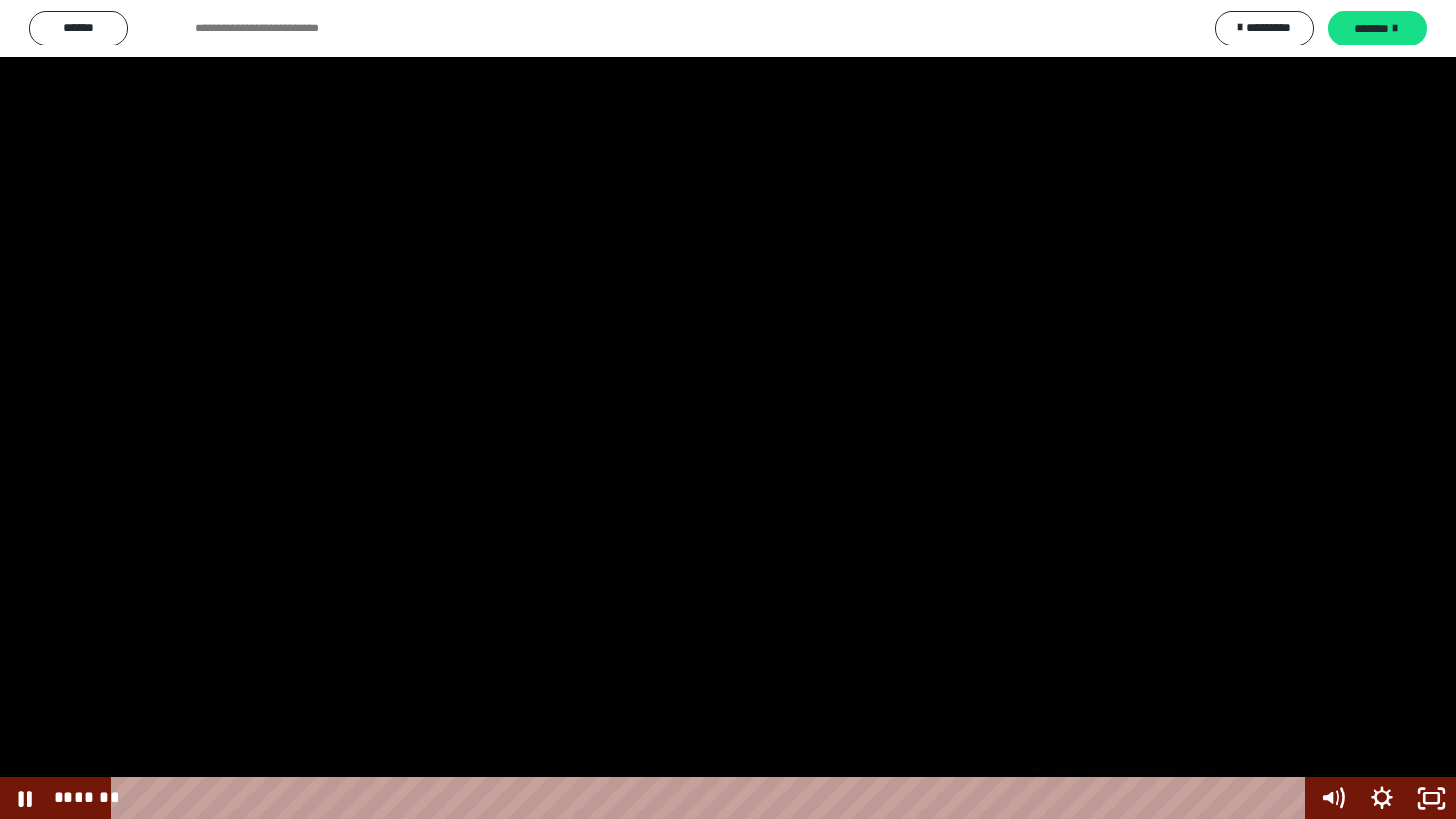 drag, startPoint x: 1115, startPoint y: 795, endPoint x: 1126, endPoint y: 800, distance: 12 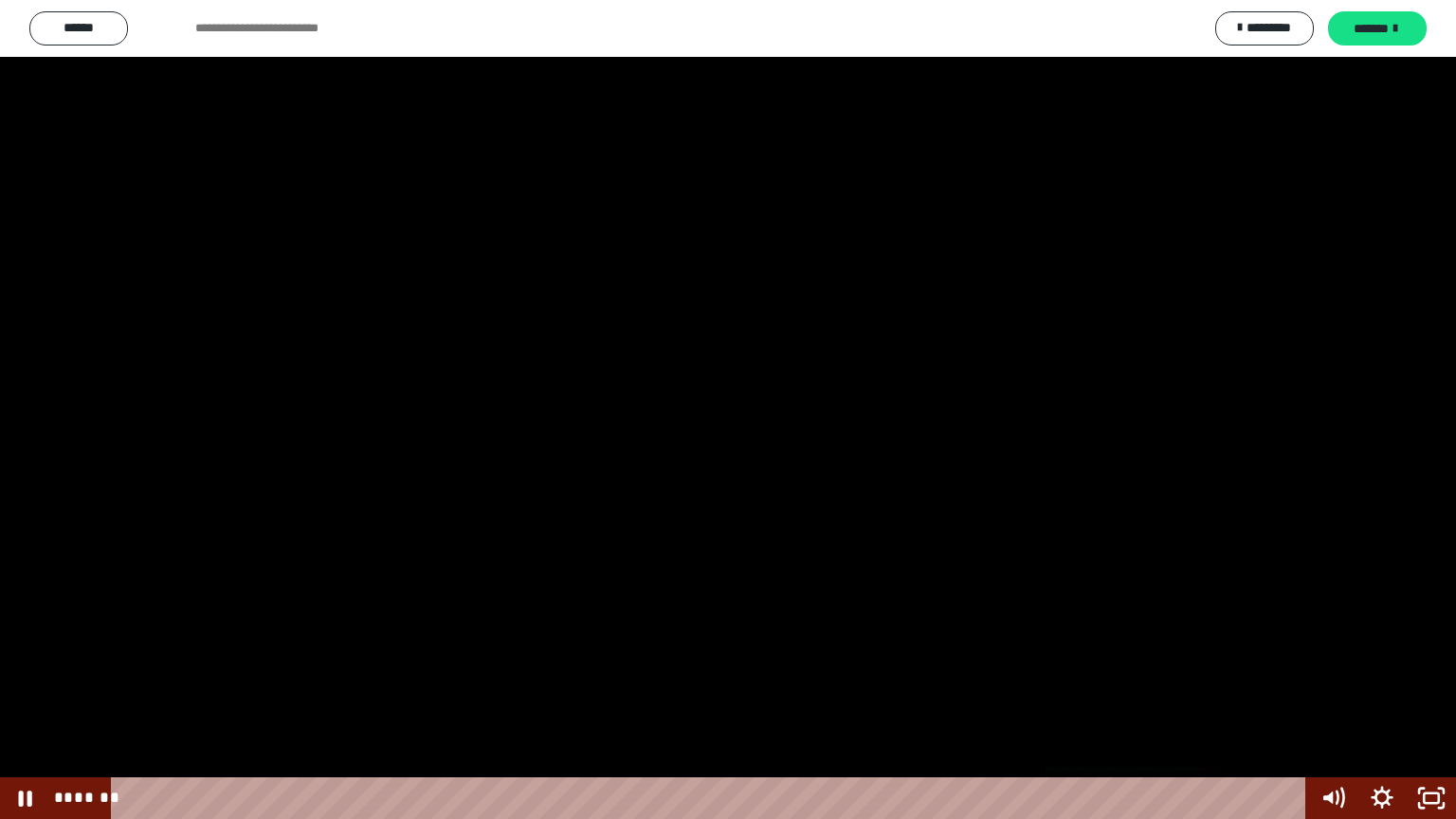 click on "*******" at bounding box center [712, 798] 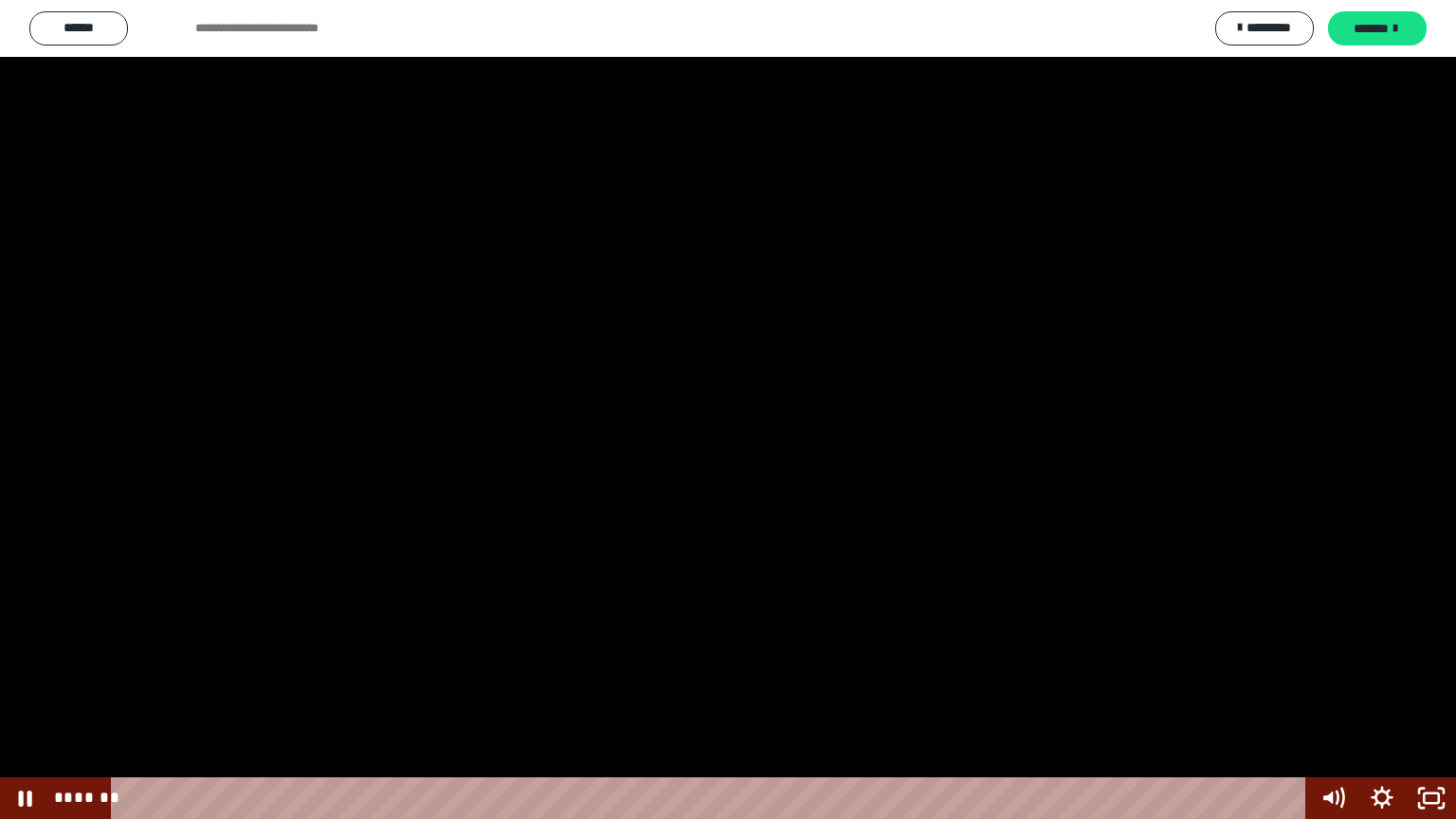 click at bounding box center (728, 410) 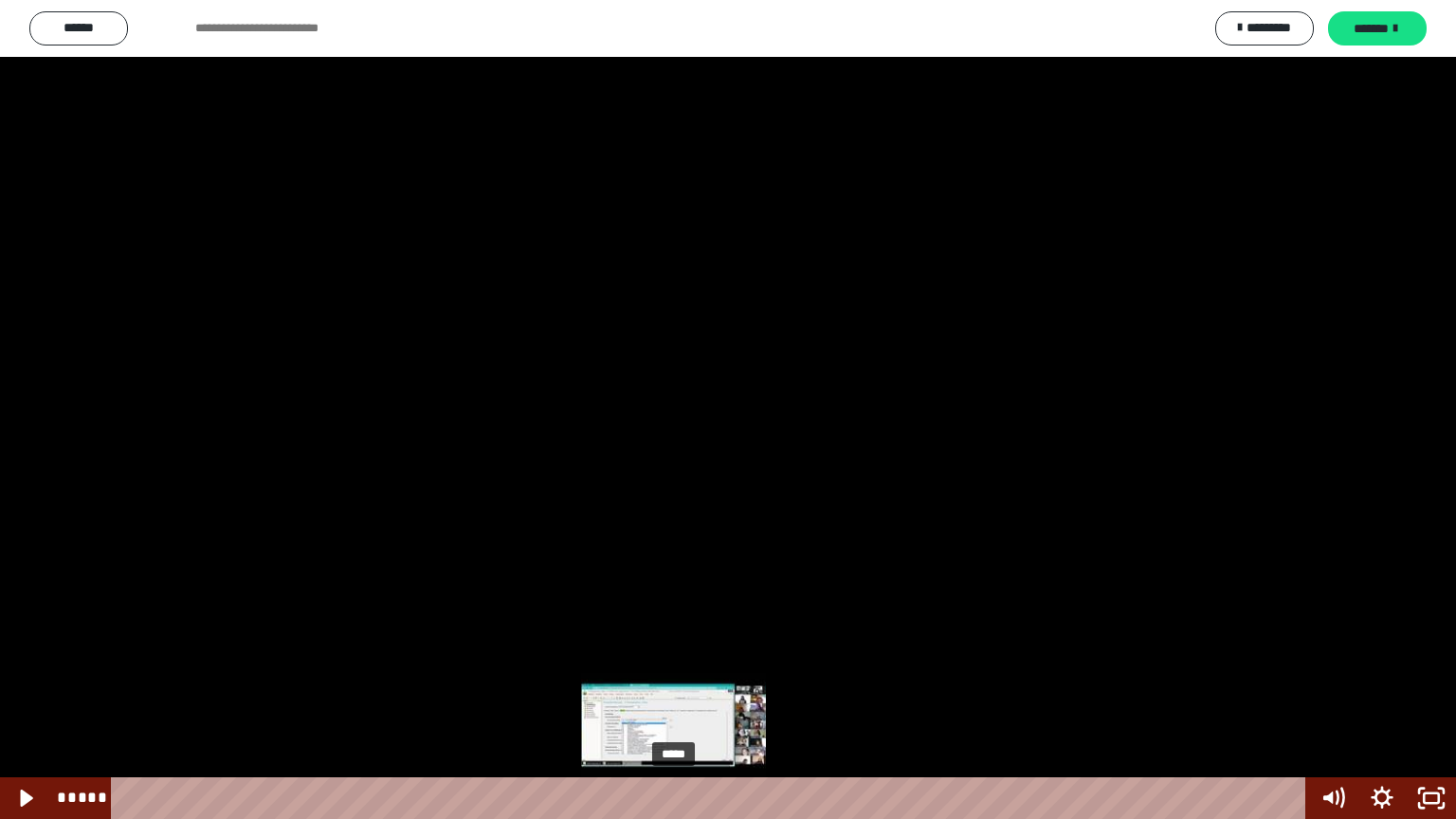click on "*****" at bounding box center [712, 798] 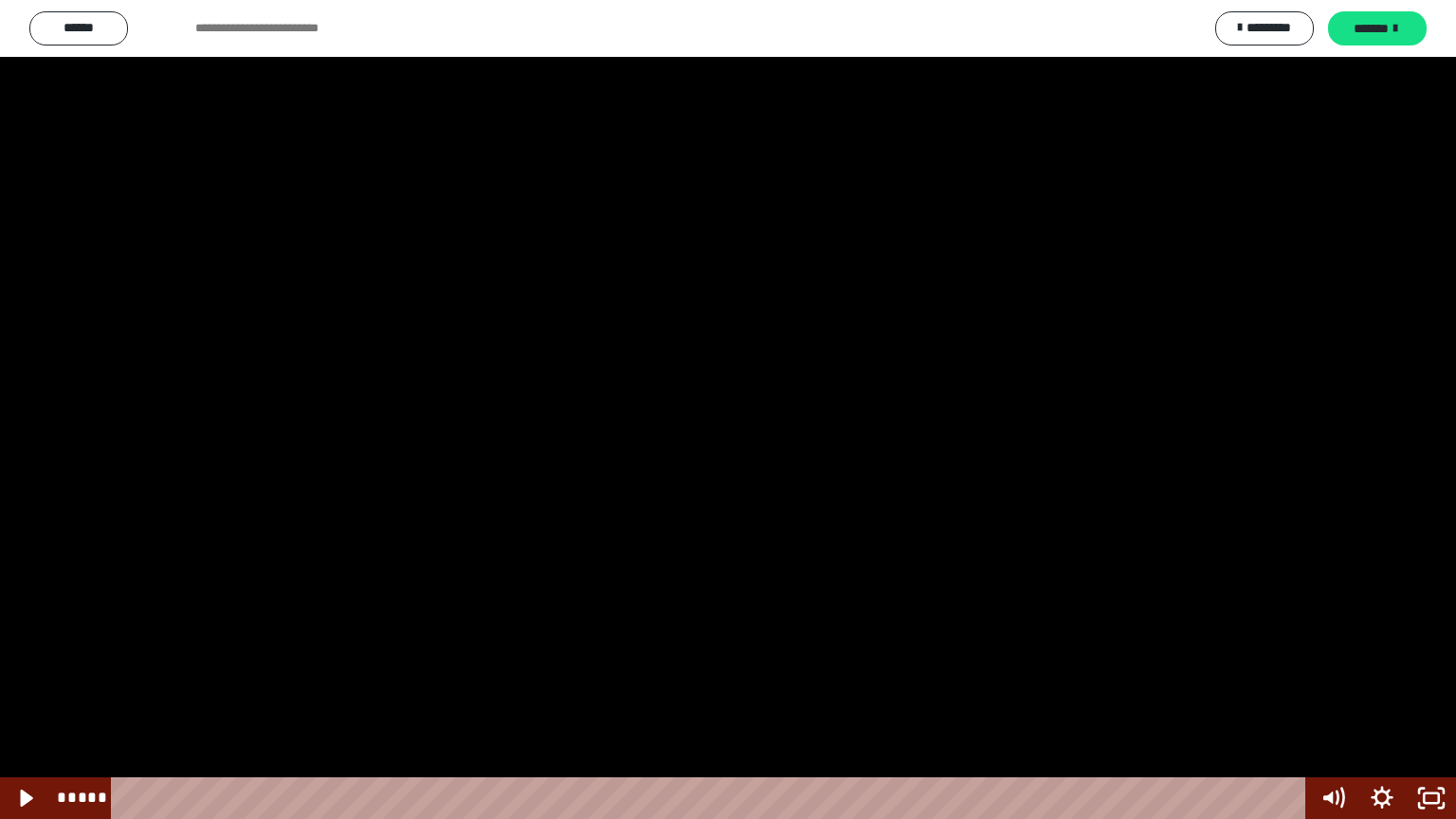 click at bounding box center [728, 410] 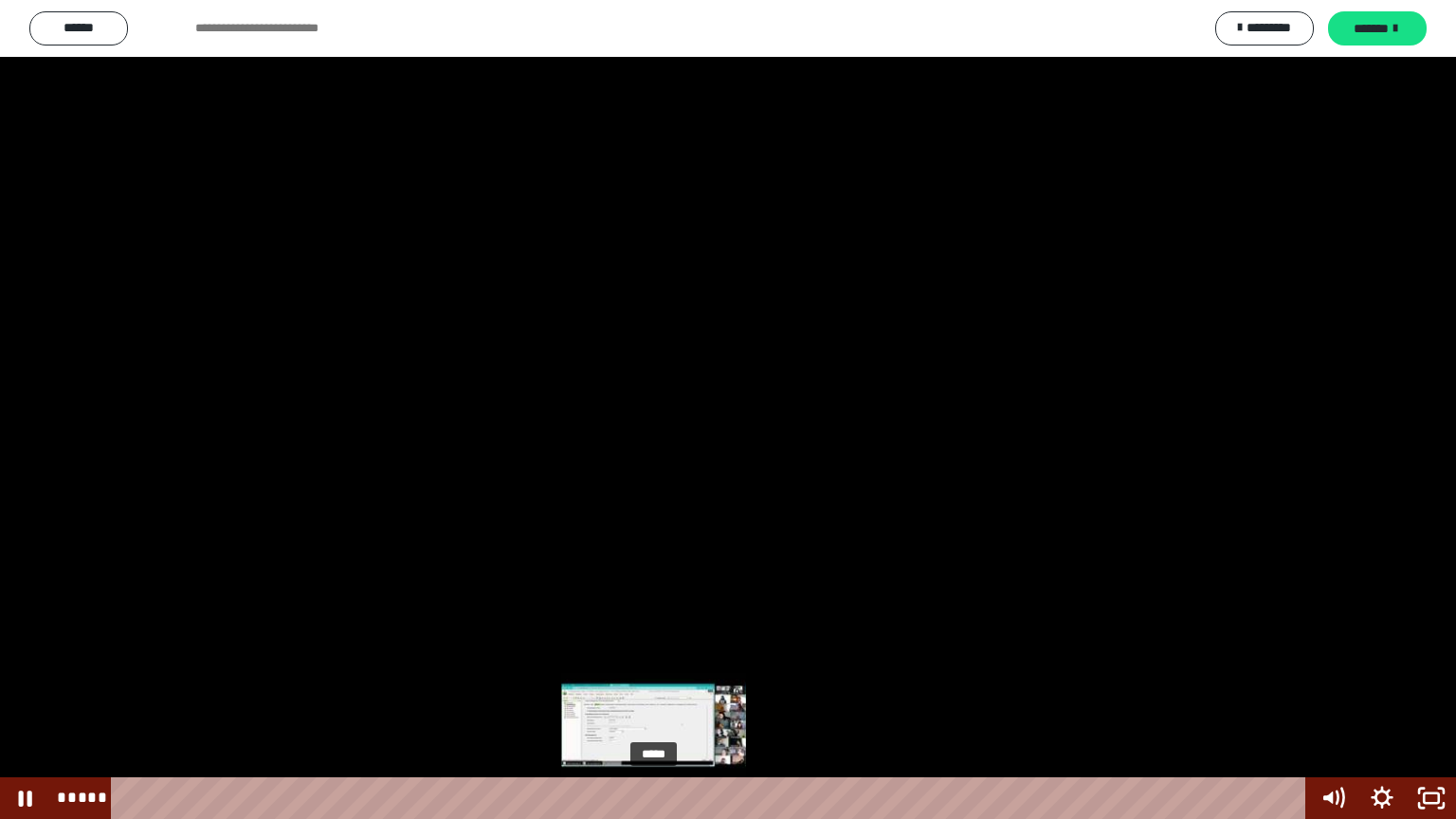 click on "*****" at bounding box center [712, 798] 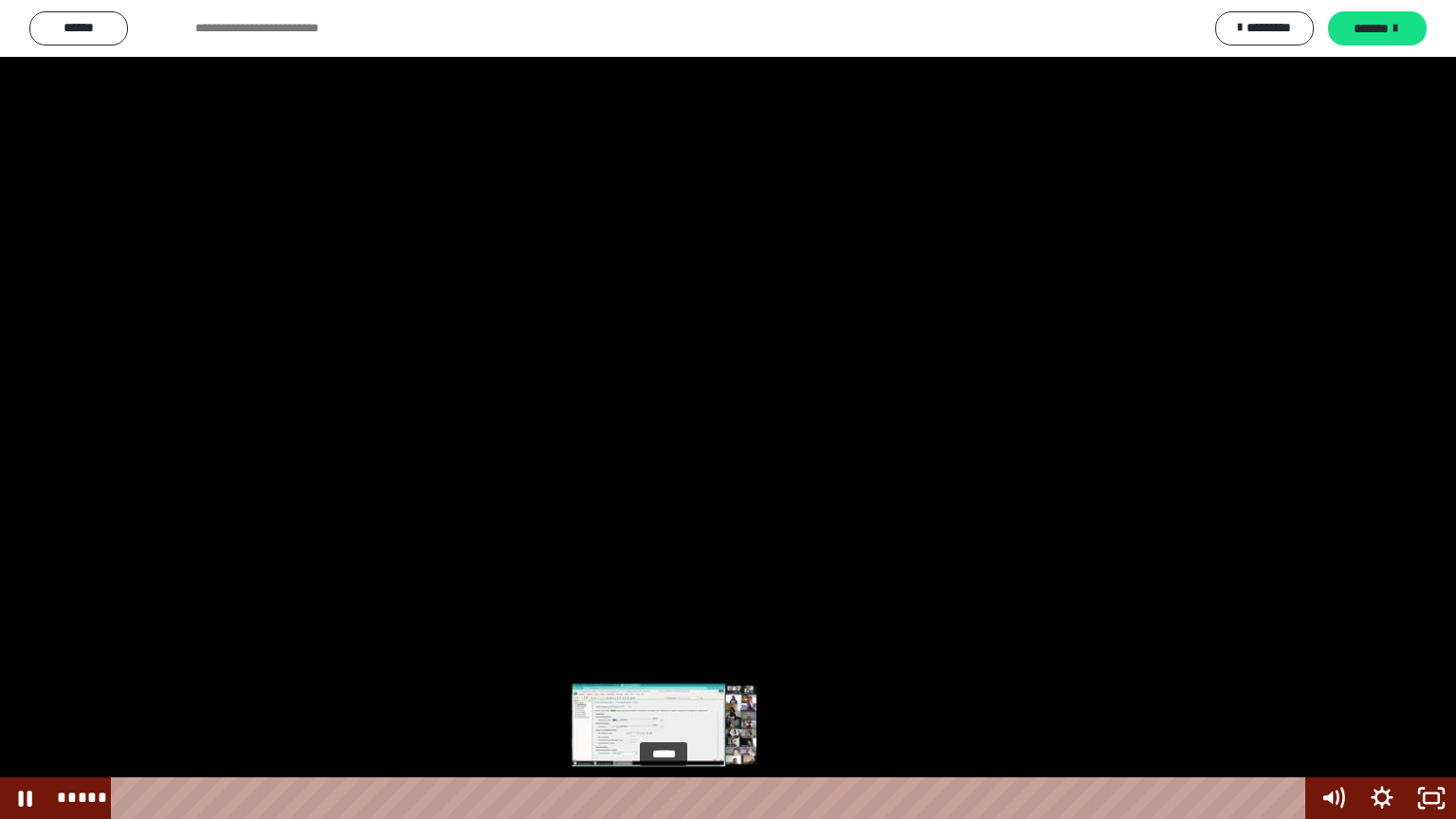 click on "*****" at bounding box center (712, 798) 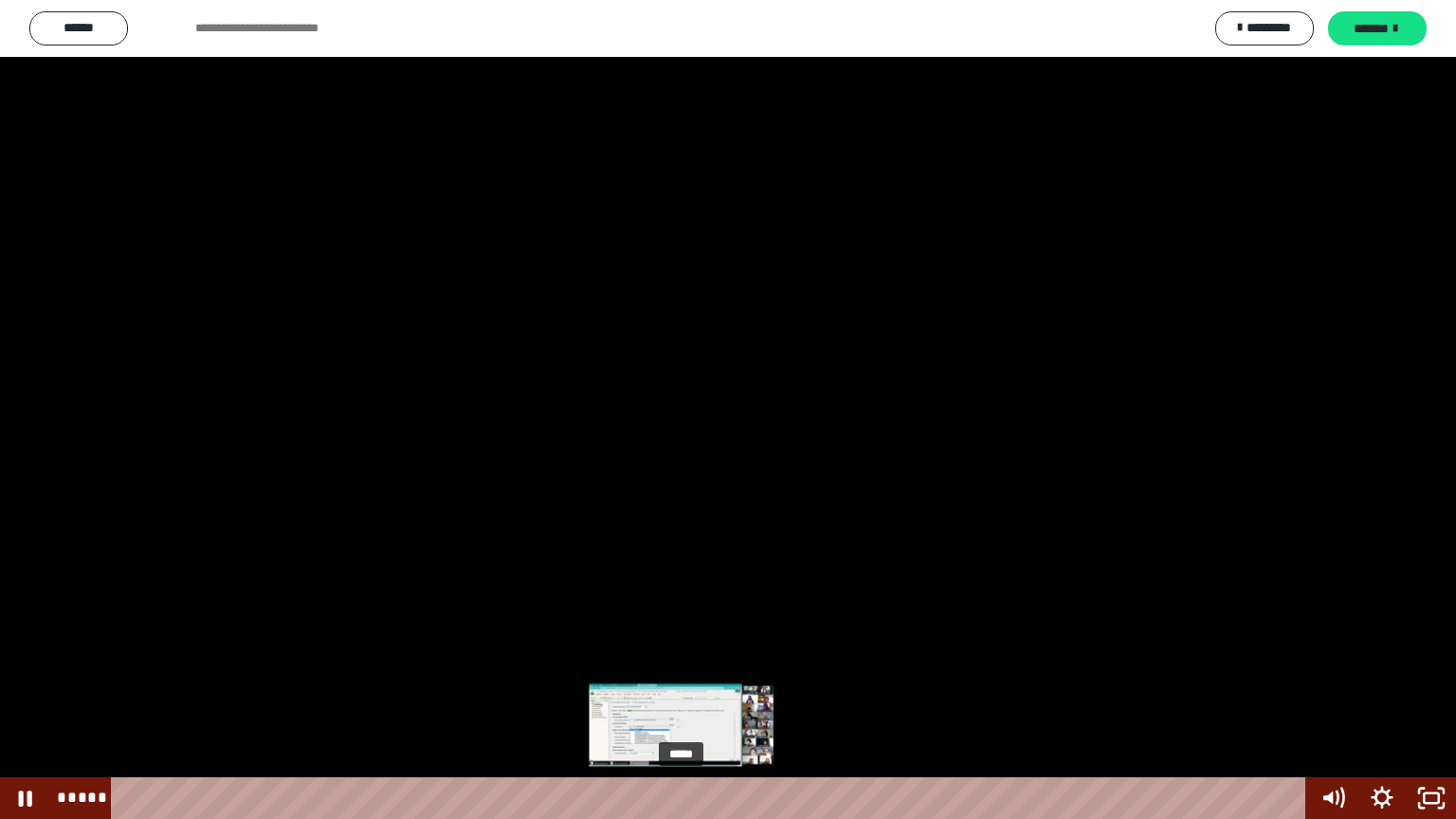 click on "*****" at bounding box center [712, 798] 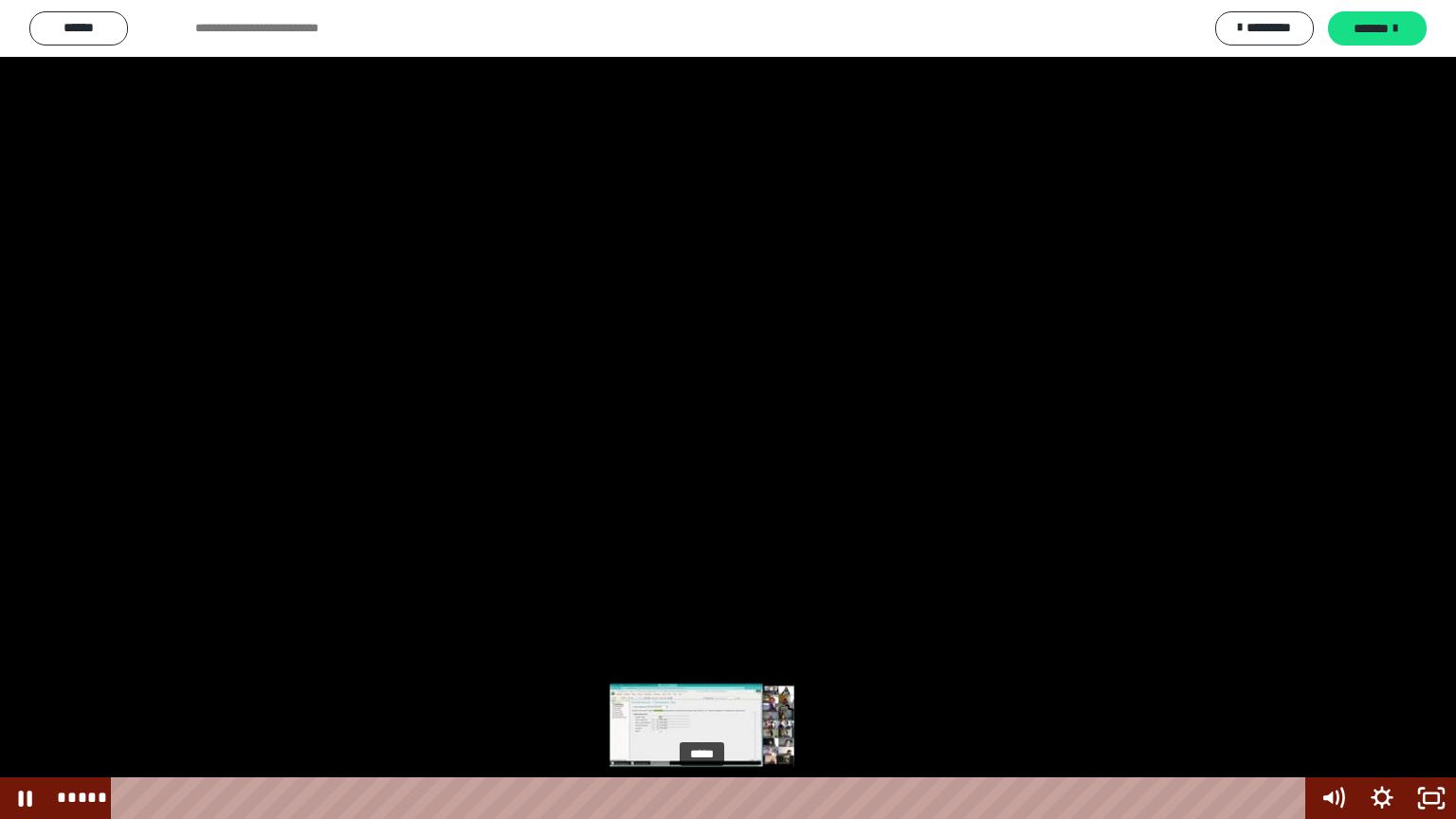 click at bounding box center [701, 798] 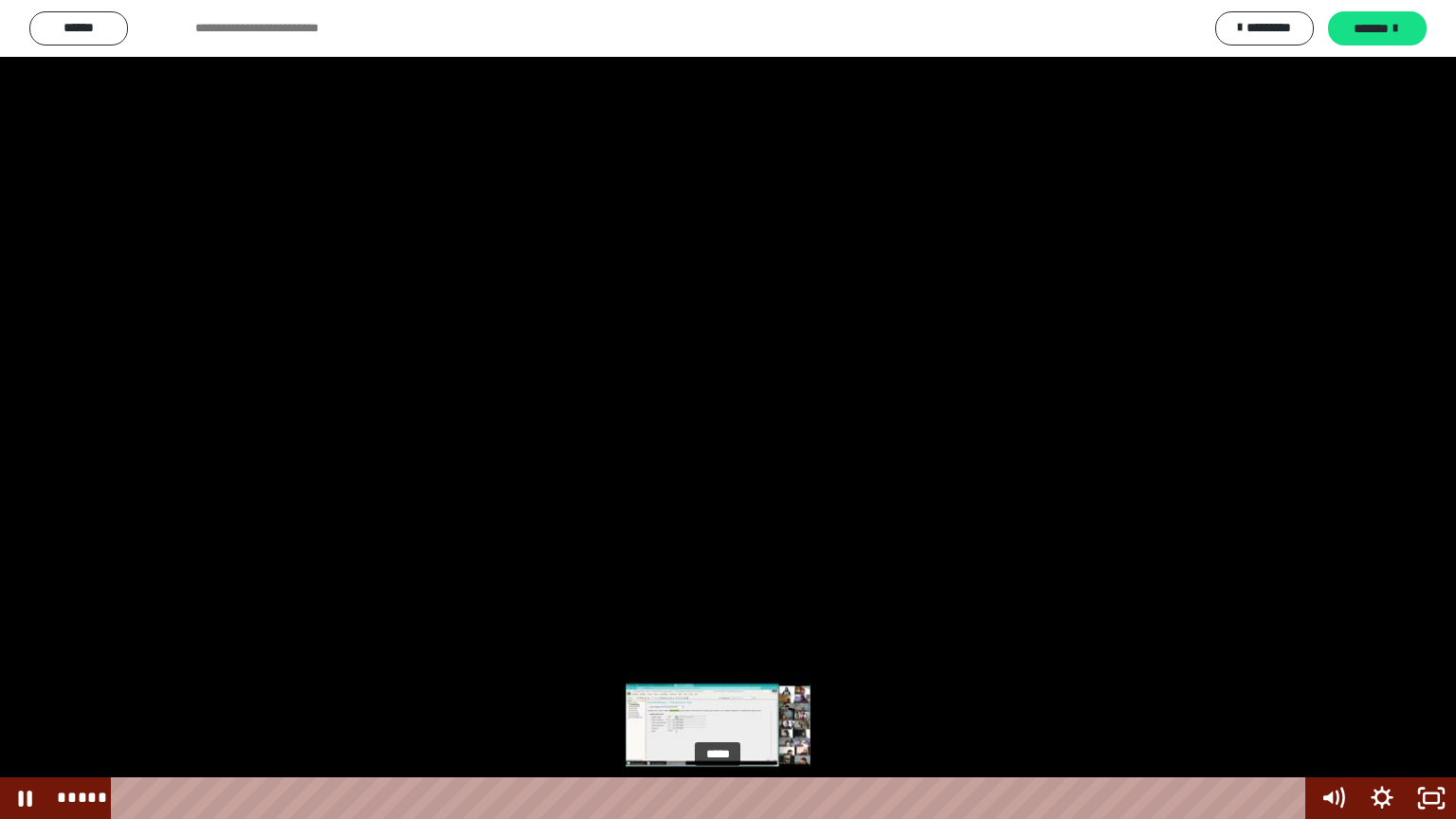 click on "*****" at bounding box center [712, 798] 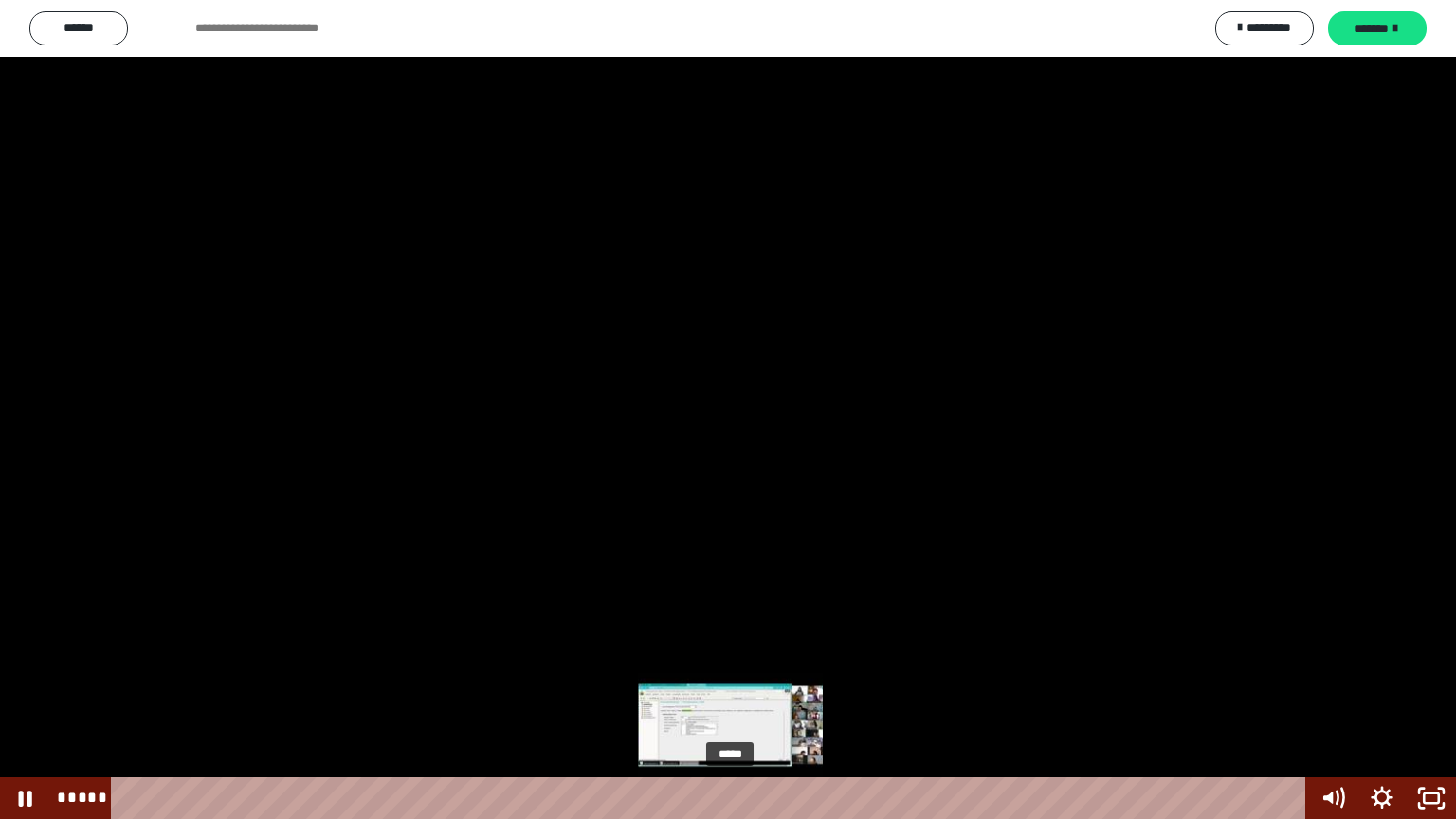 drag, startPoint x: 723, startPoint y: 796, endPoint x: 733, endPoint y: 797, distance: 10.049876 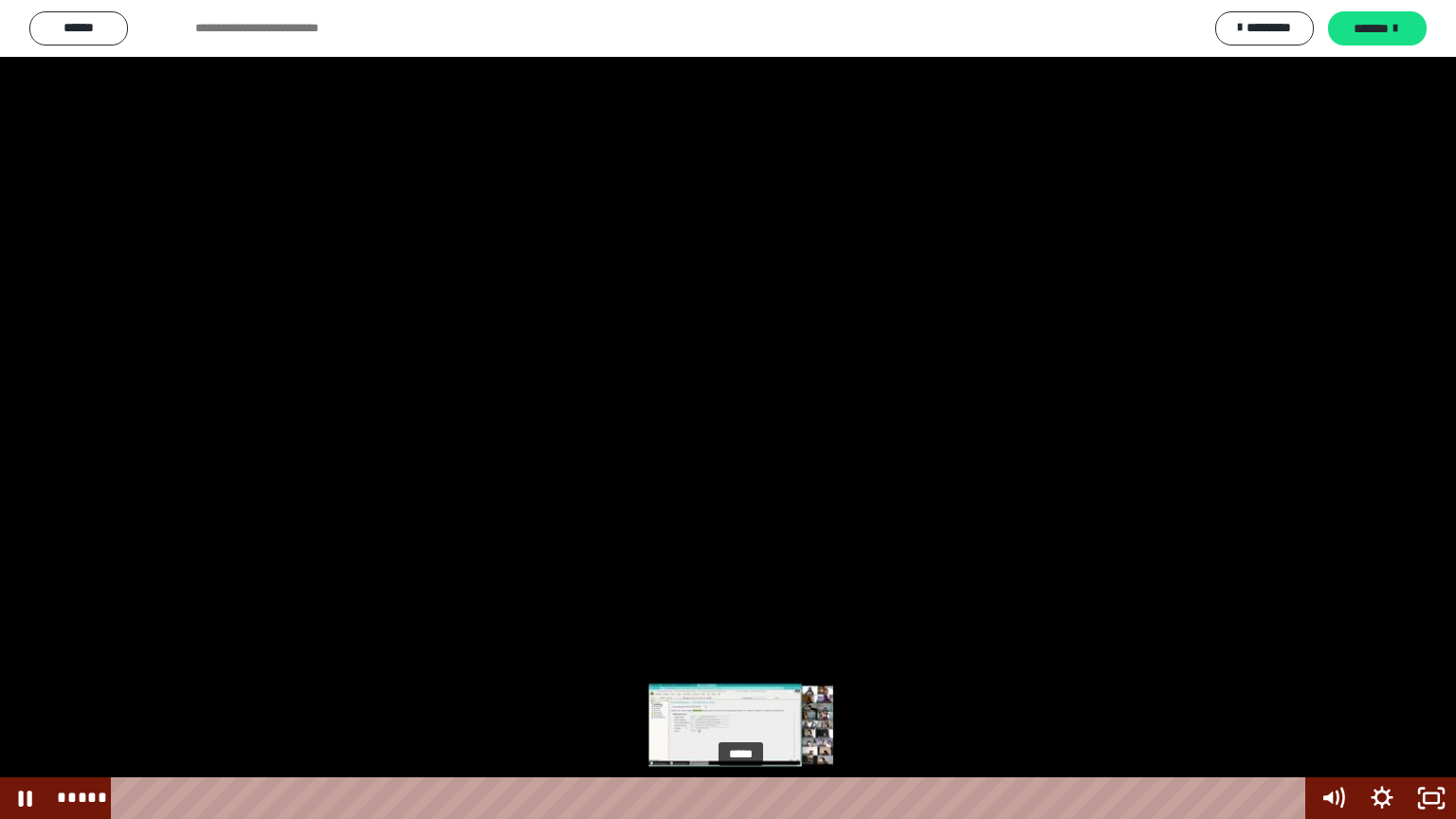 drag, startPoint x: 733, startPoint y: 799, endPoint x: 742, endPoint y: 803, distance: 9.848858 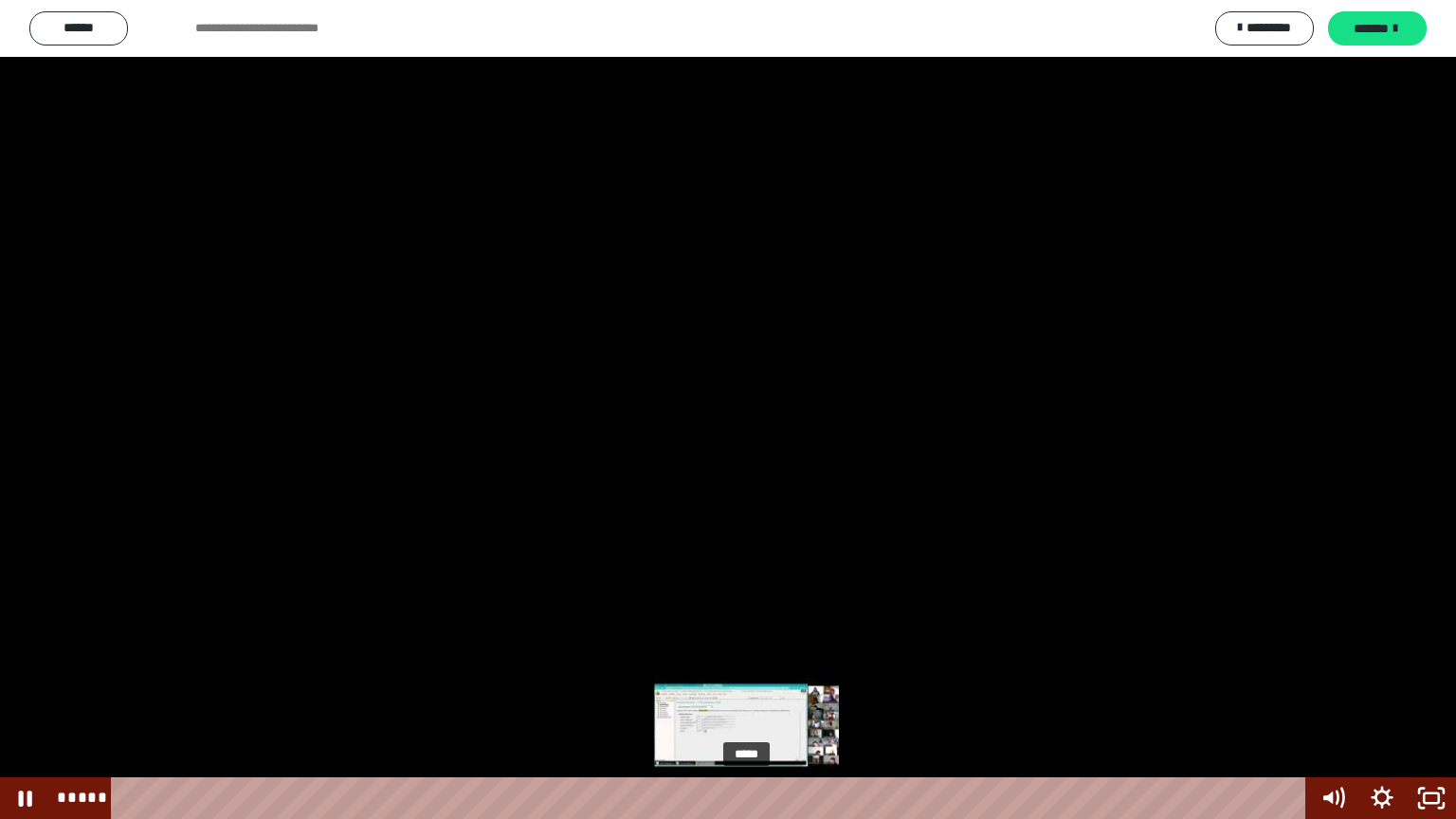 click at bounding box center (746, 798) 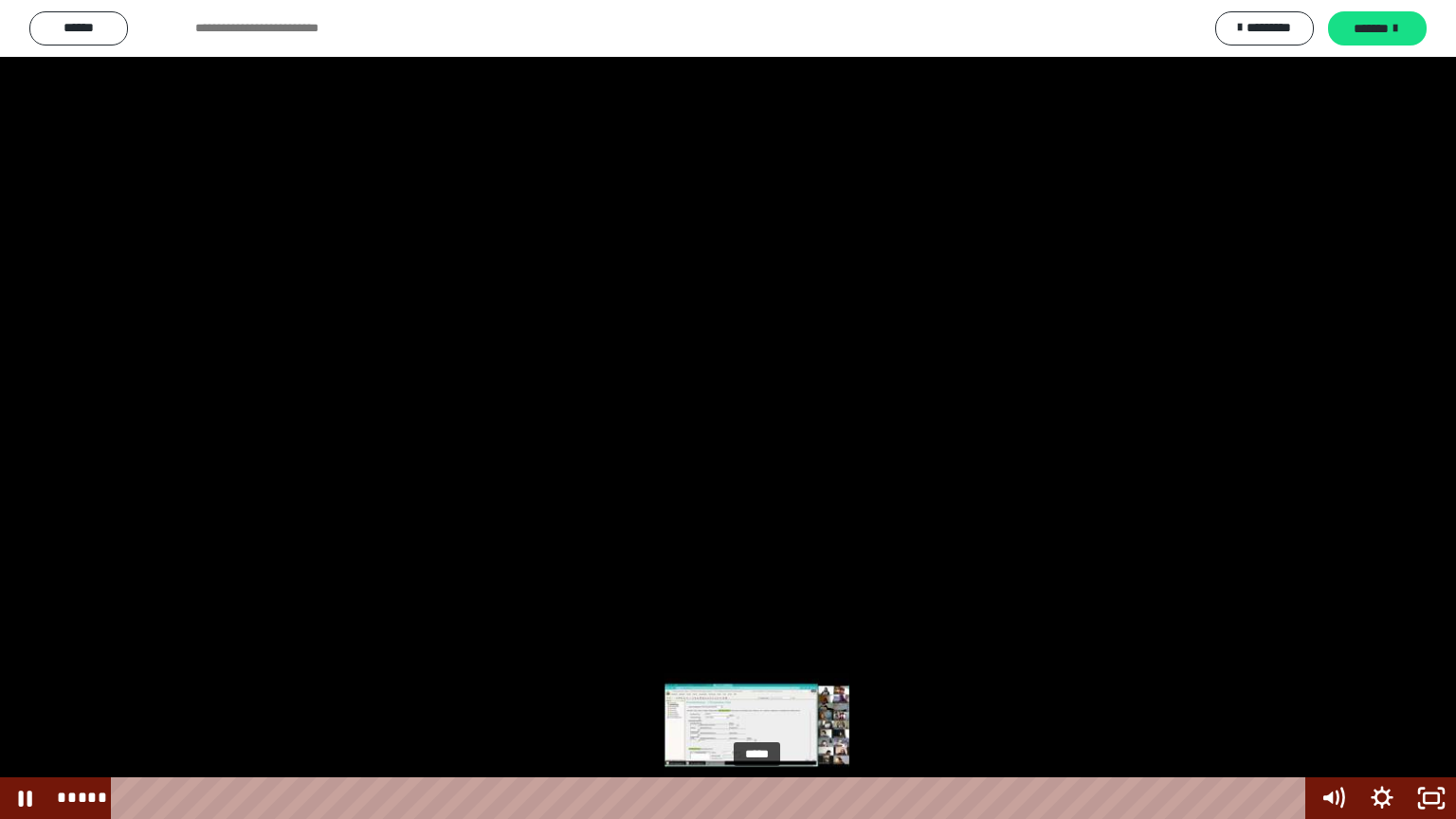 drag, startPoint x: 748, startPoint y: 804, endPoint x: 758, endPoint y: 804, distance: 10 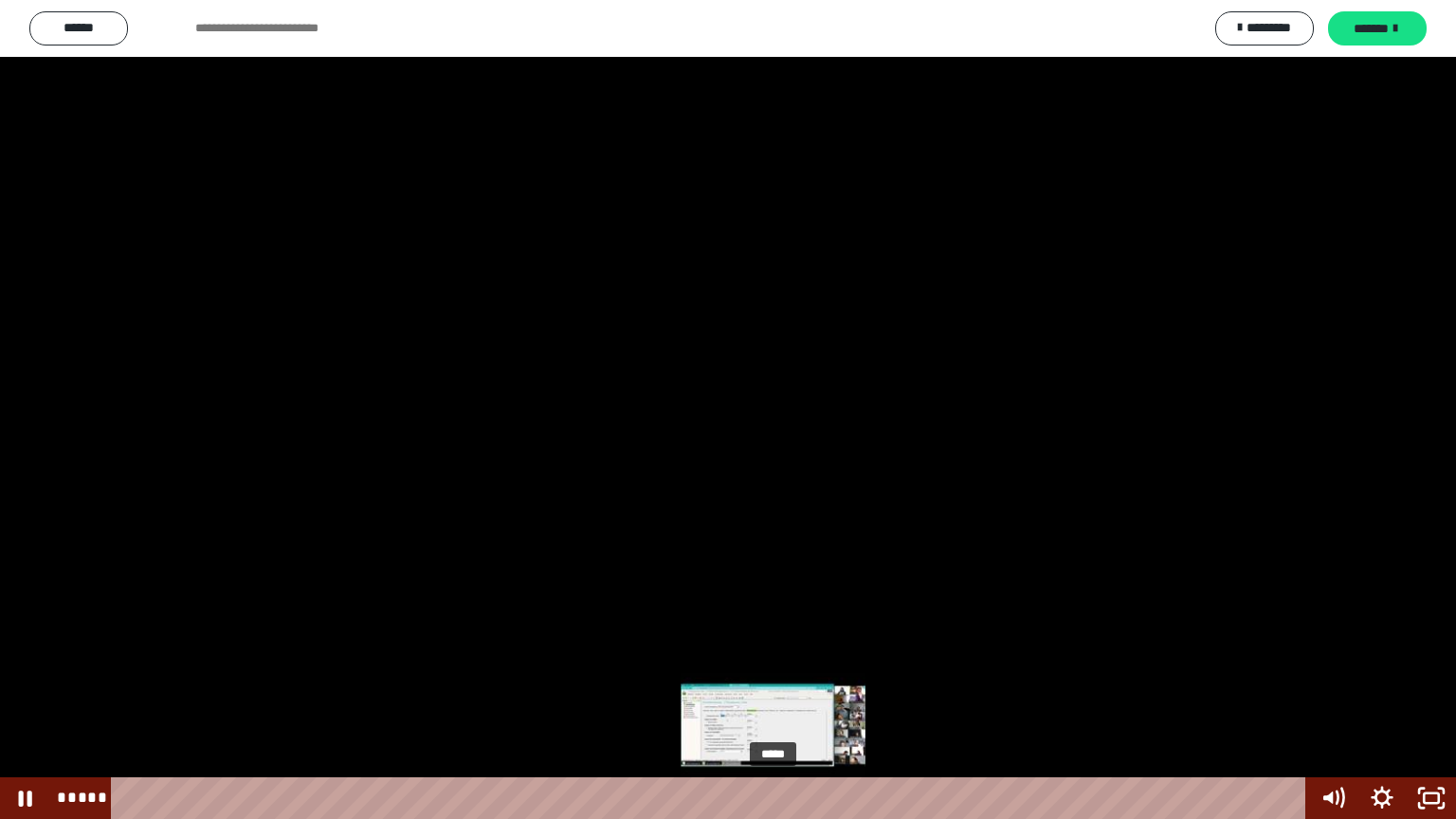 drag, startPoint x: 758, startPoint y: 804, endPoint x: 774, endPoint y: 802, distance: 16.124515 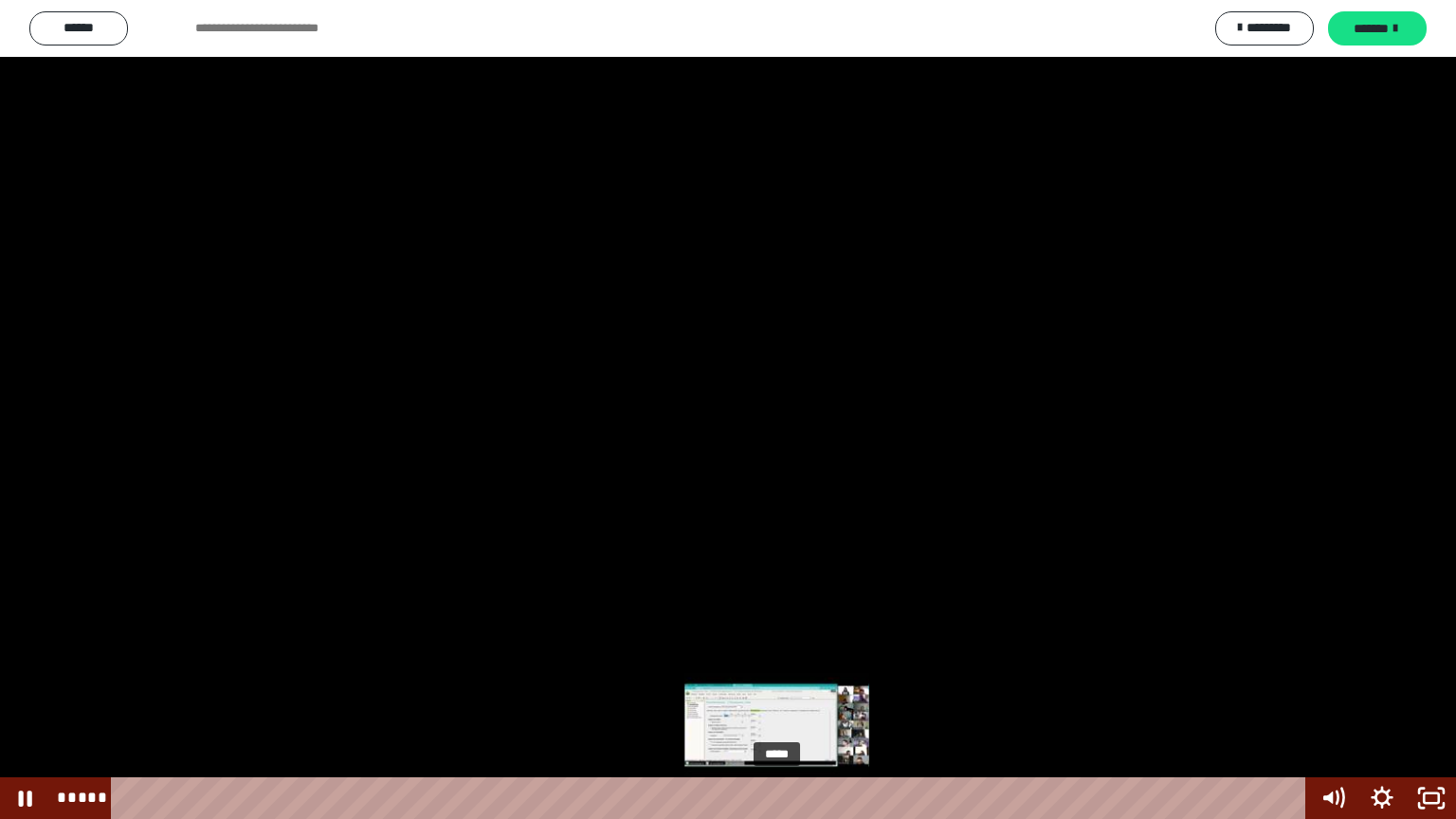 click at bounding box center [776, 798] 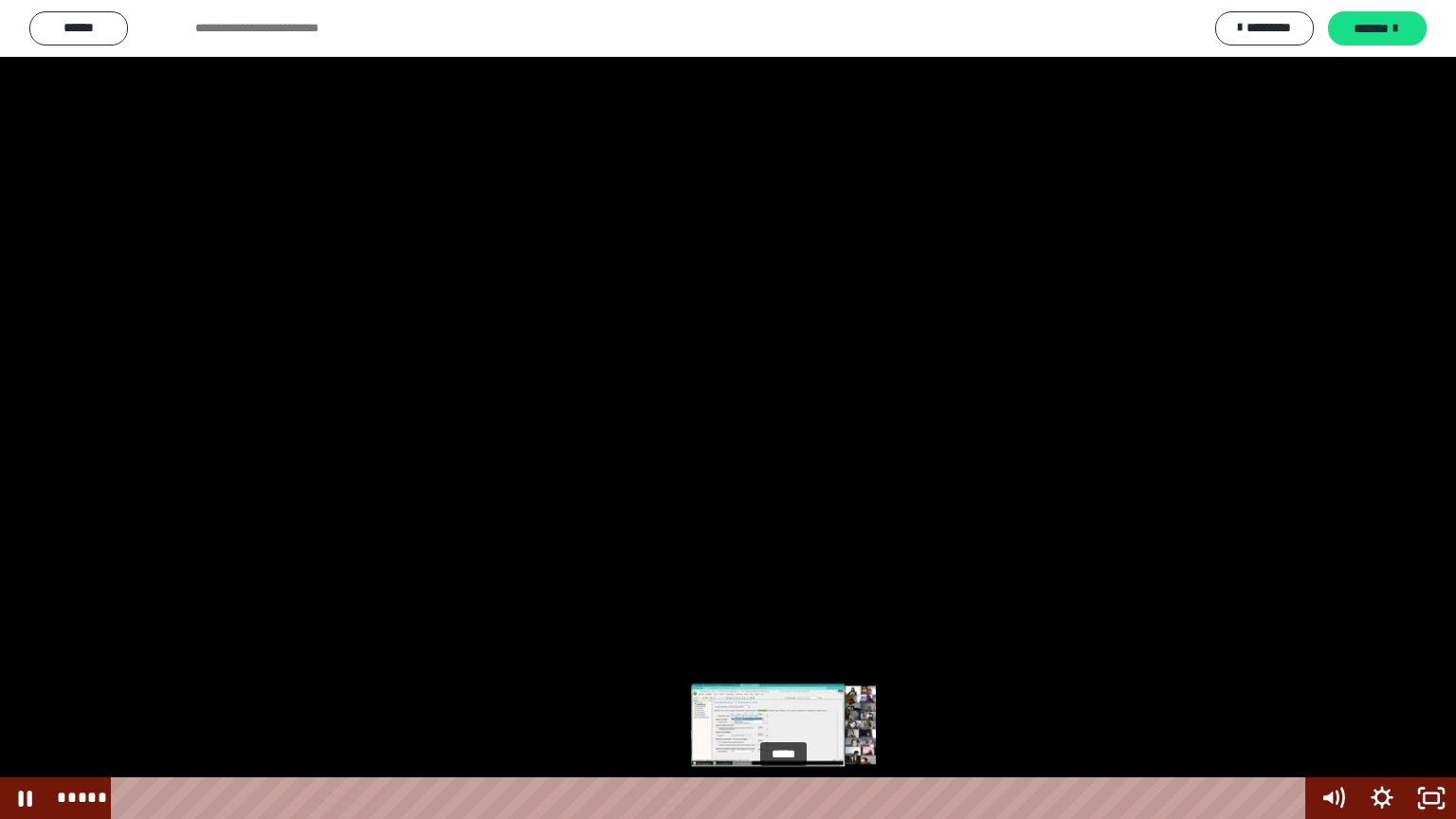click at bounding box center (783, 798) 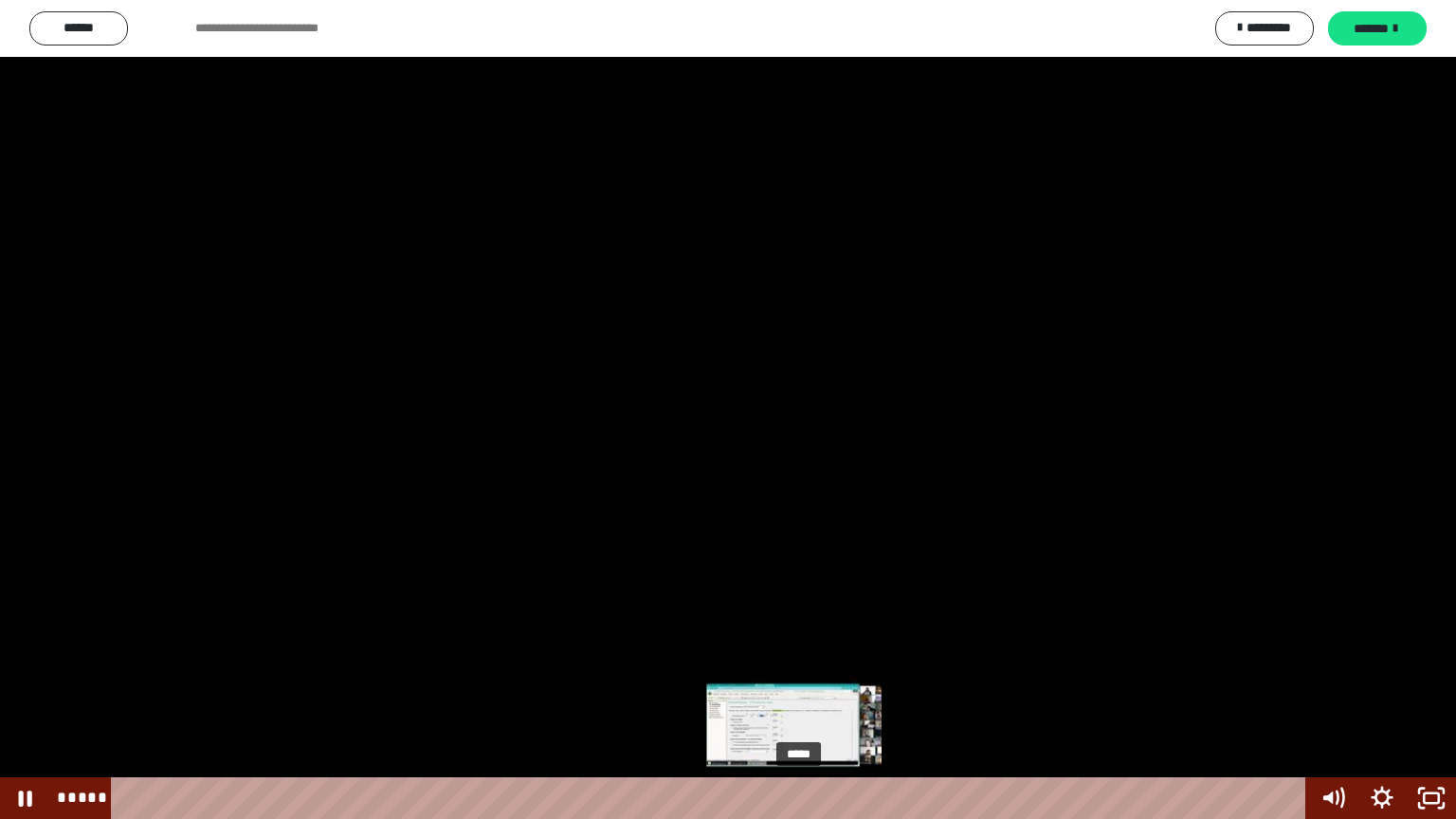 drag, startPoint x: 785, startPoint y: 794, endPoint x: 800, endPoint y: 794, distance: 15 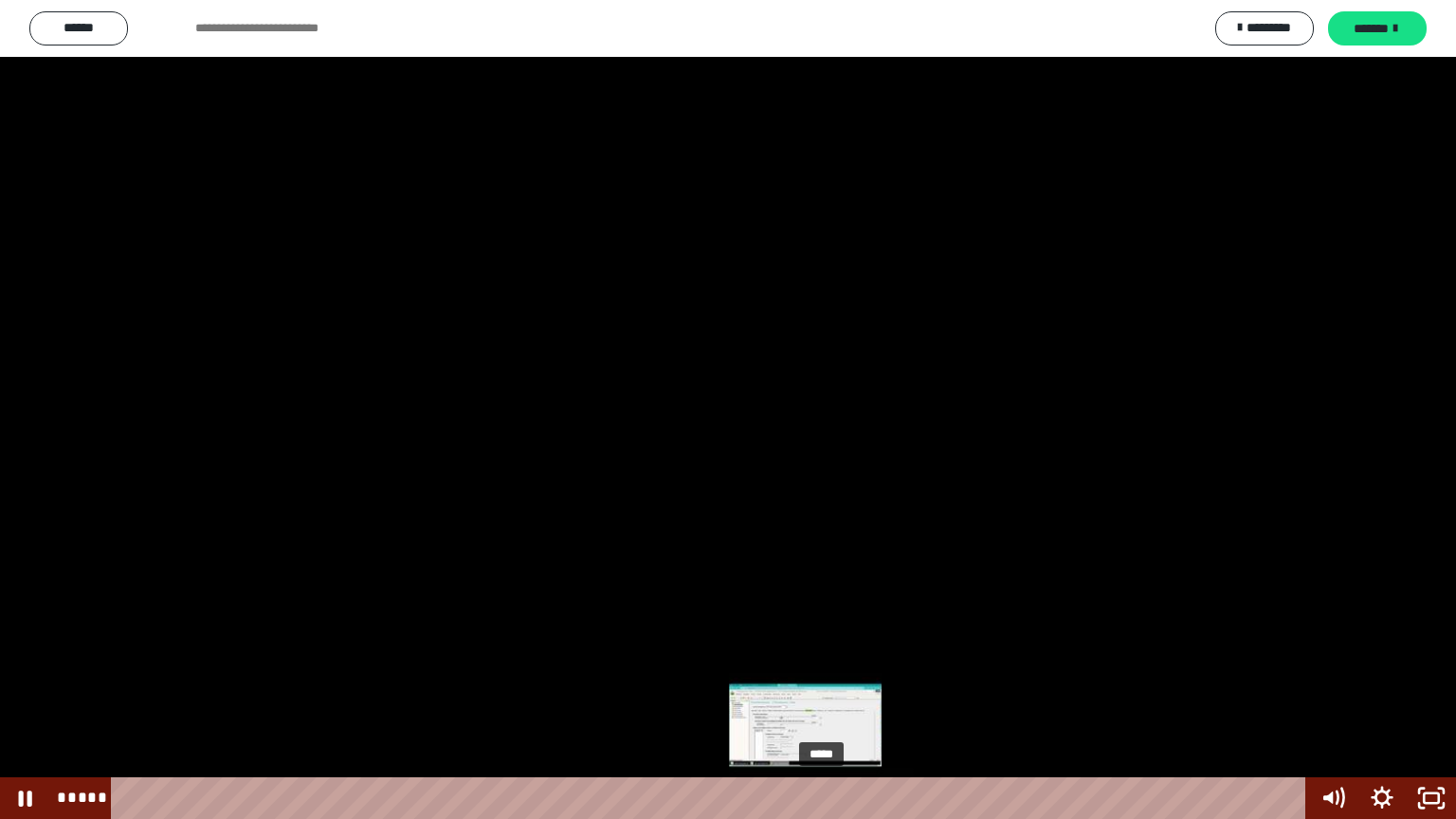 drag, startPoint x: 800, startPoint y: 794, endPoint x: 823, endPoint y: 802, distance: 24.351591 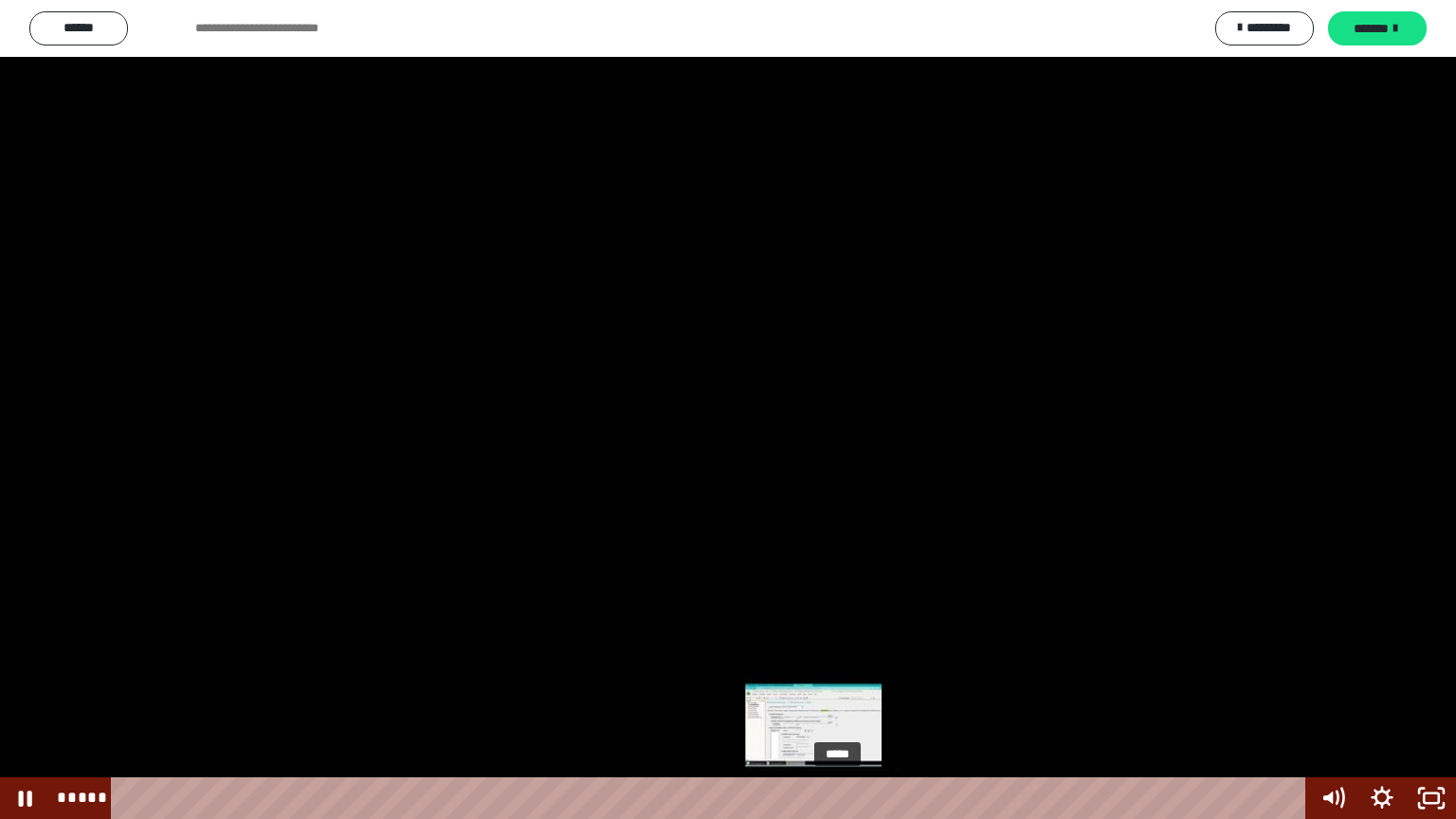 drag, startPoint x: 828, startPoint y: 799, endPoint x: 839, endPoint y: 801, distance: 11.18034 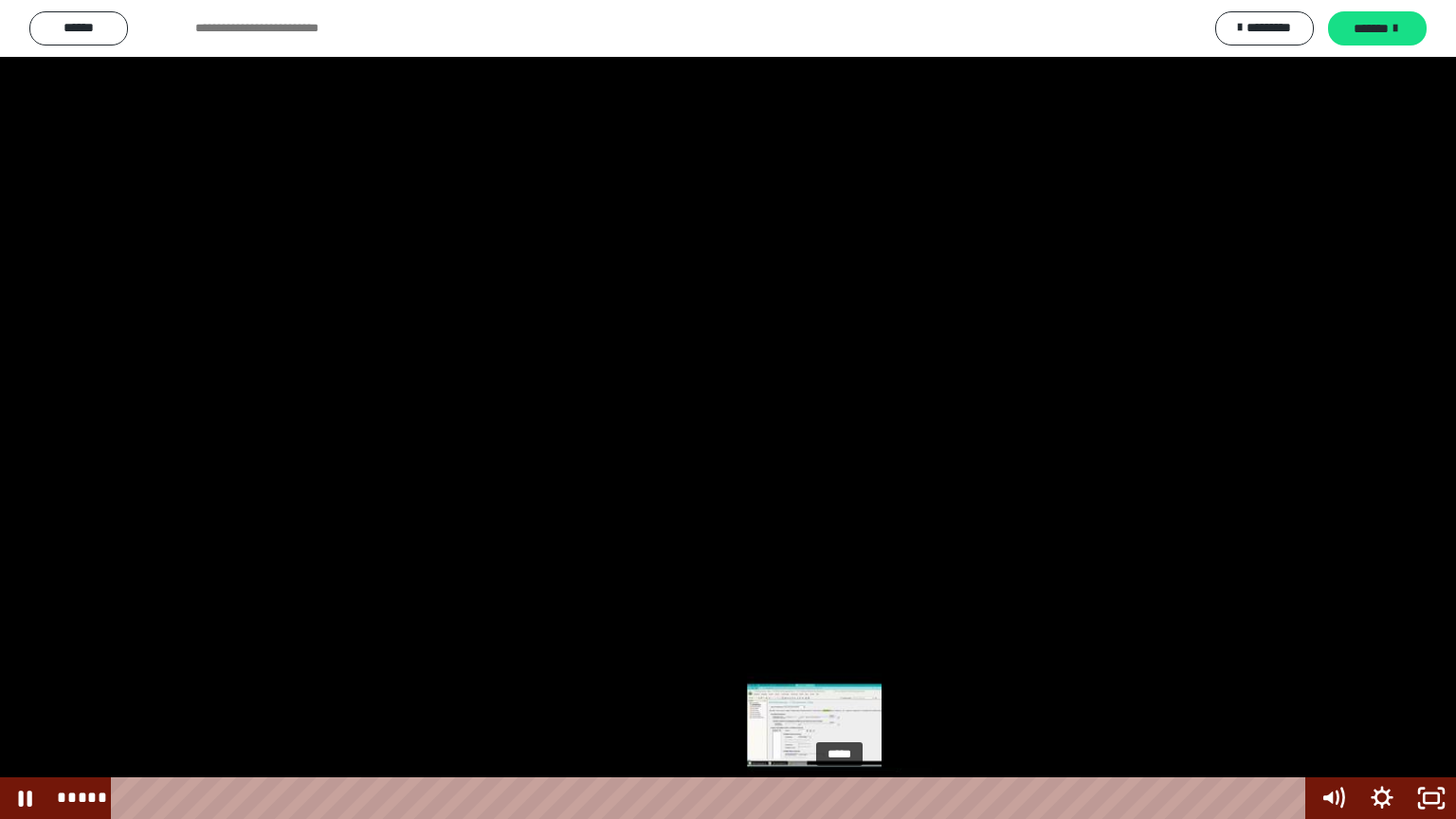 click at bounding box center (839, 798) 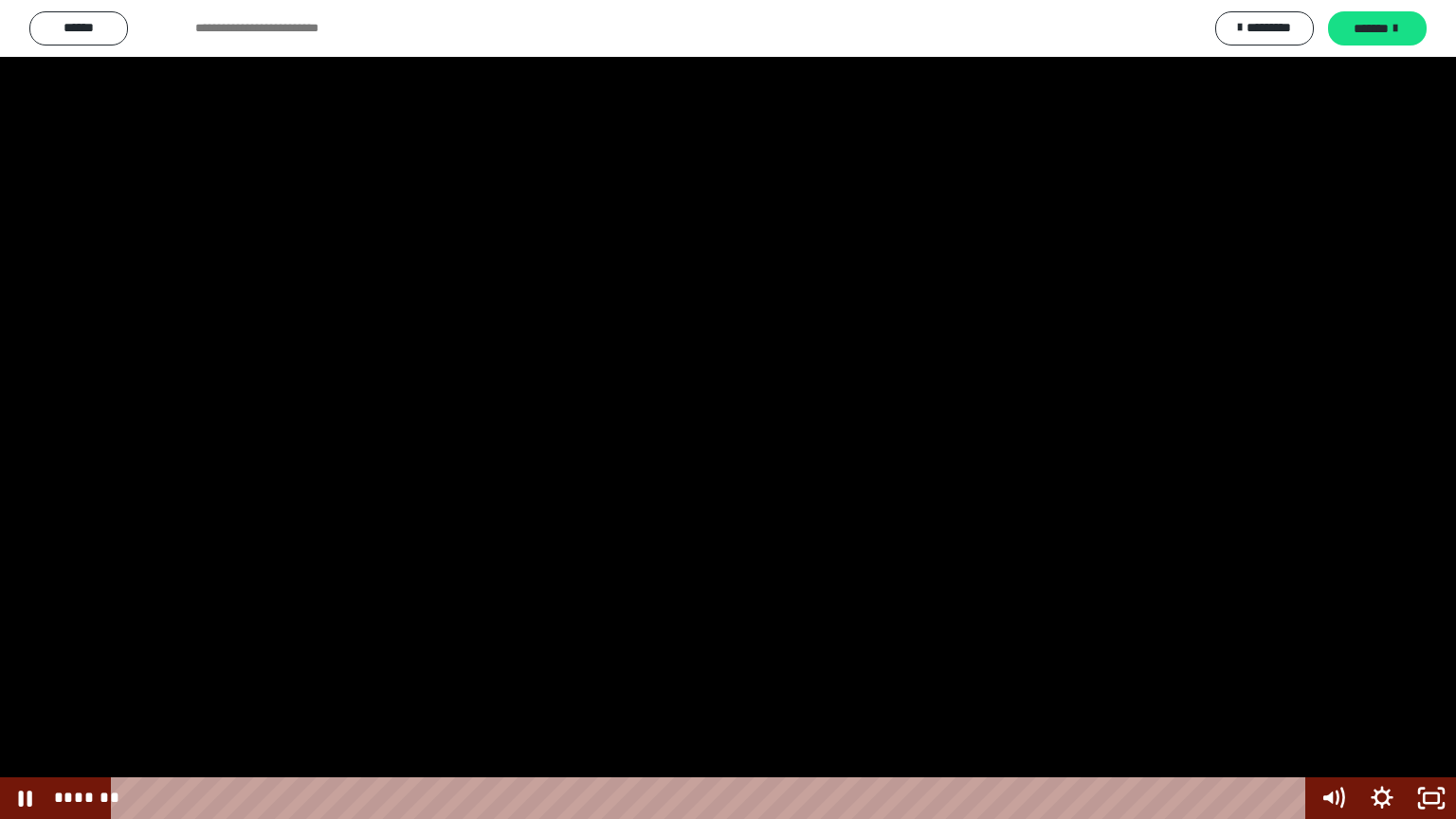 click at bounding box center (728, 410) 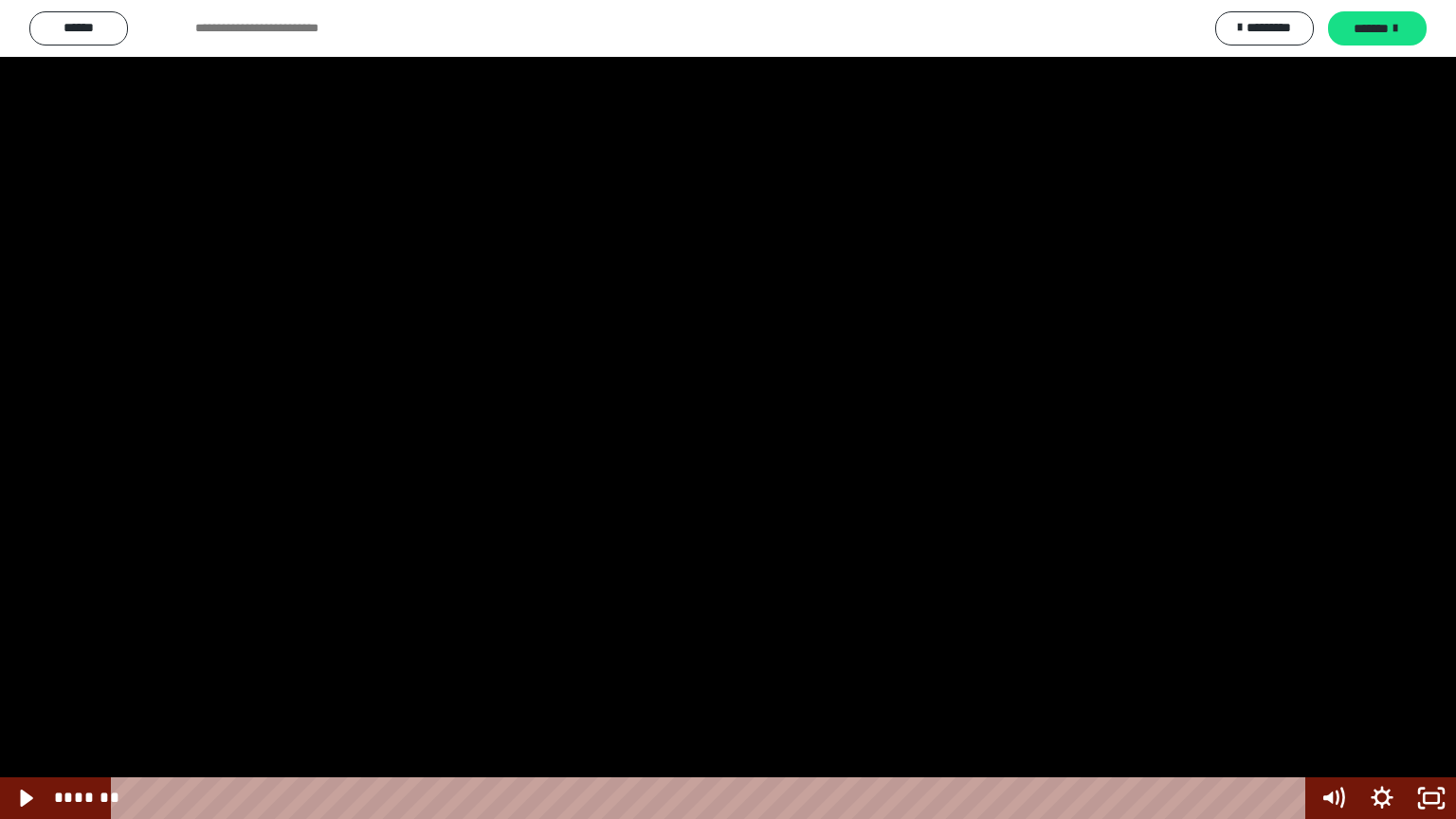 click at bounding box center (728, 410) 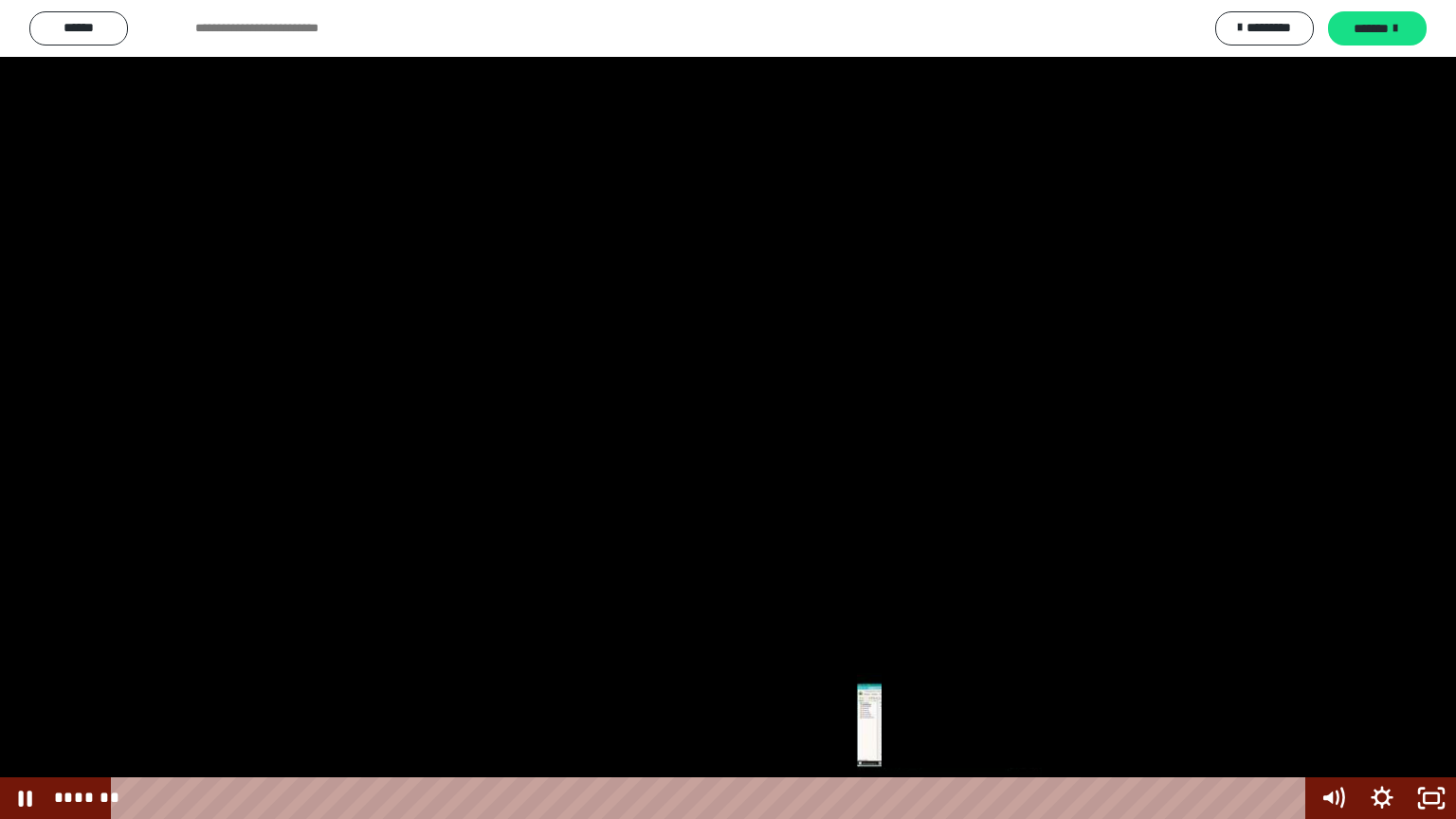 click on "*******" at bounding box center [712, 798] 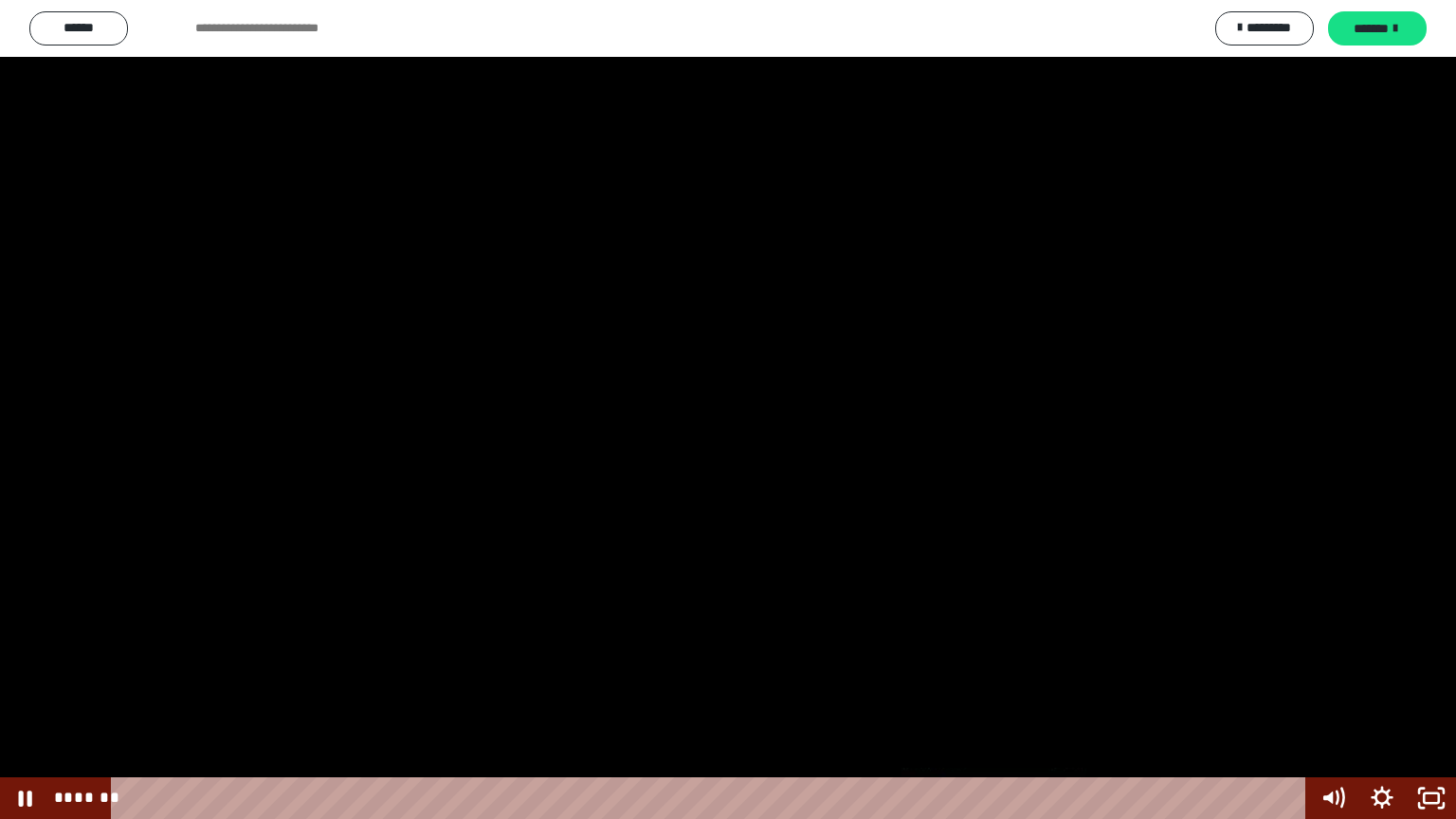 click on "*******" at bounding box center [712, 798] 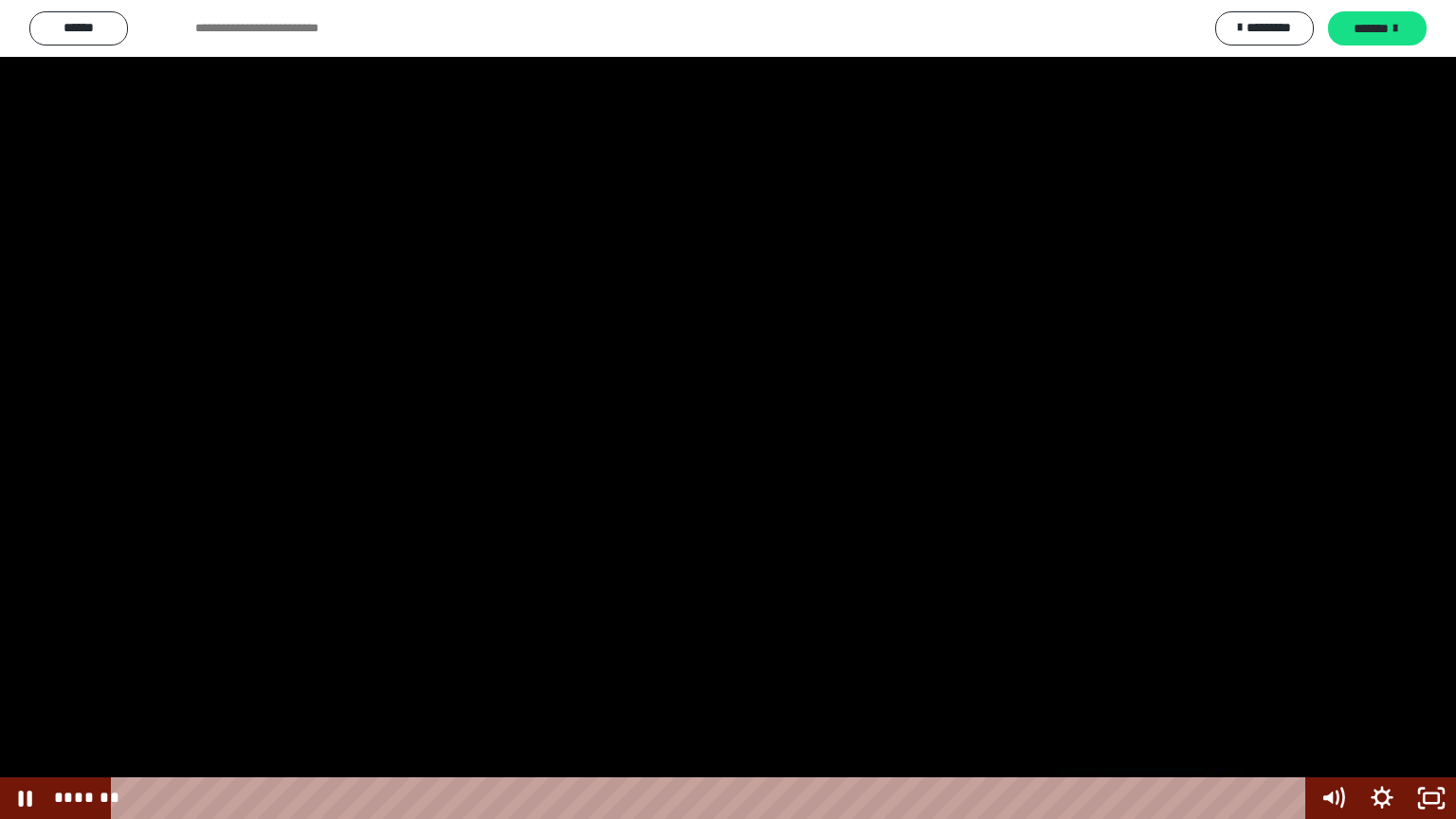 click on "*******" at bounding box center (712, 798) 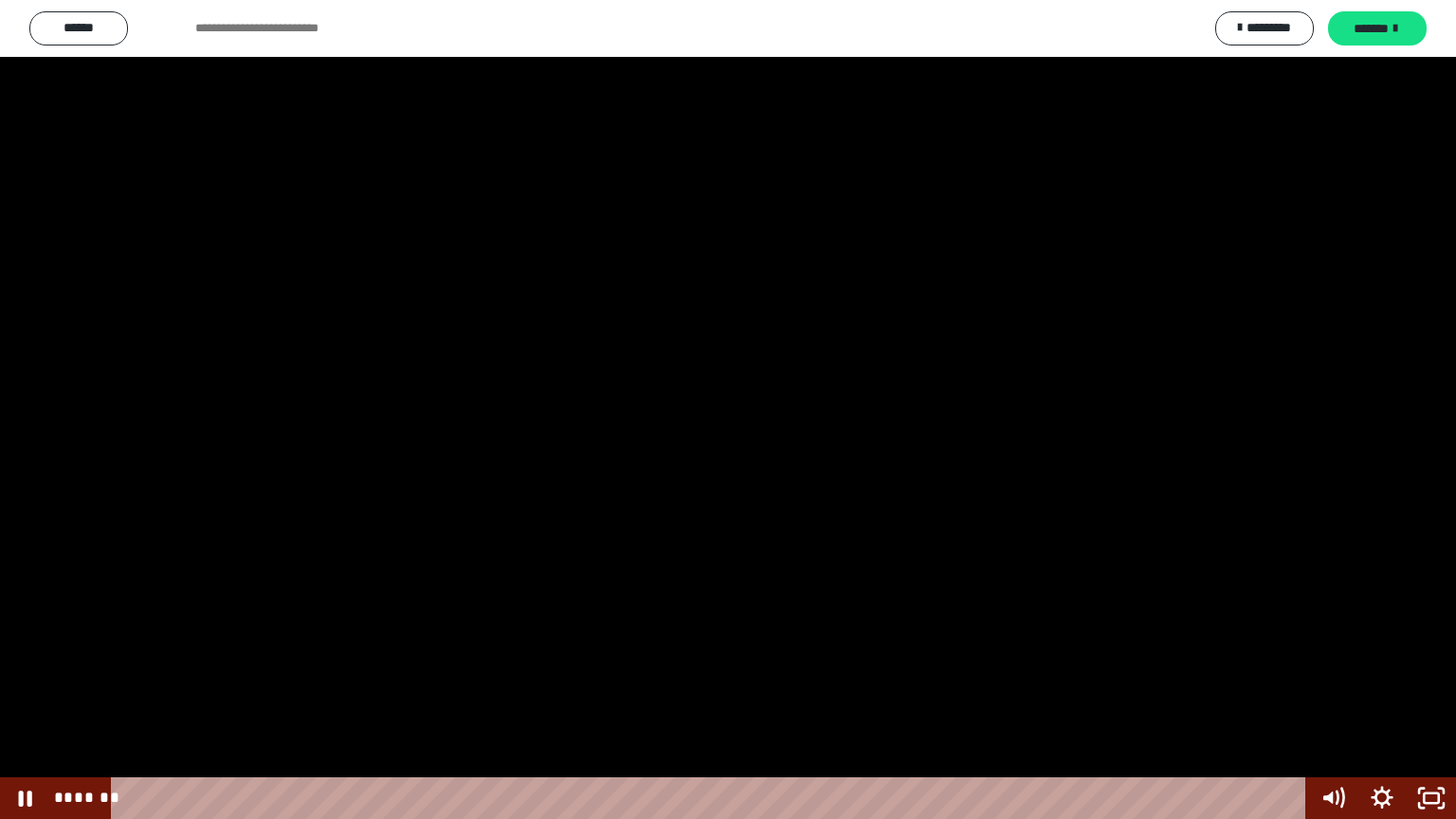 click at bounding box center [728, 410] 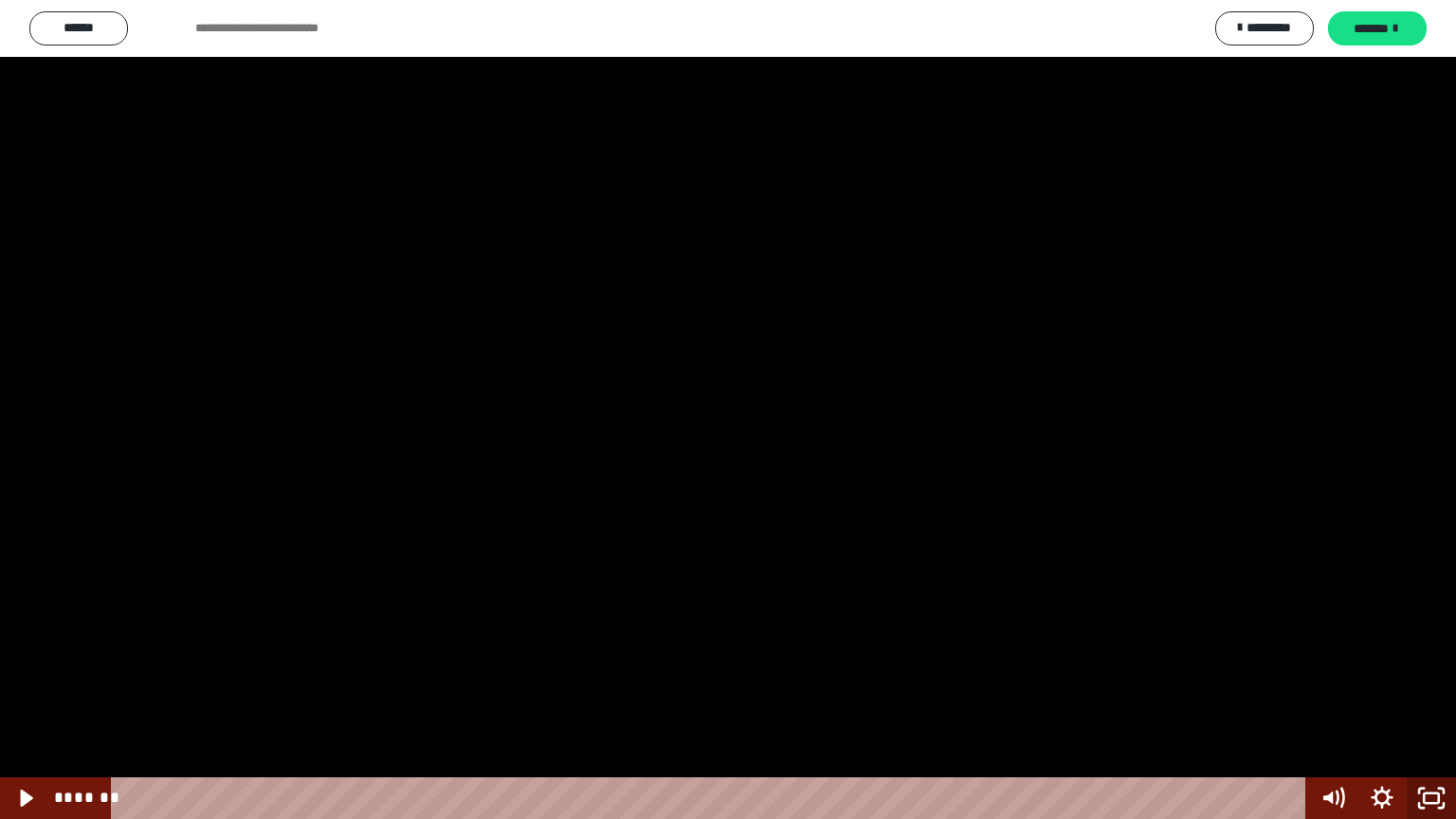 click 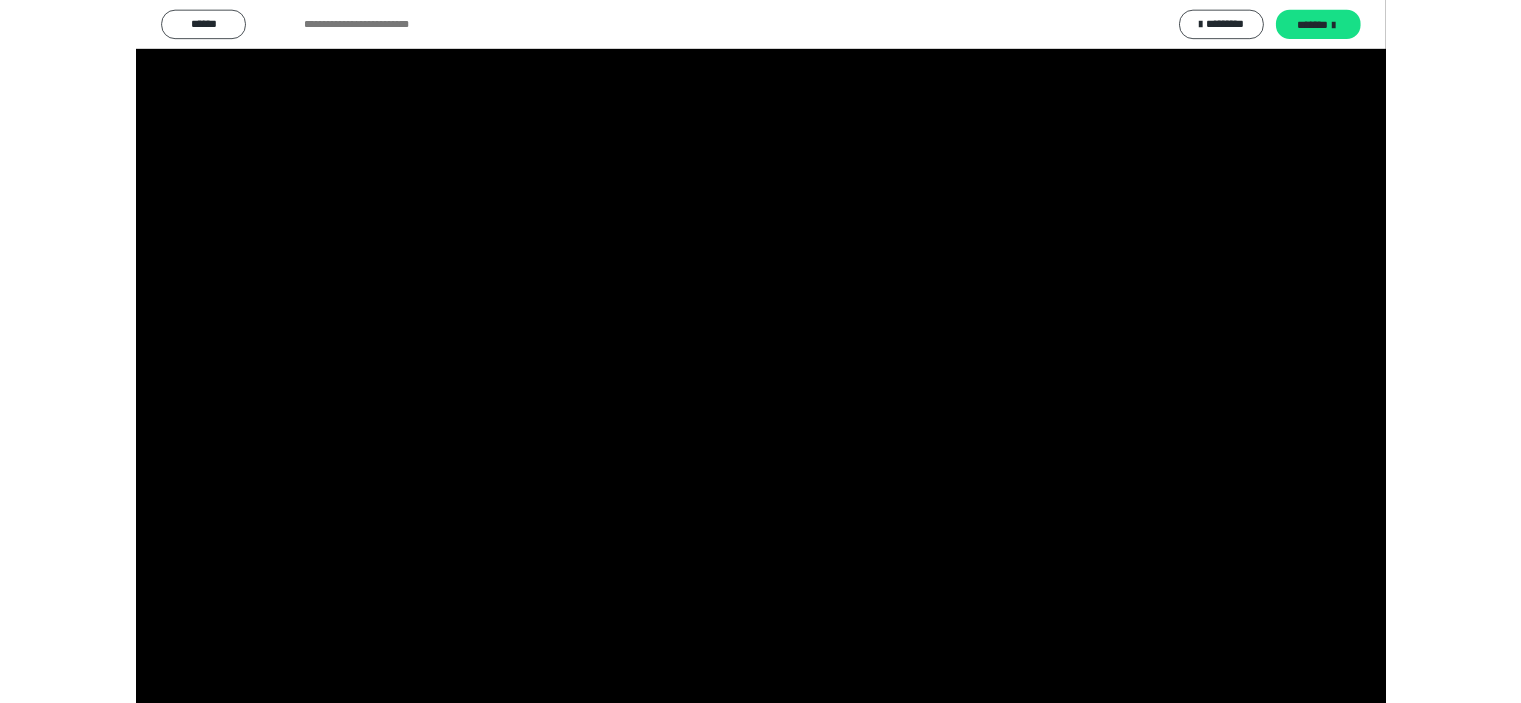 scroll, scrollTop: 1766, scrollLeft: 0, axis: vertical 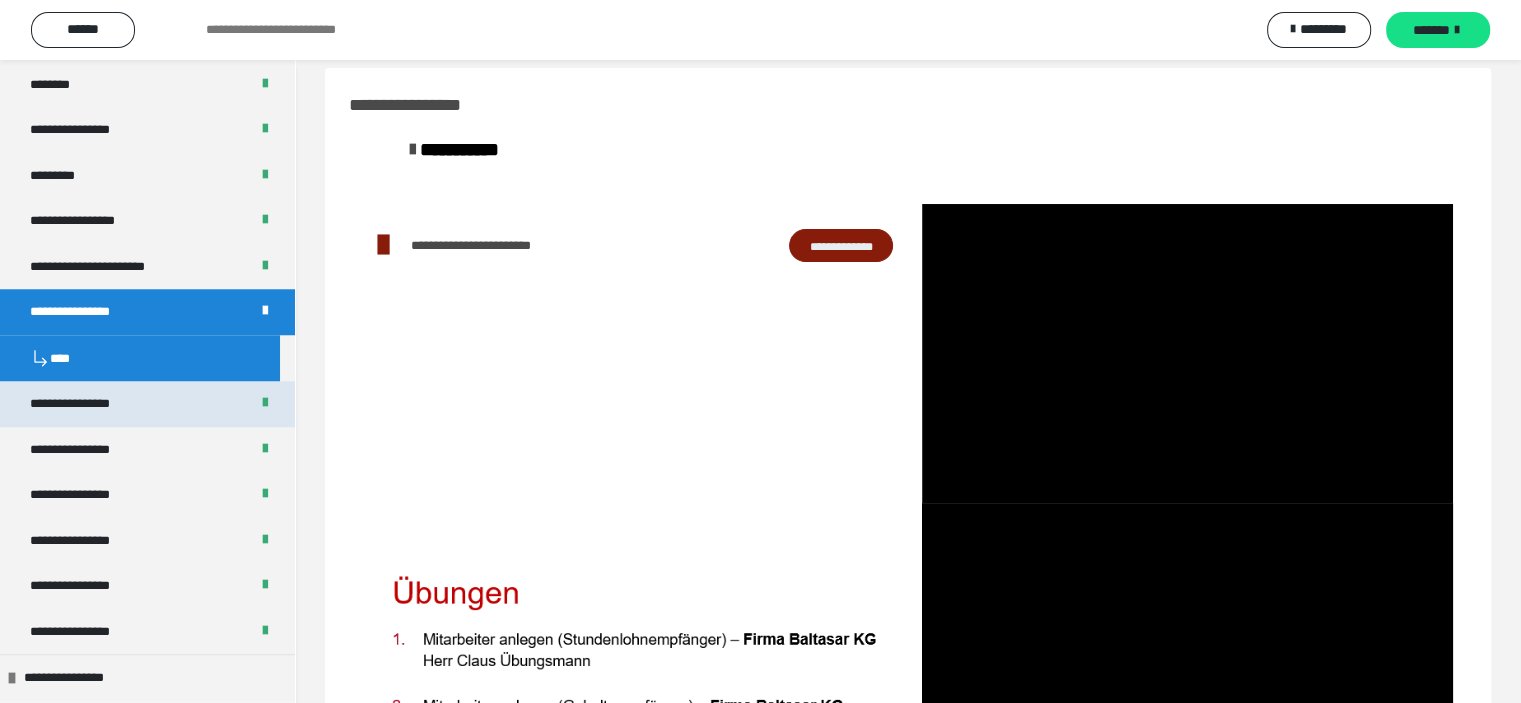 click on "**********" at bounding box center [87, 404] 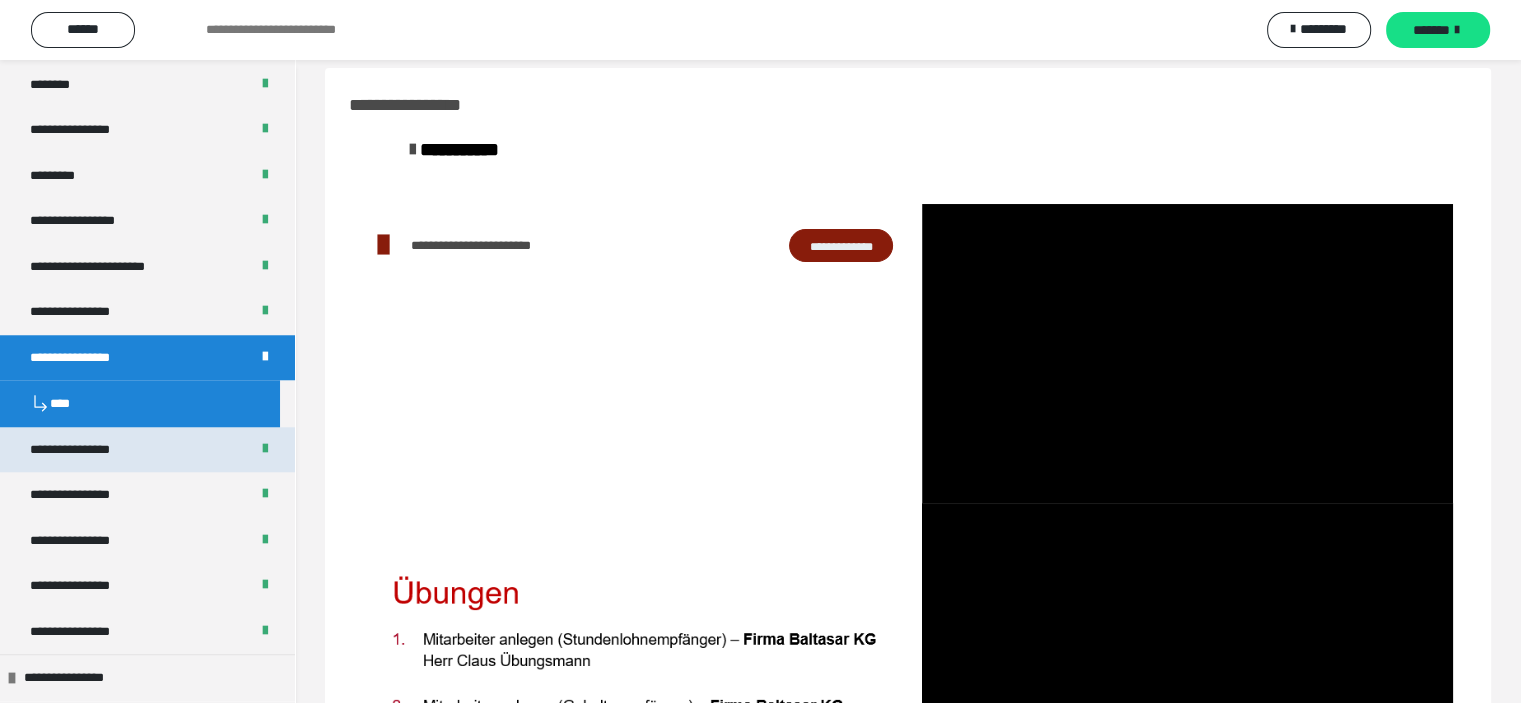 scroll, scrollTop: 85, scrollLeft: 0, axis: vertical 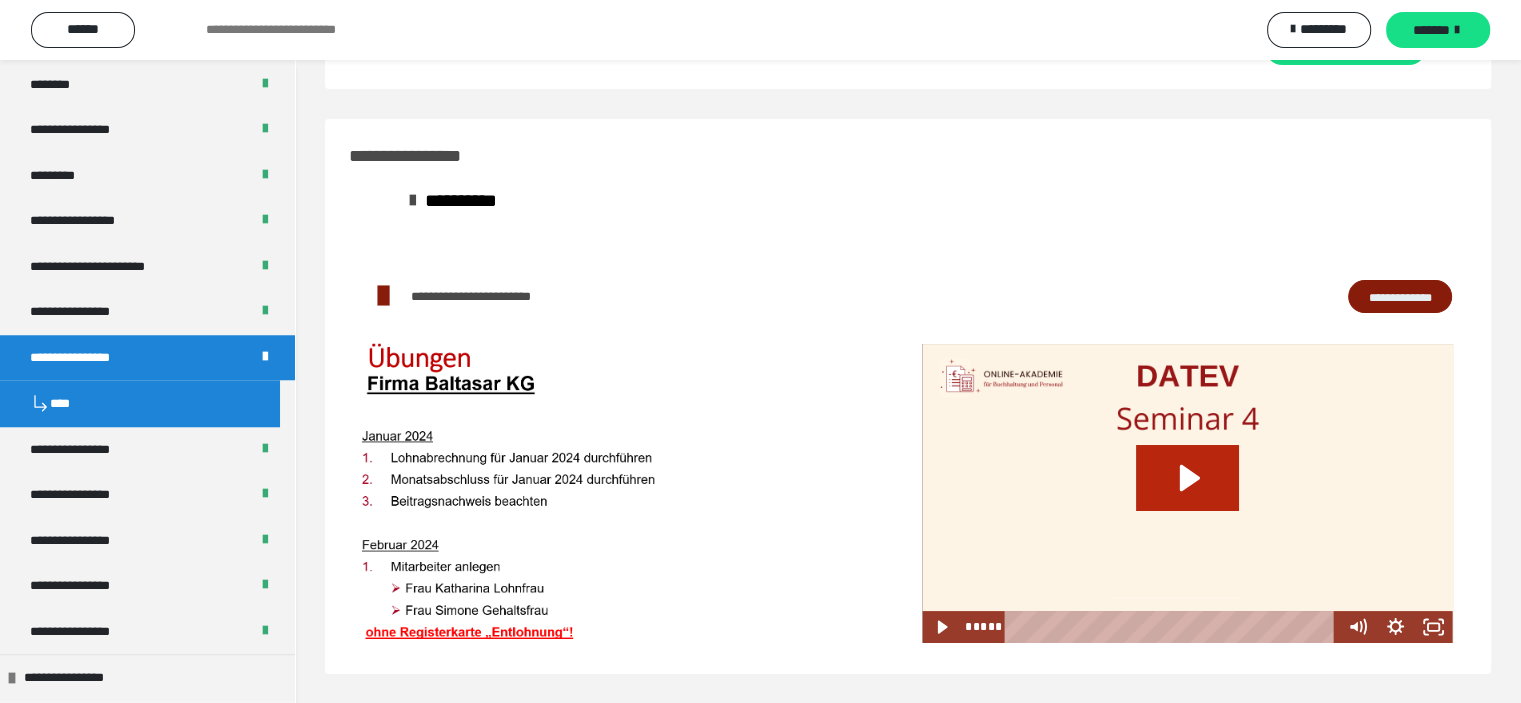 click 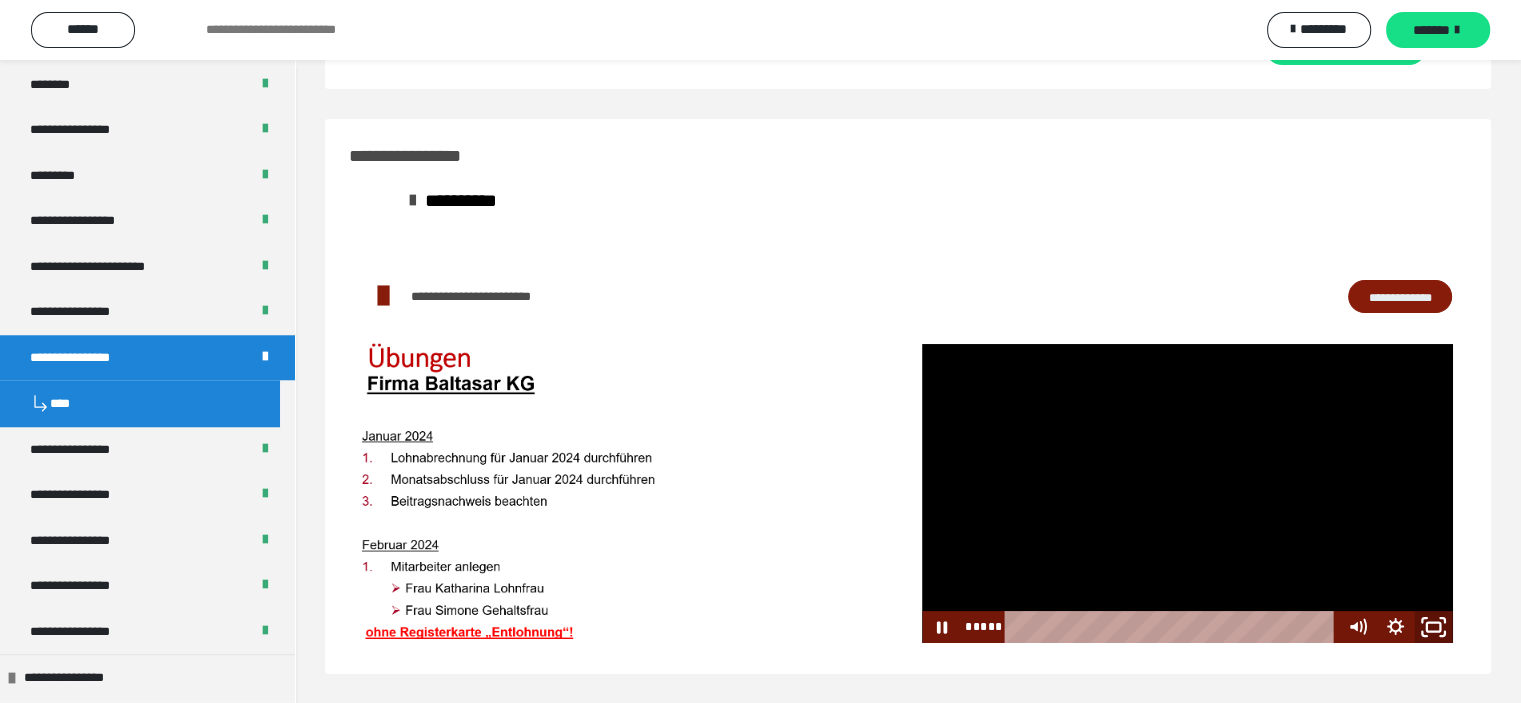 click 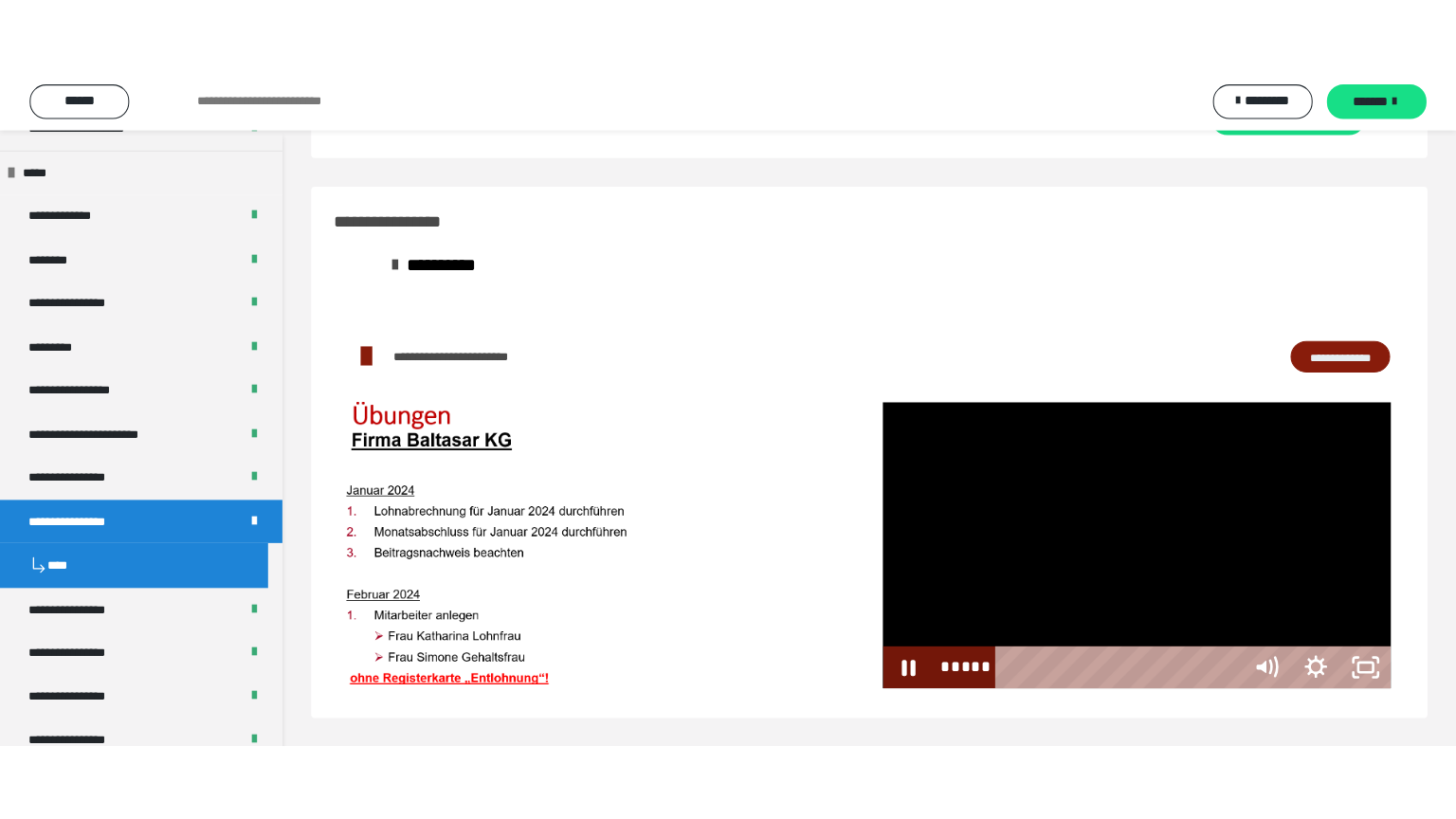 scroll, scrollTop: 57, scrollLeft: 0, axis: vertical 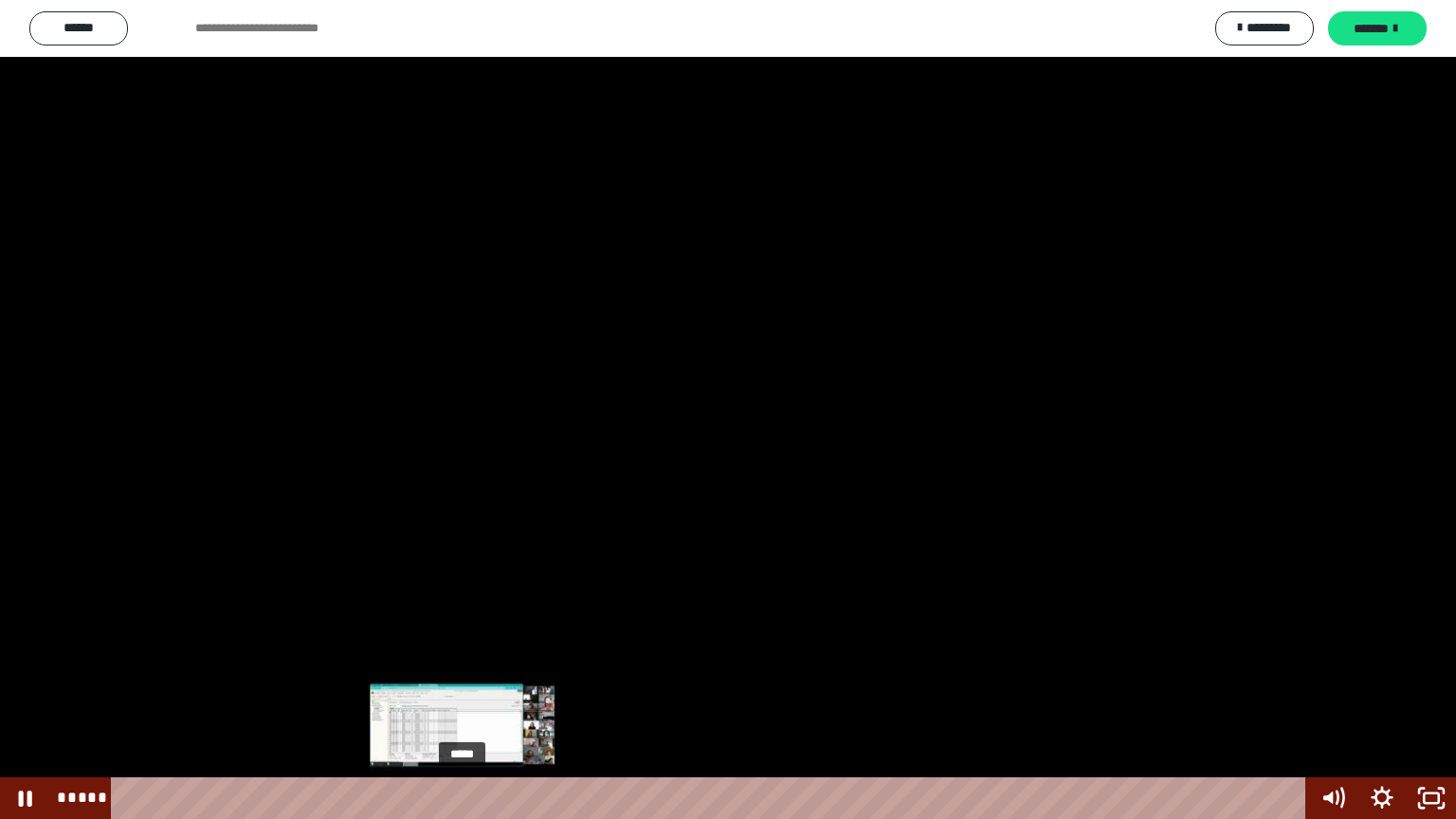 click on "*****" at bounding box center [712, 798] 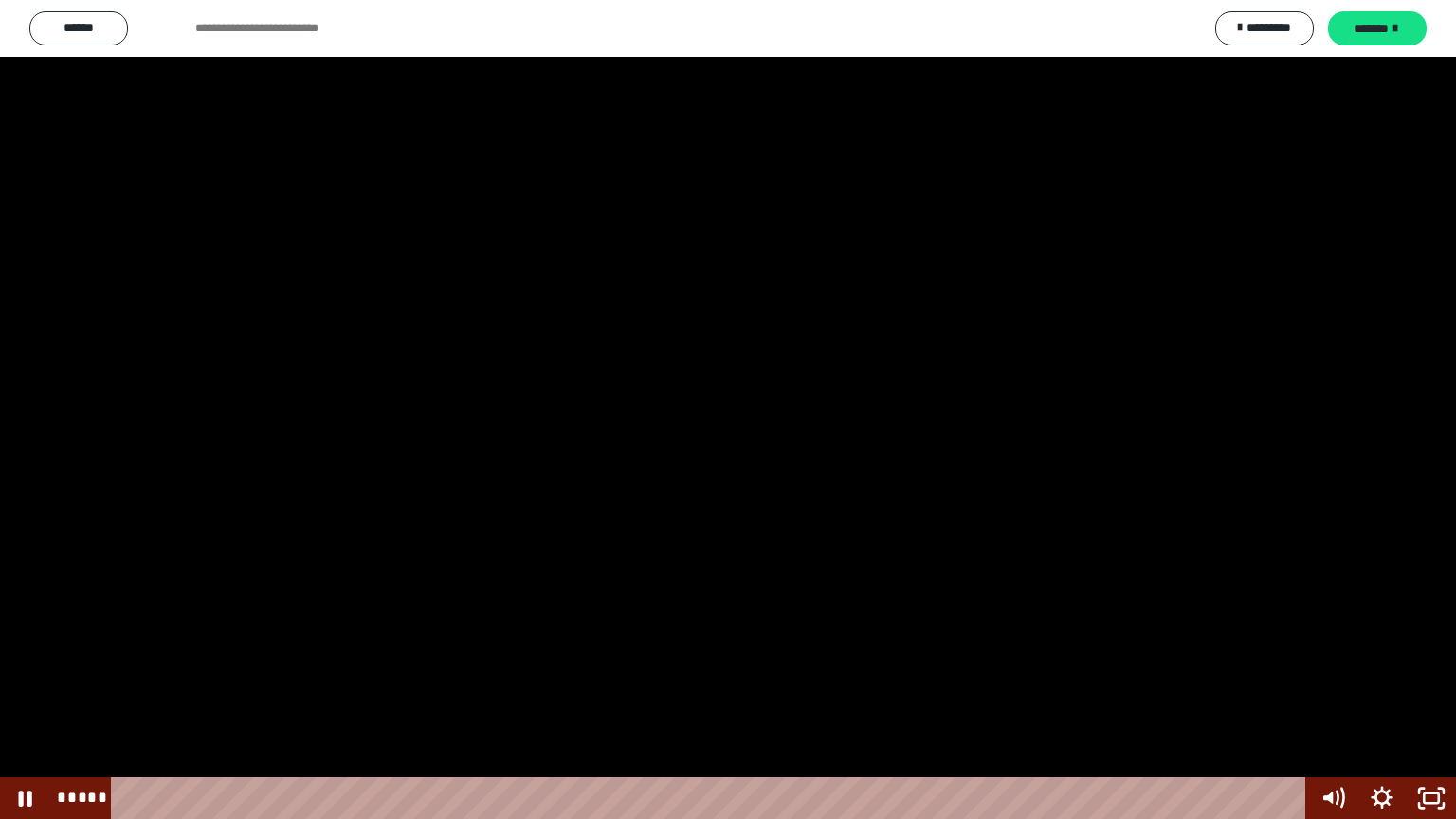 click at bounding box center [728, 410] 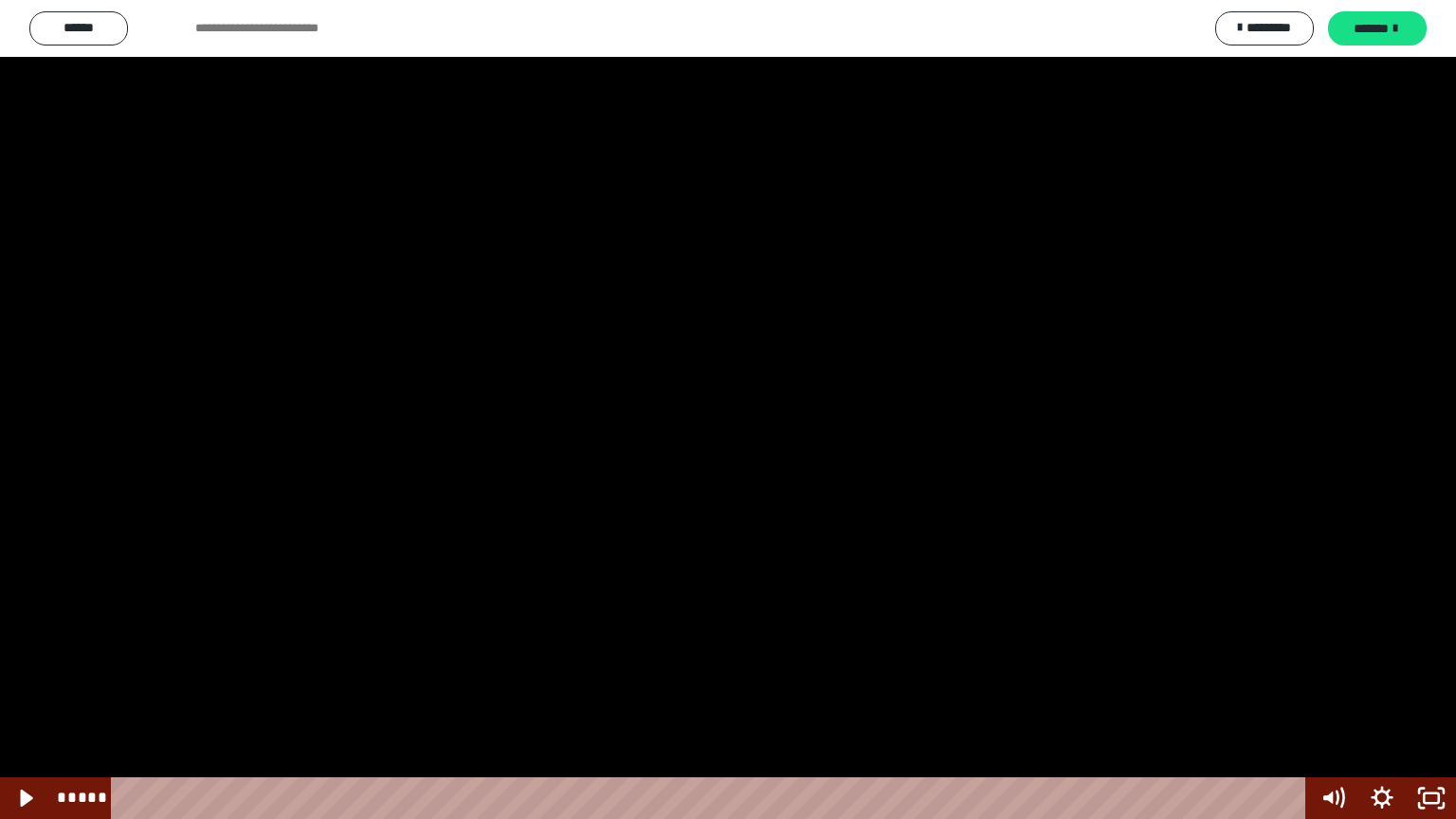 click at bounding box center [728, 410] 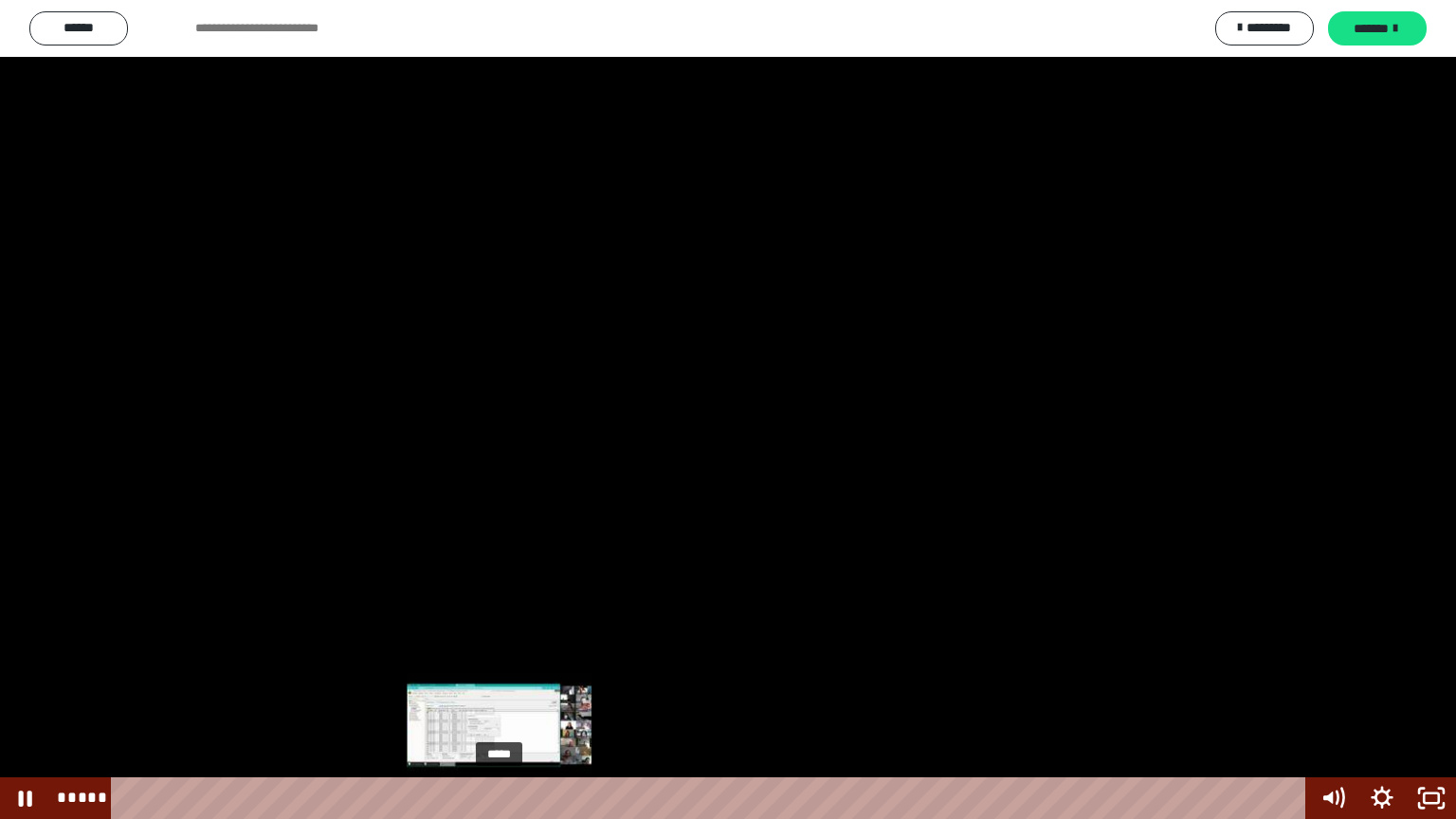 click on "*****" at bounding box center [712, 798] 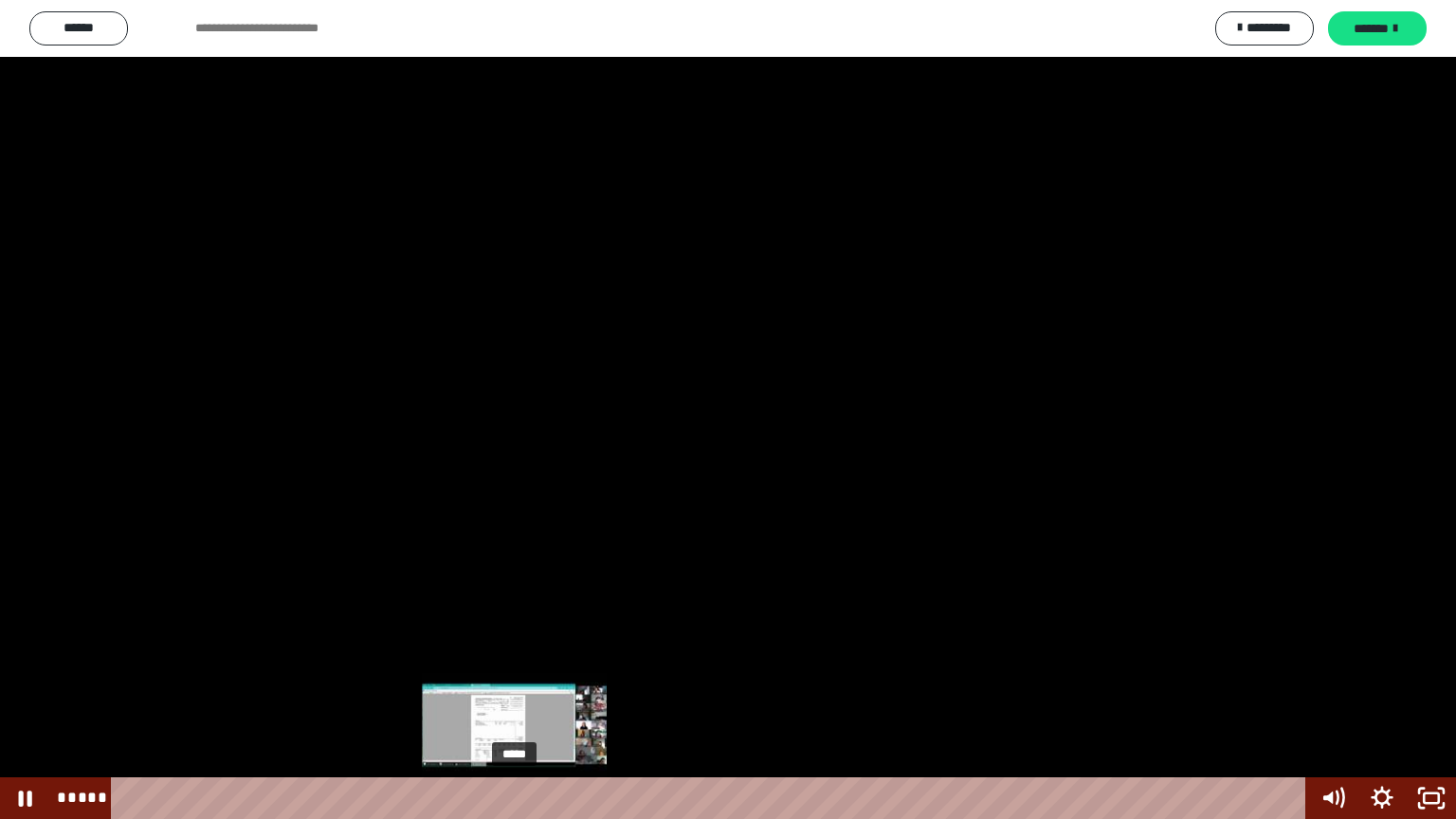 click at bounding box center (514, 798) 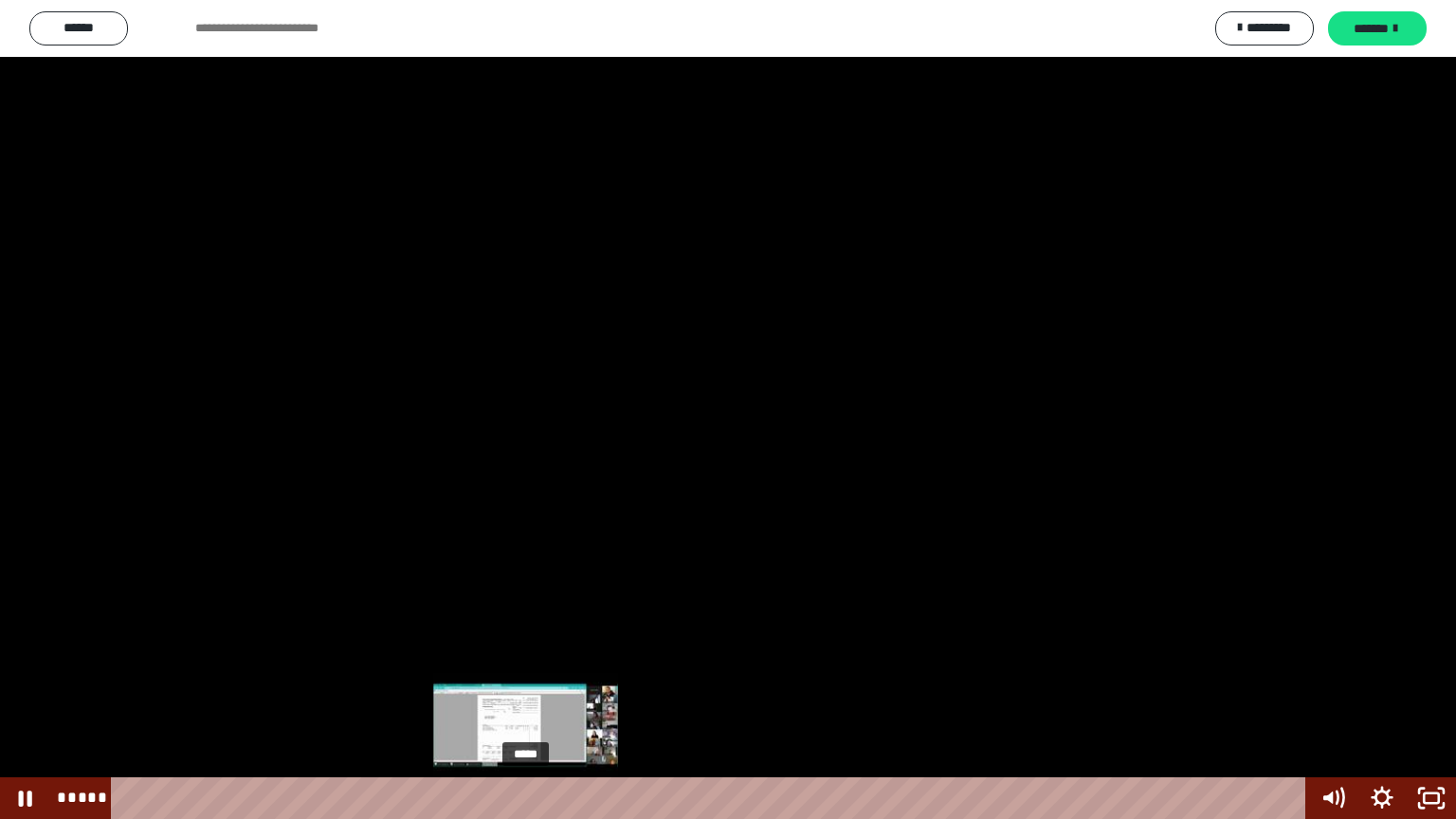 click at bounding box center [525, 798] 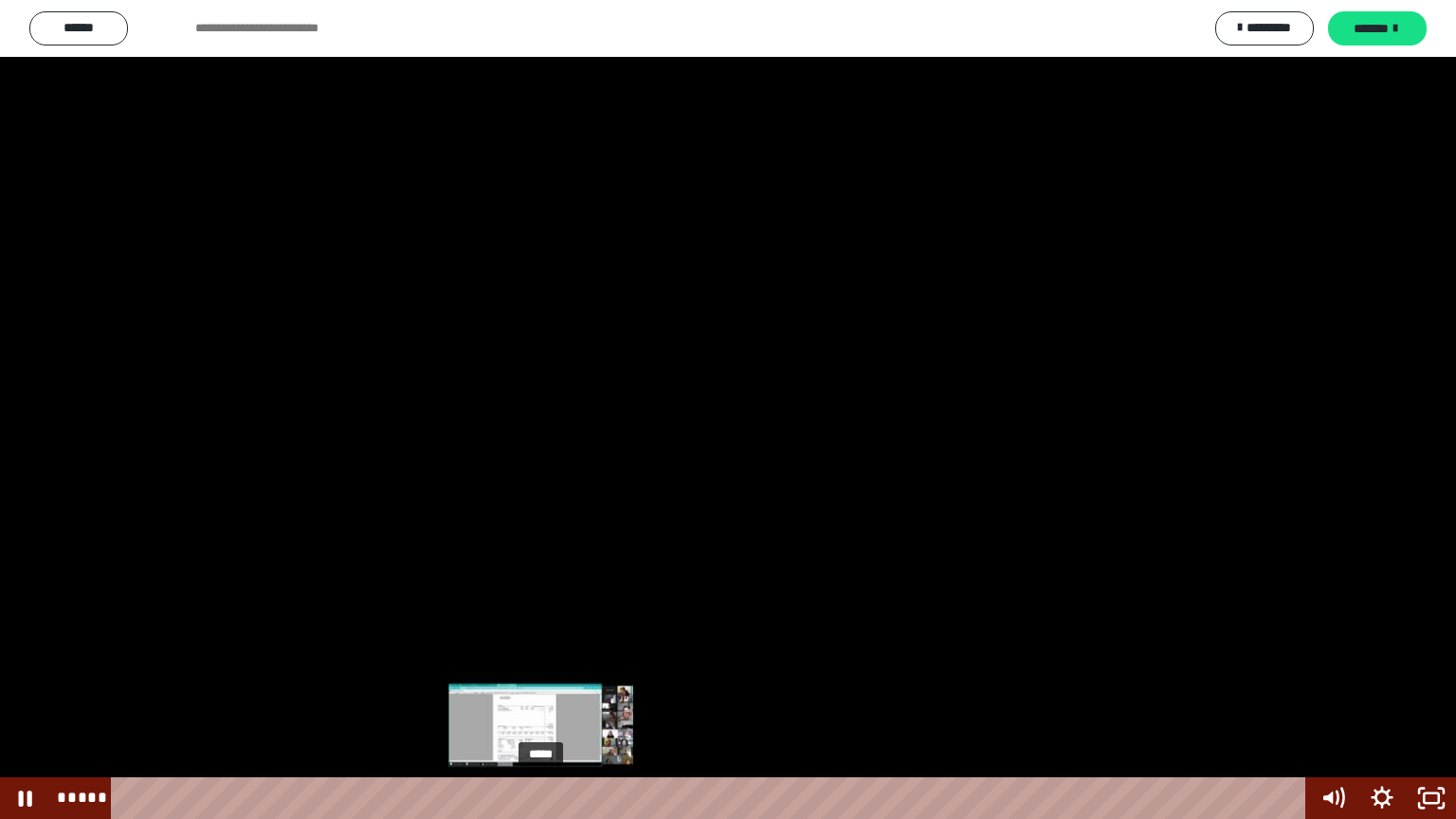 click at bounding box center [540, 798] 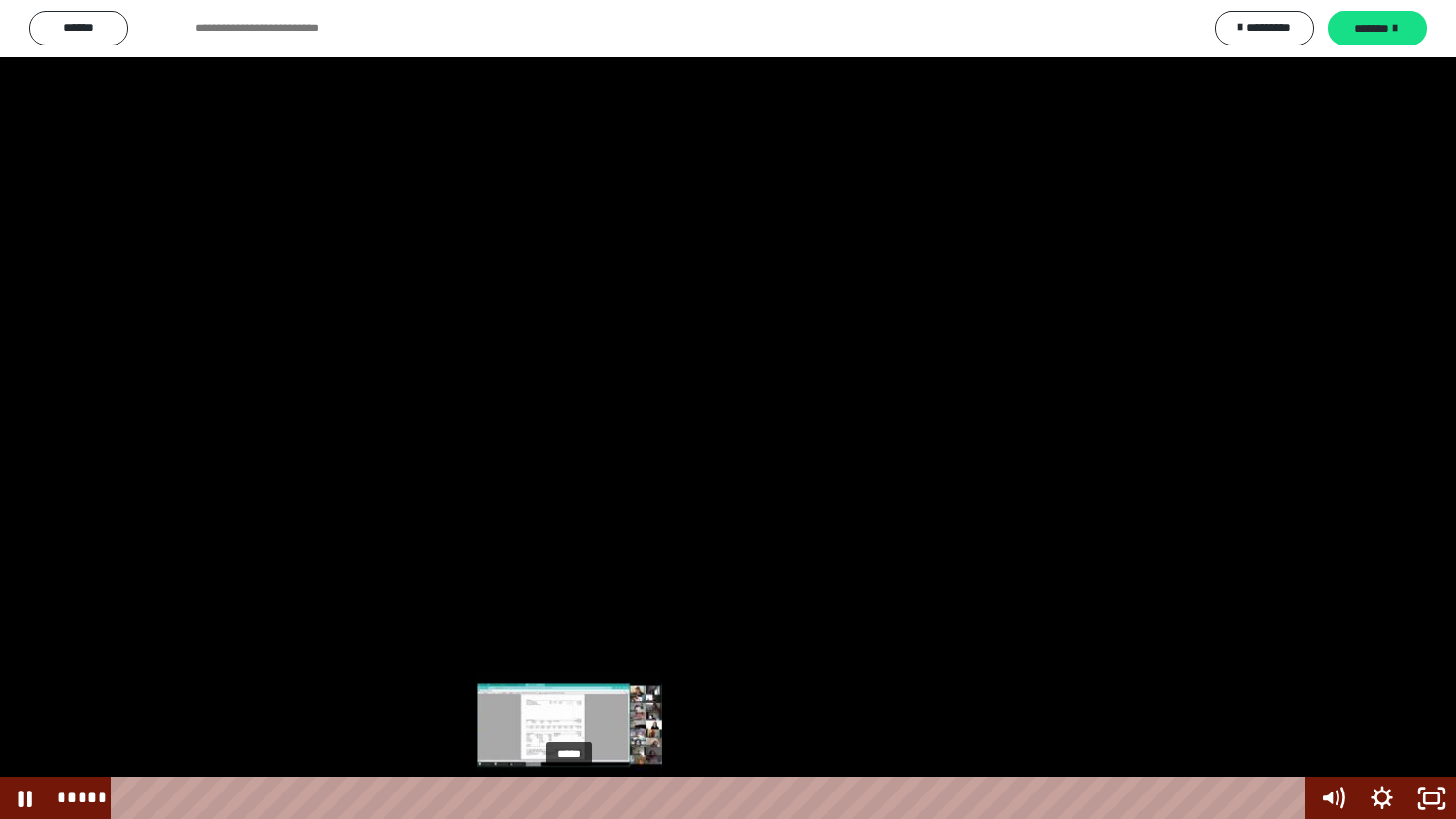 drag, startPoint x: 560, startPoint y: 800, endPoint x: 571, endPoint y: 802, distance: 11.18034 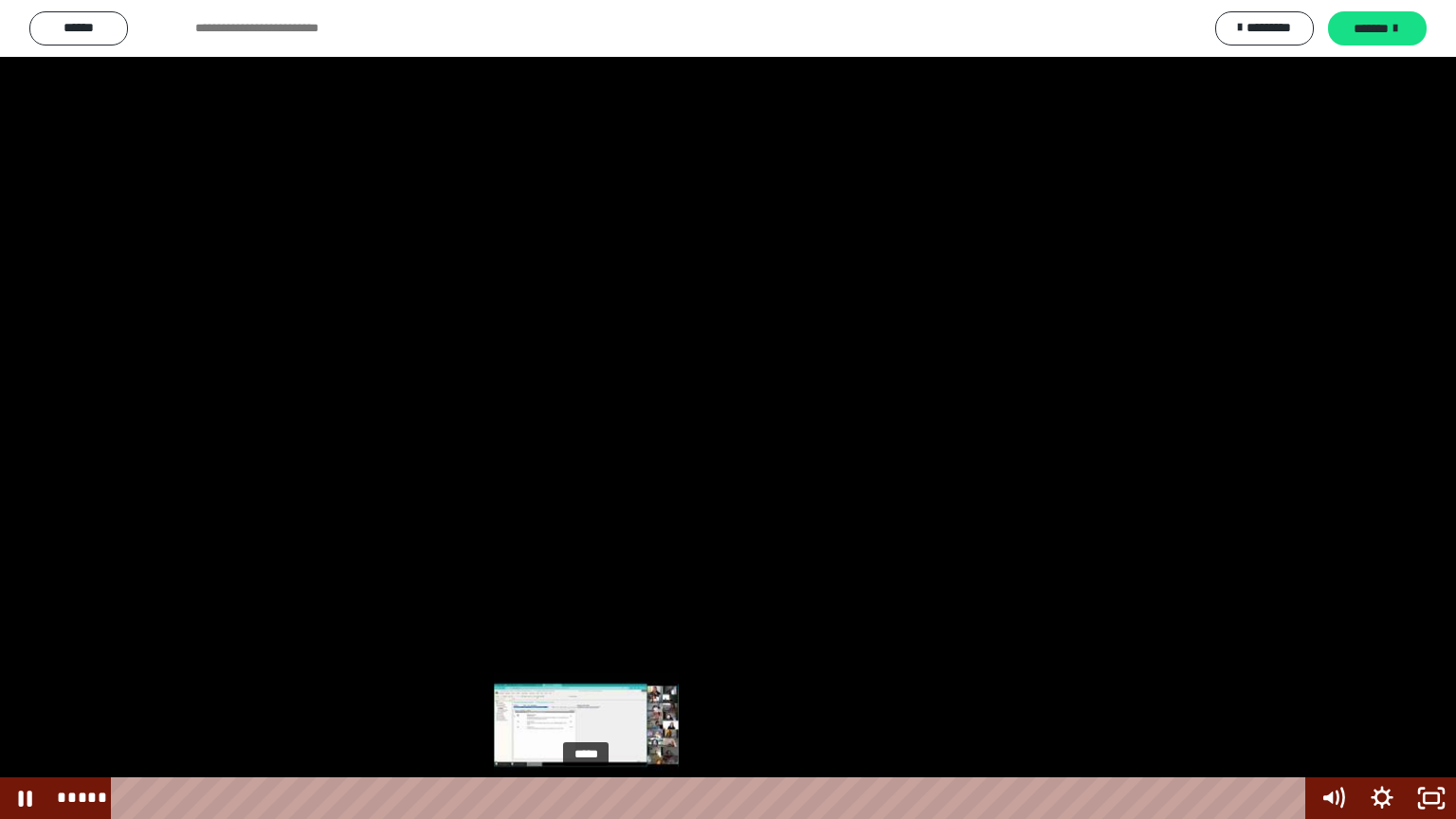 click on "*****" at bounding box center [712, 798] 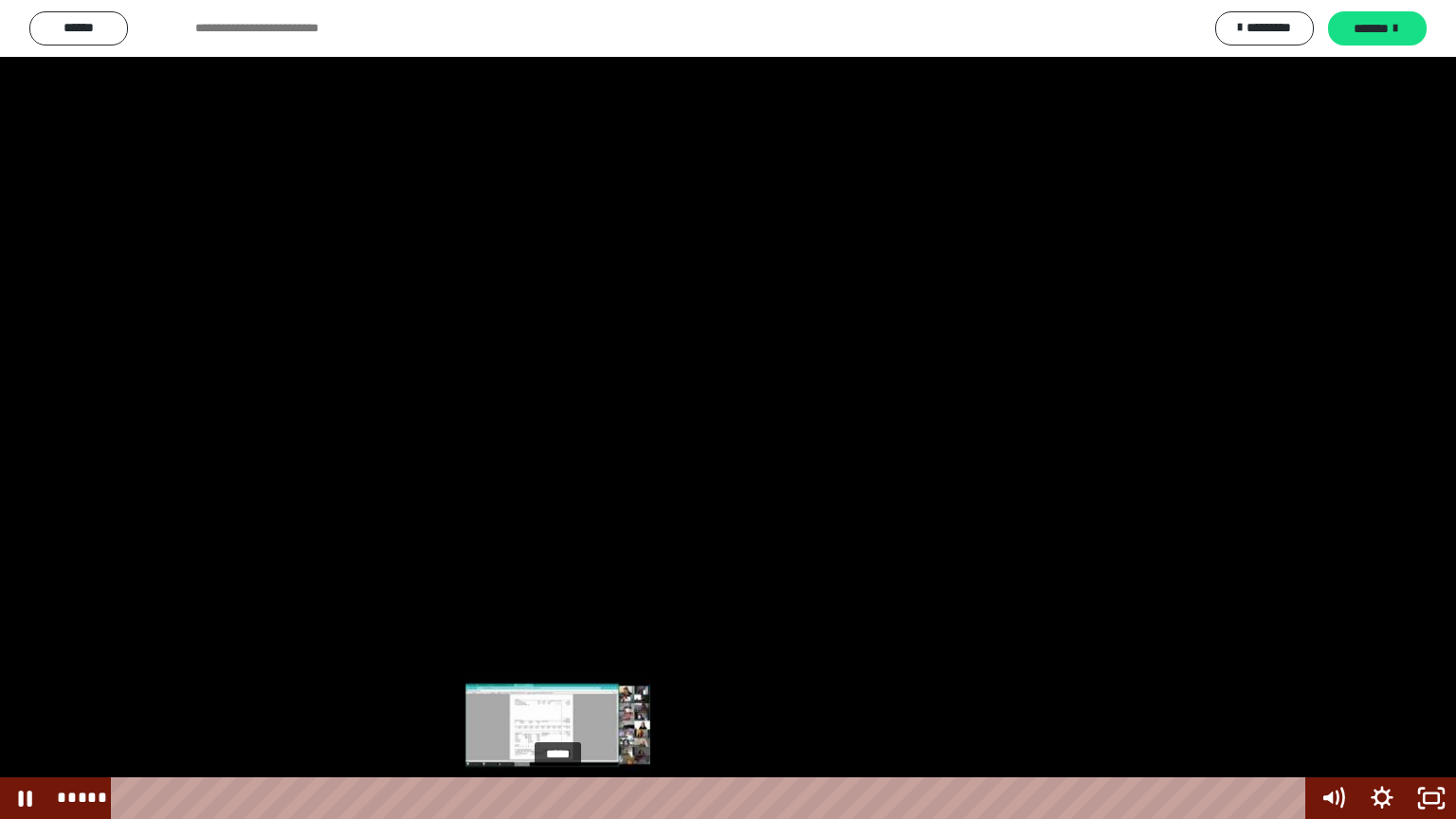 drag, startPoint x: 596, startPoint y: 800, endPoint x: 559, endPoint y: 792, distance: 37.854986 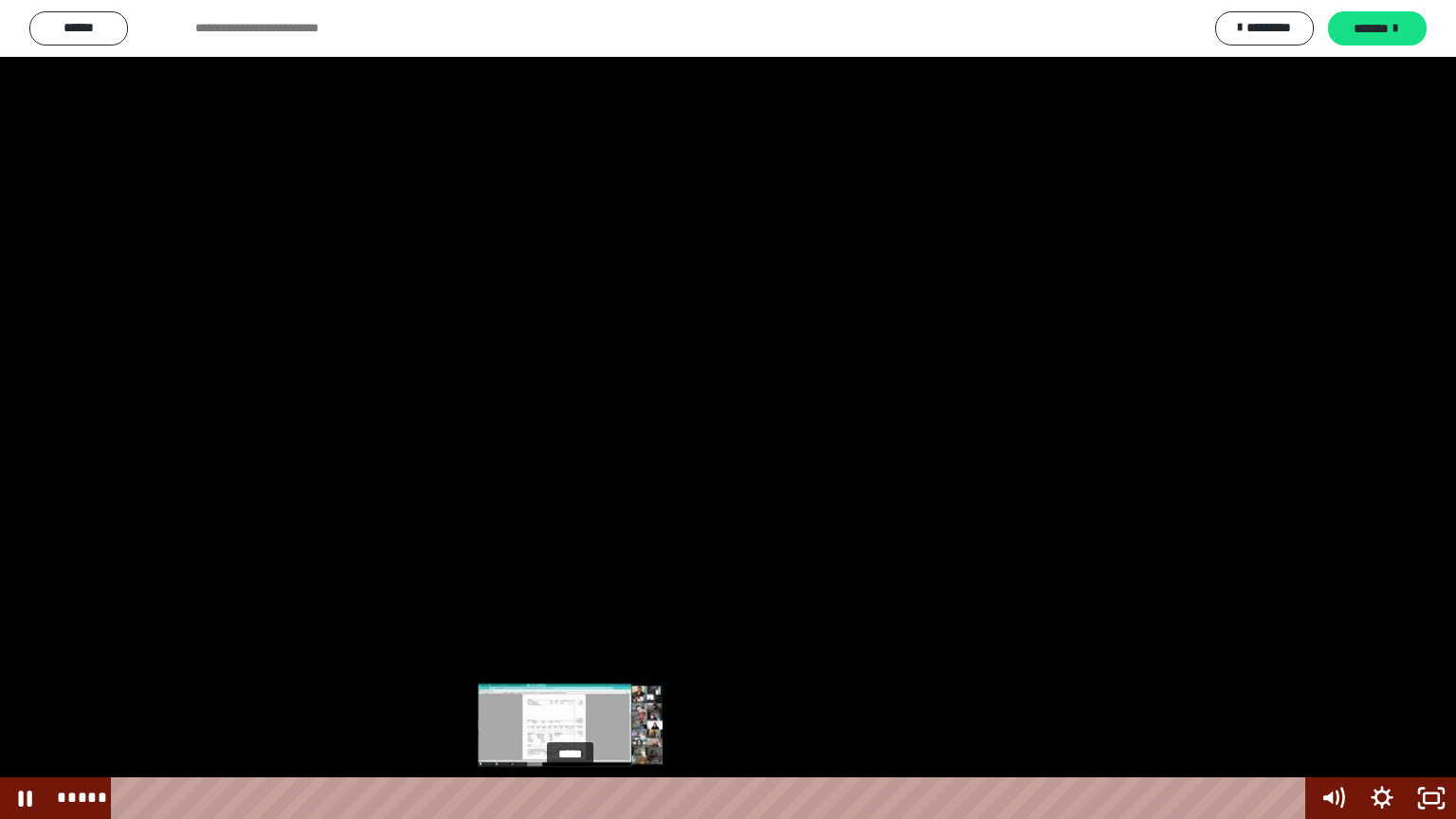 click at bounding box center (571, 798) 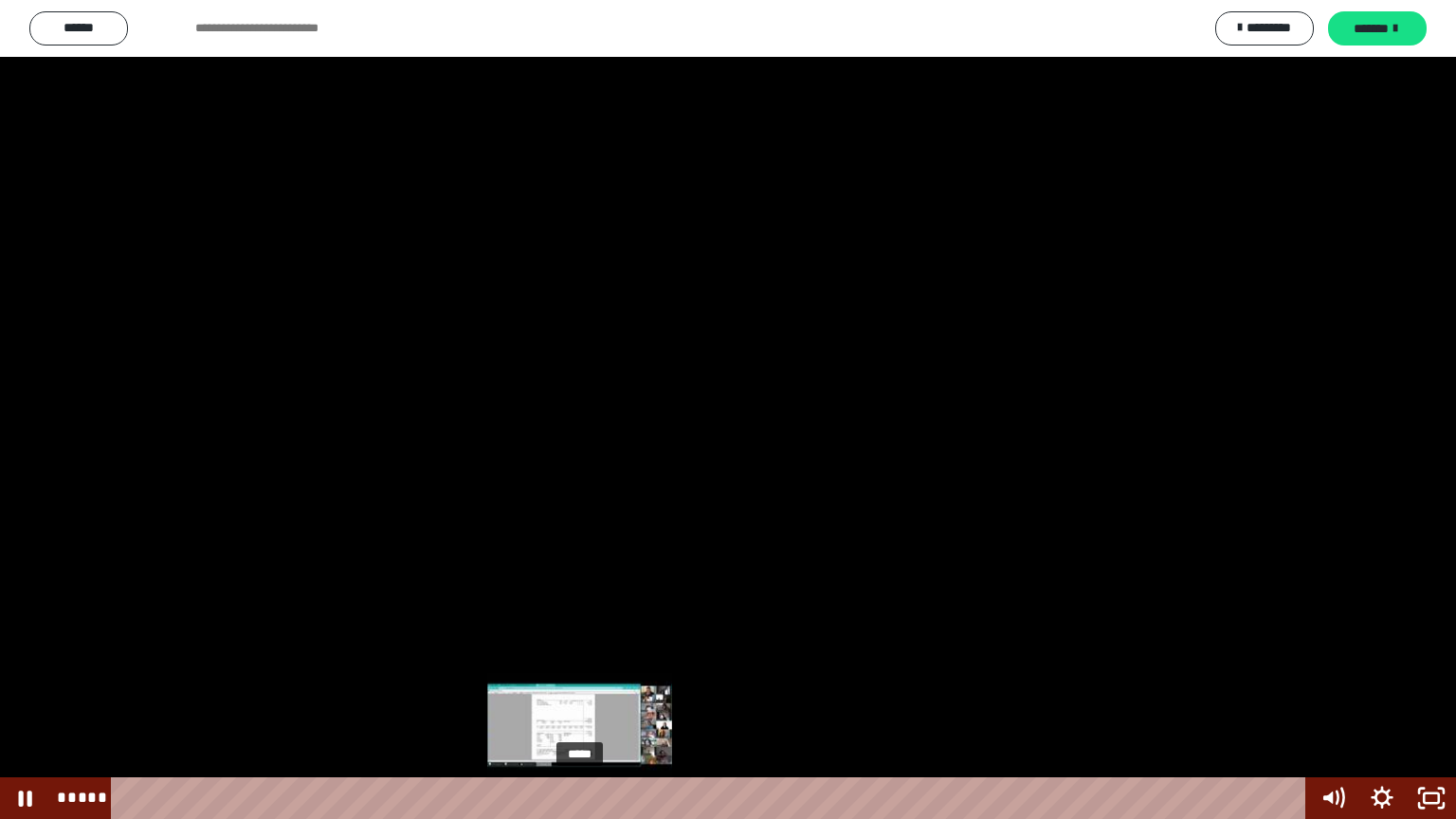 click at bounding box center (579, 798) 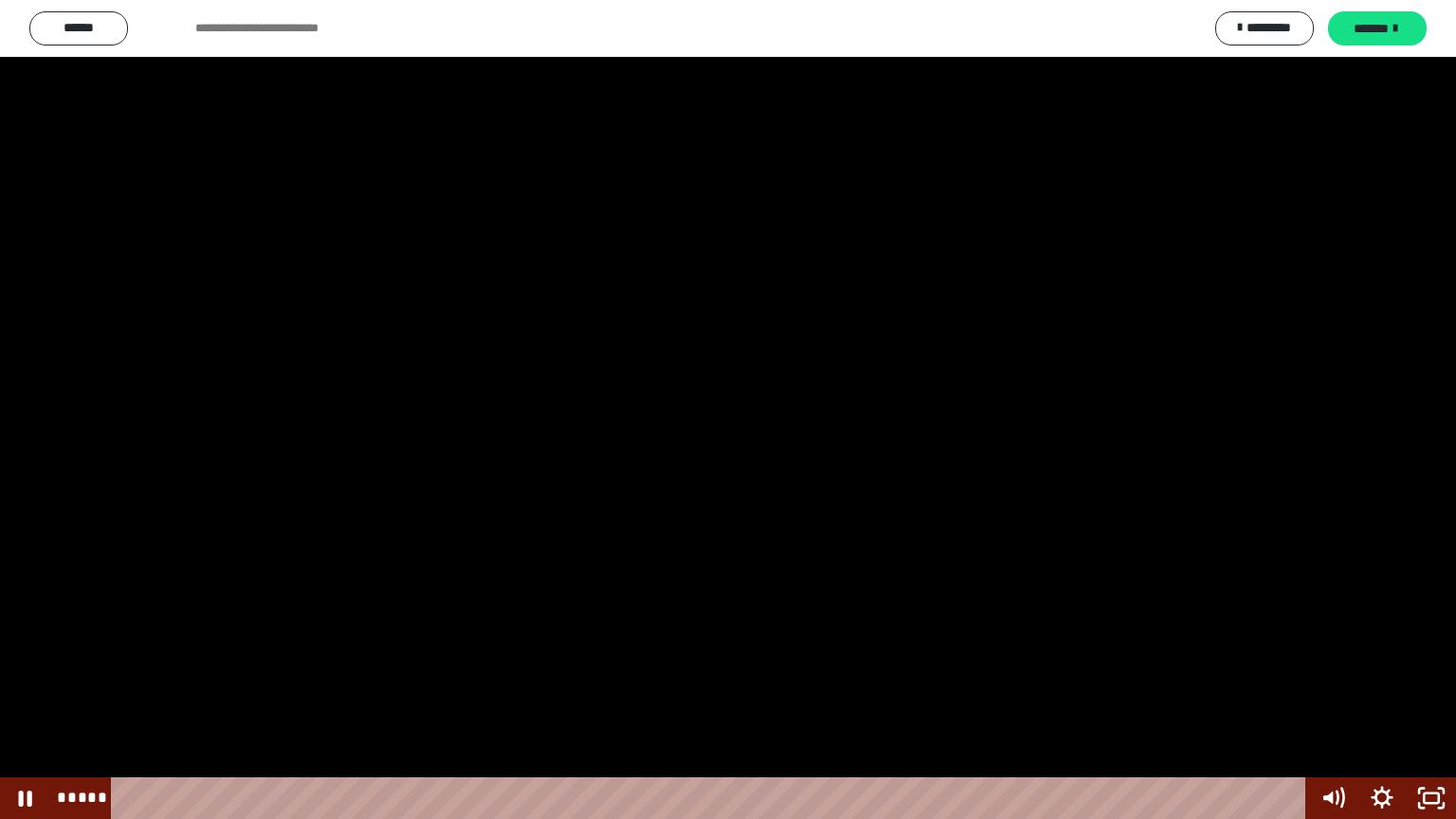 click at bounding box center [728, 410] 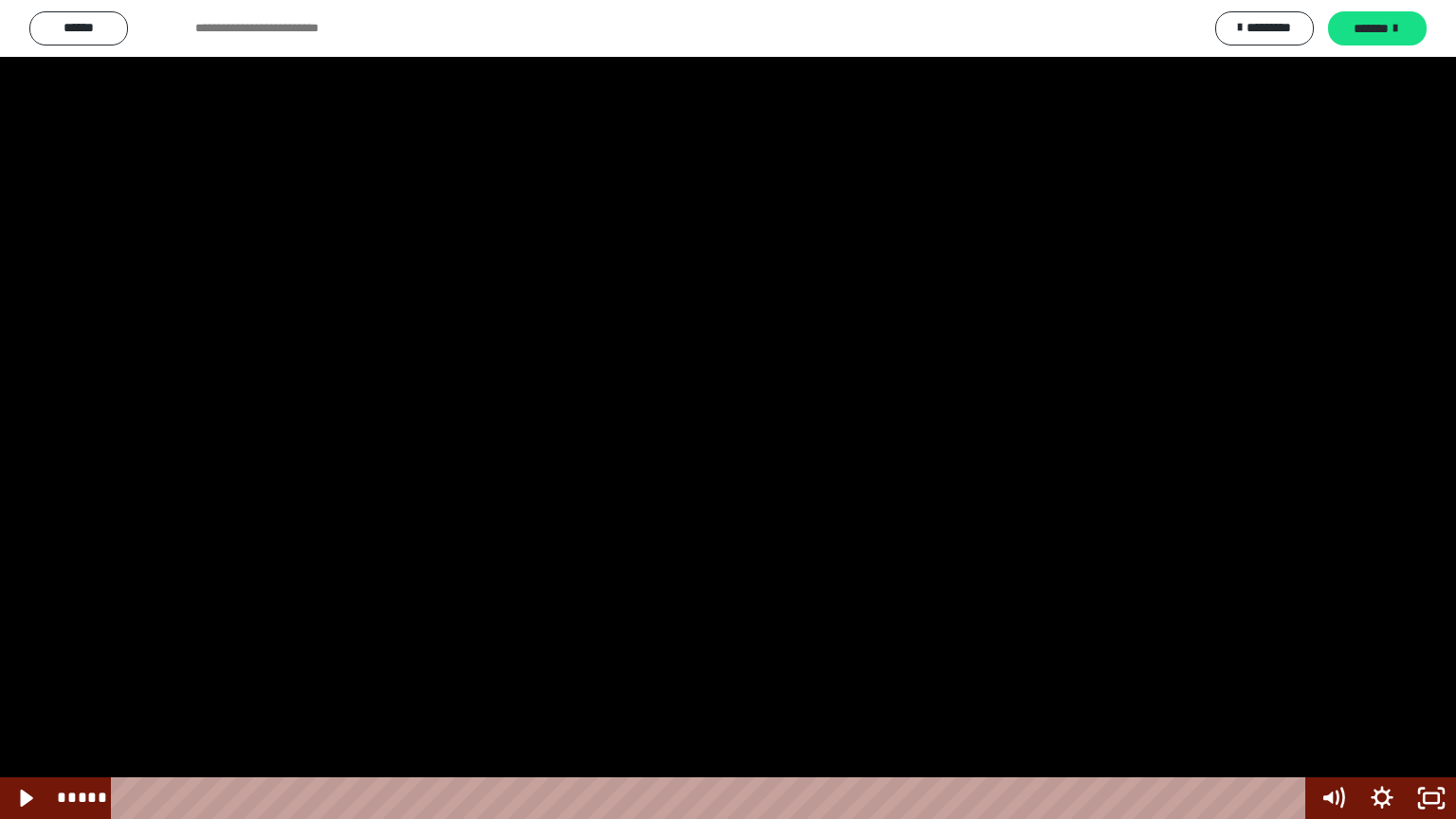 click at bounding box center (728, 410) 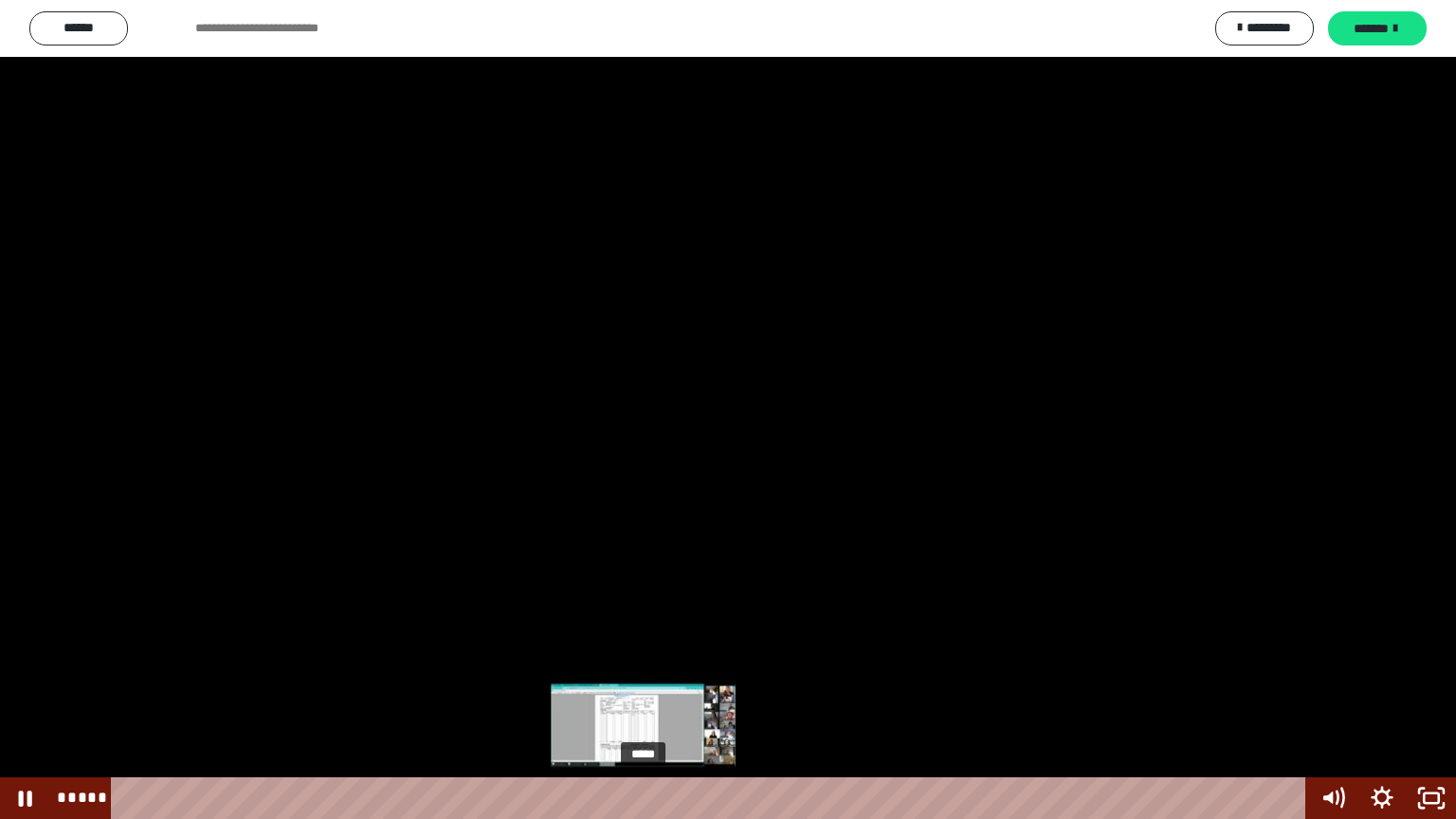 drag, startPoint x: 633, startPoint y: 799, endPoint x: 645, endPoint y: 801, distance: 12.165525 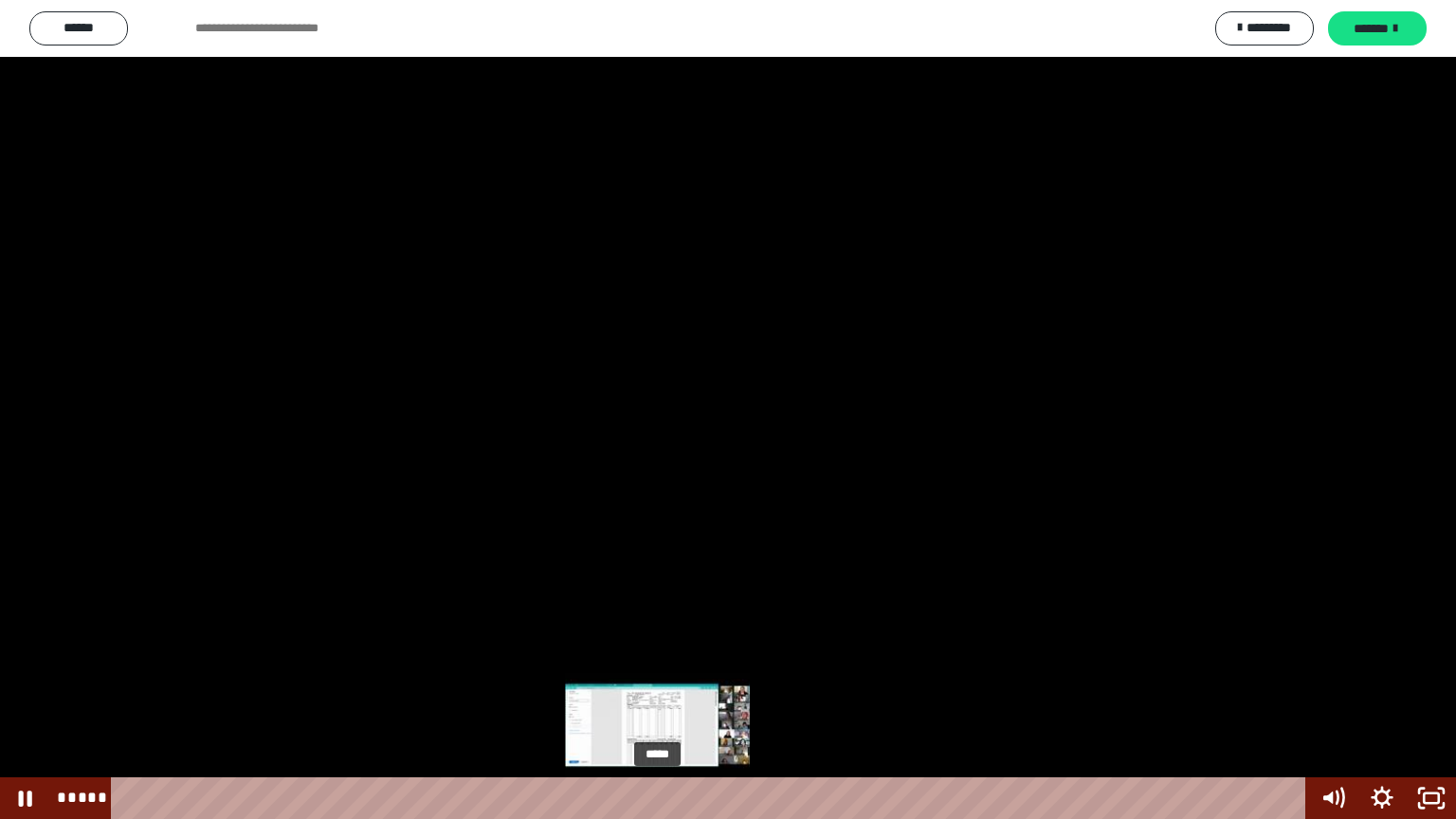 drag, startPoint x: 645, startPoint y: 801, endPoint x: 659, endPoint y: 800, distance: 14.035669 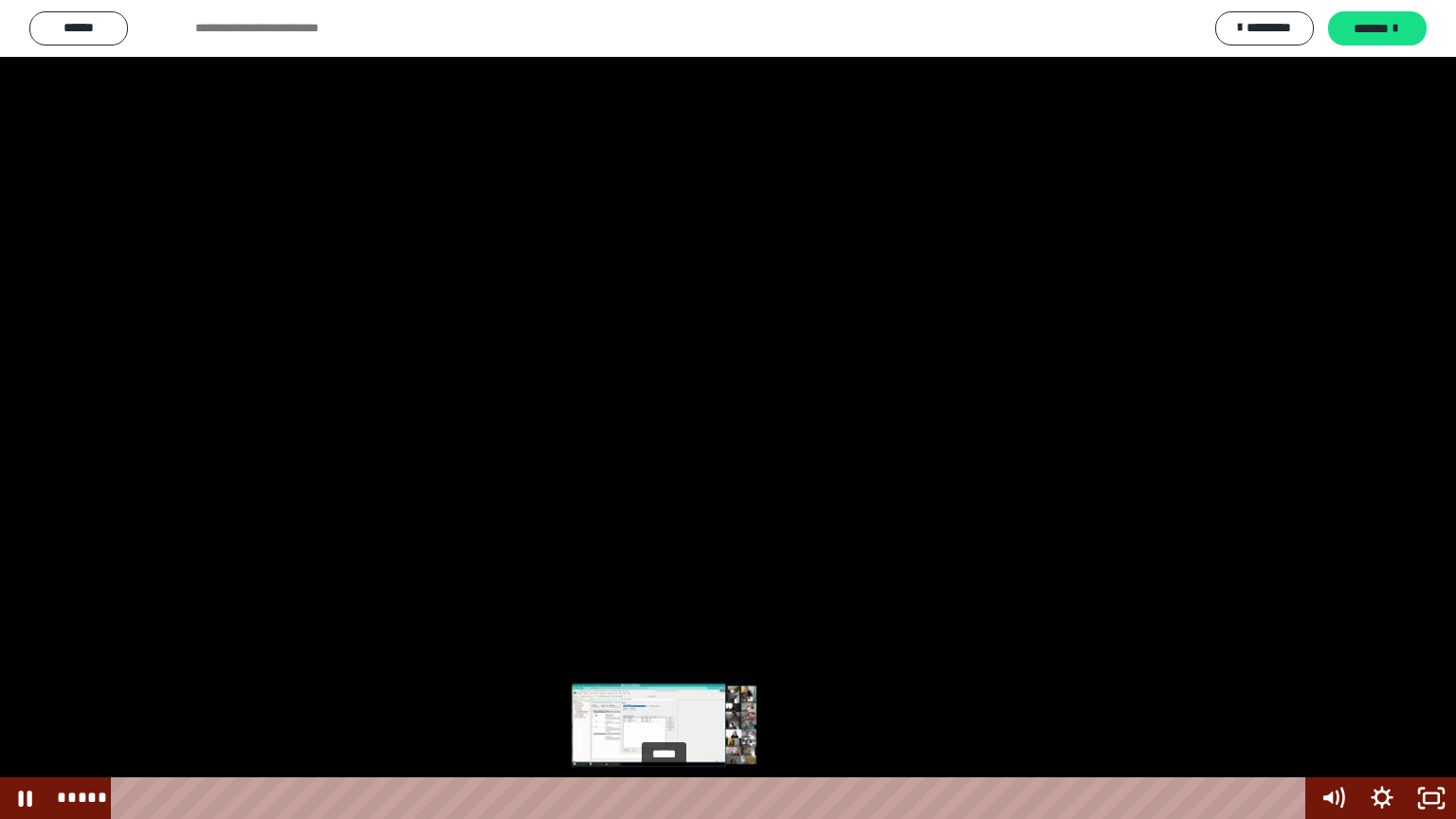 click at bounding box center (664, 798) 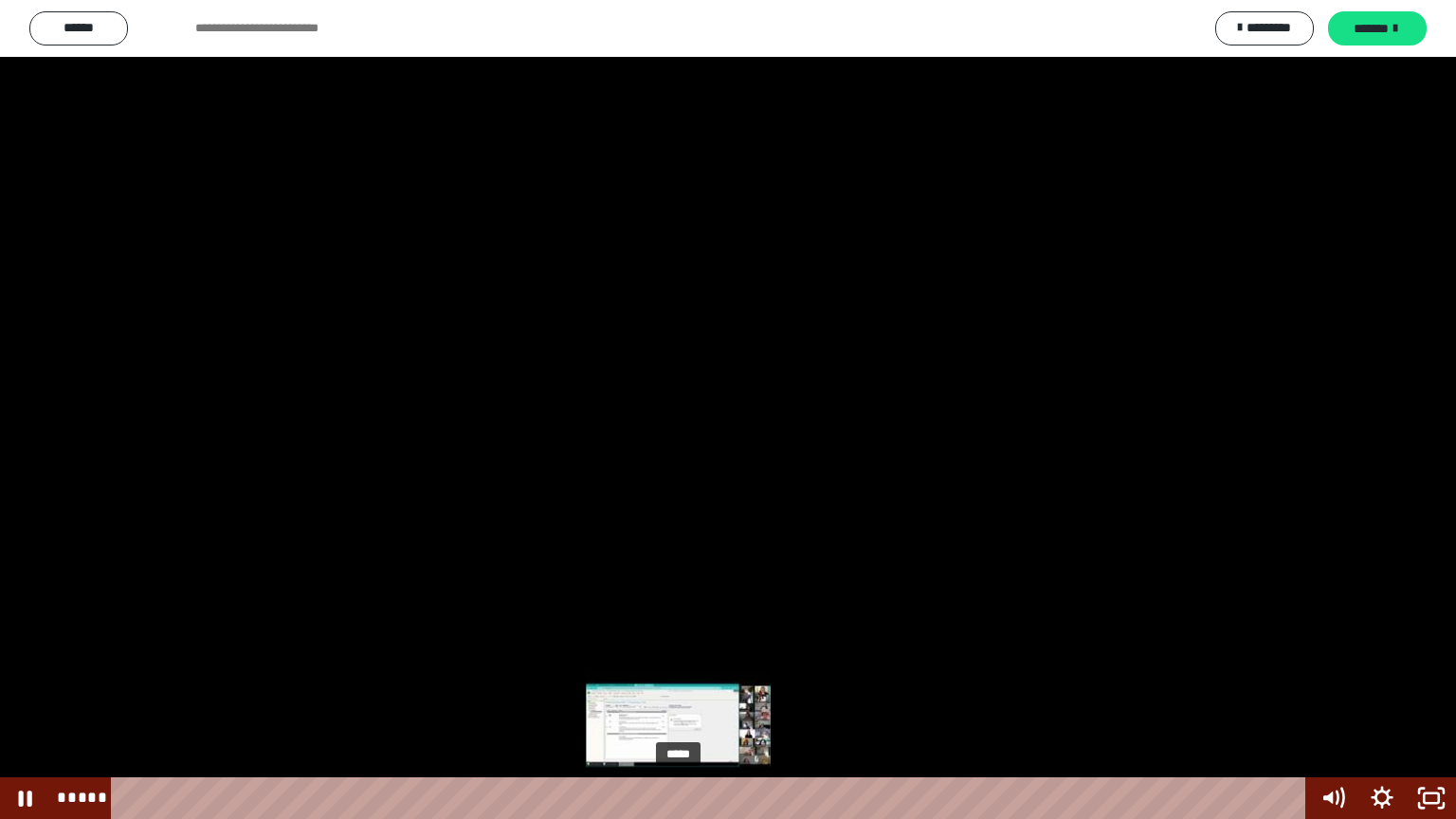 drag, startPoint x: 666, startPoint y: 796, endPoint x: 681, endPoint y: 802, distance: 16.155494 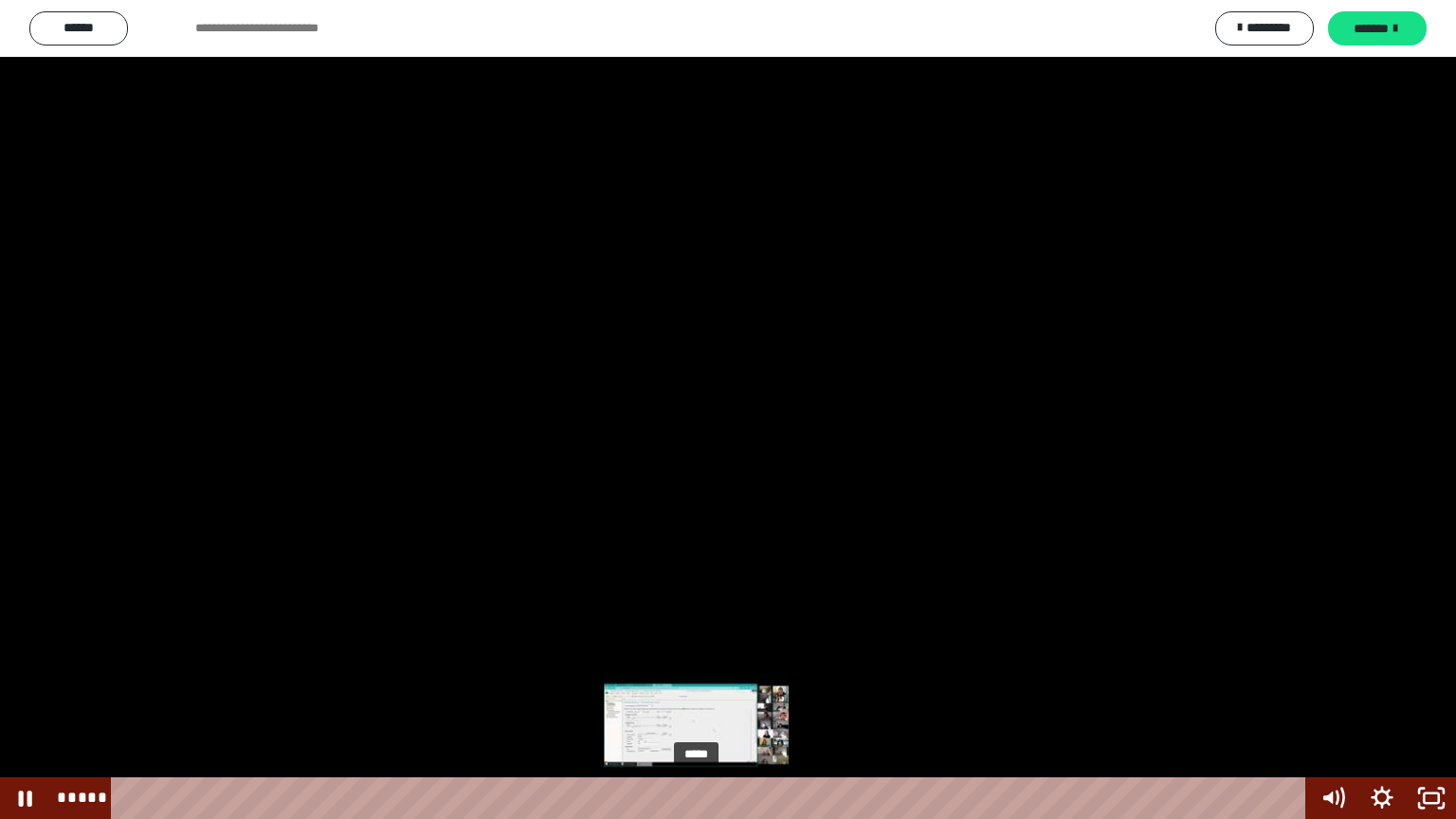 click on "*****" at bounding box center (712, 798) 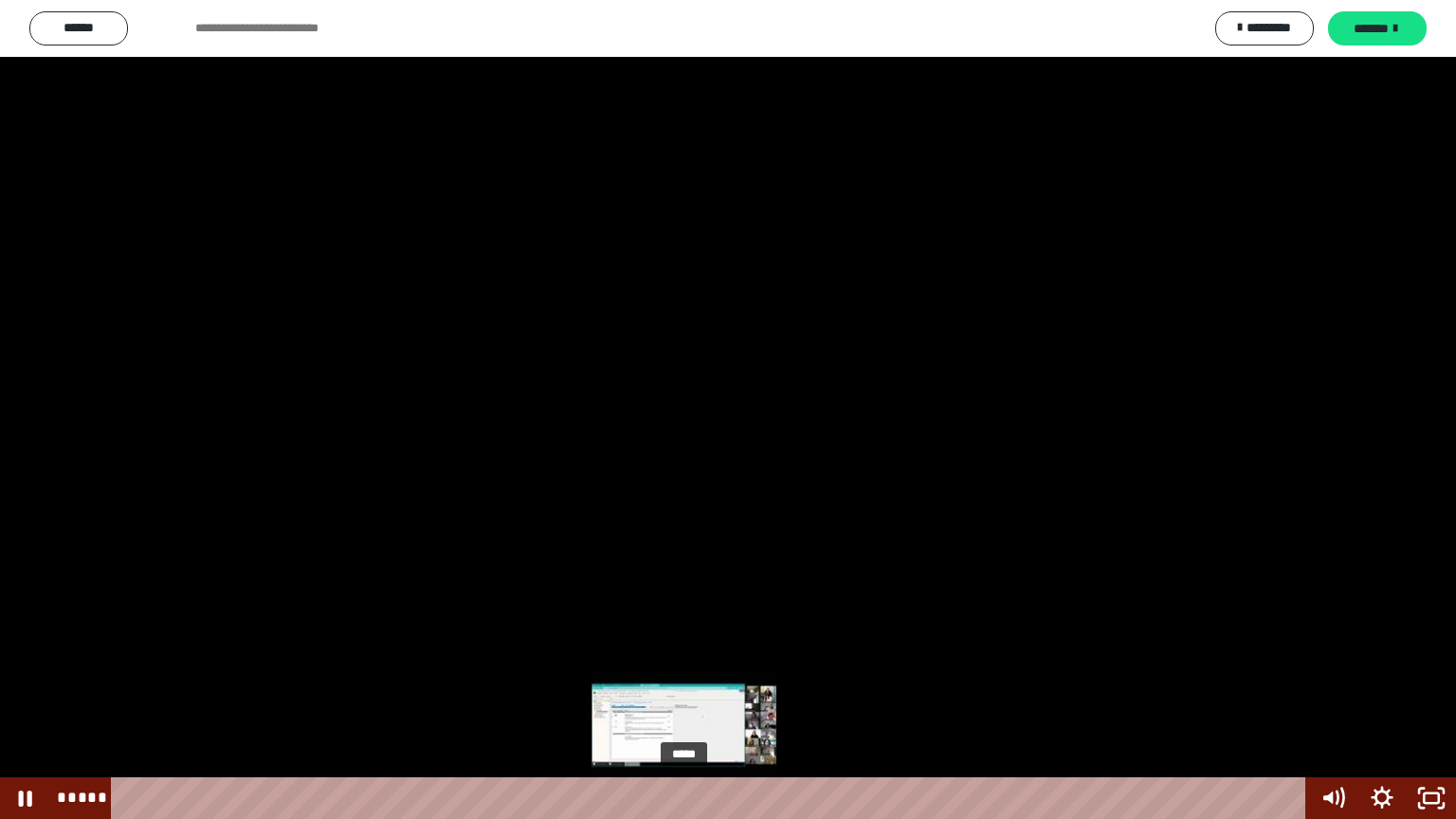 drag, startPoint x: 695, startPoint y: 799, endPoint x: 684, endPoint y: 795, distance: 11.7046999 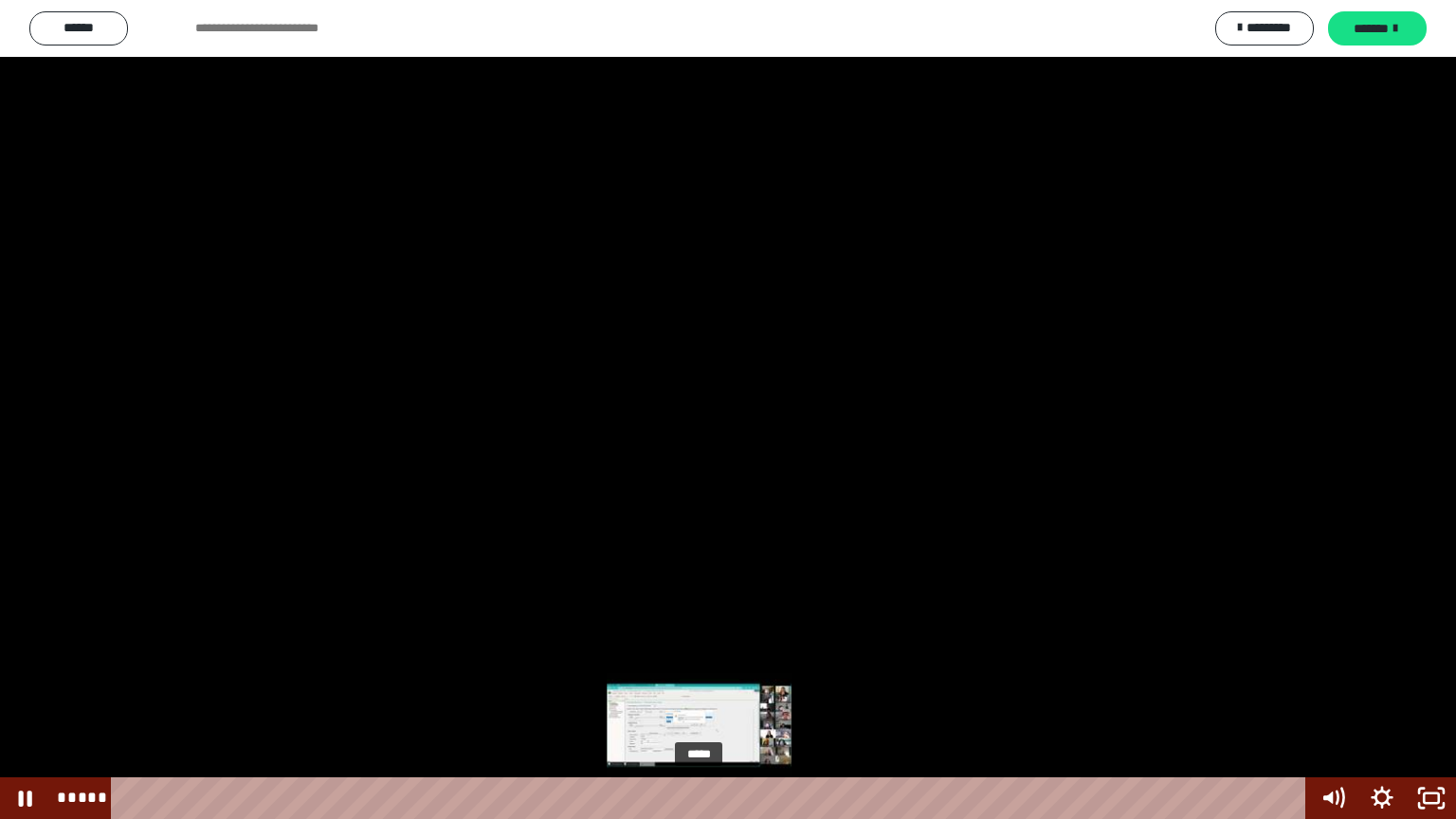 click at bounding box center (699, 798) 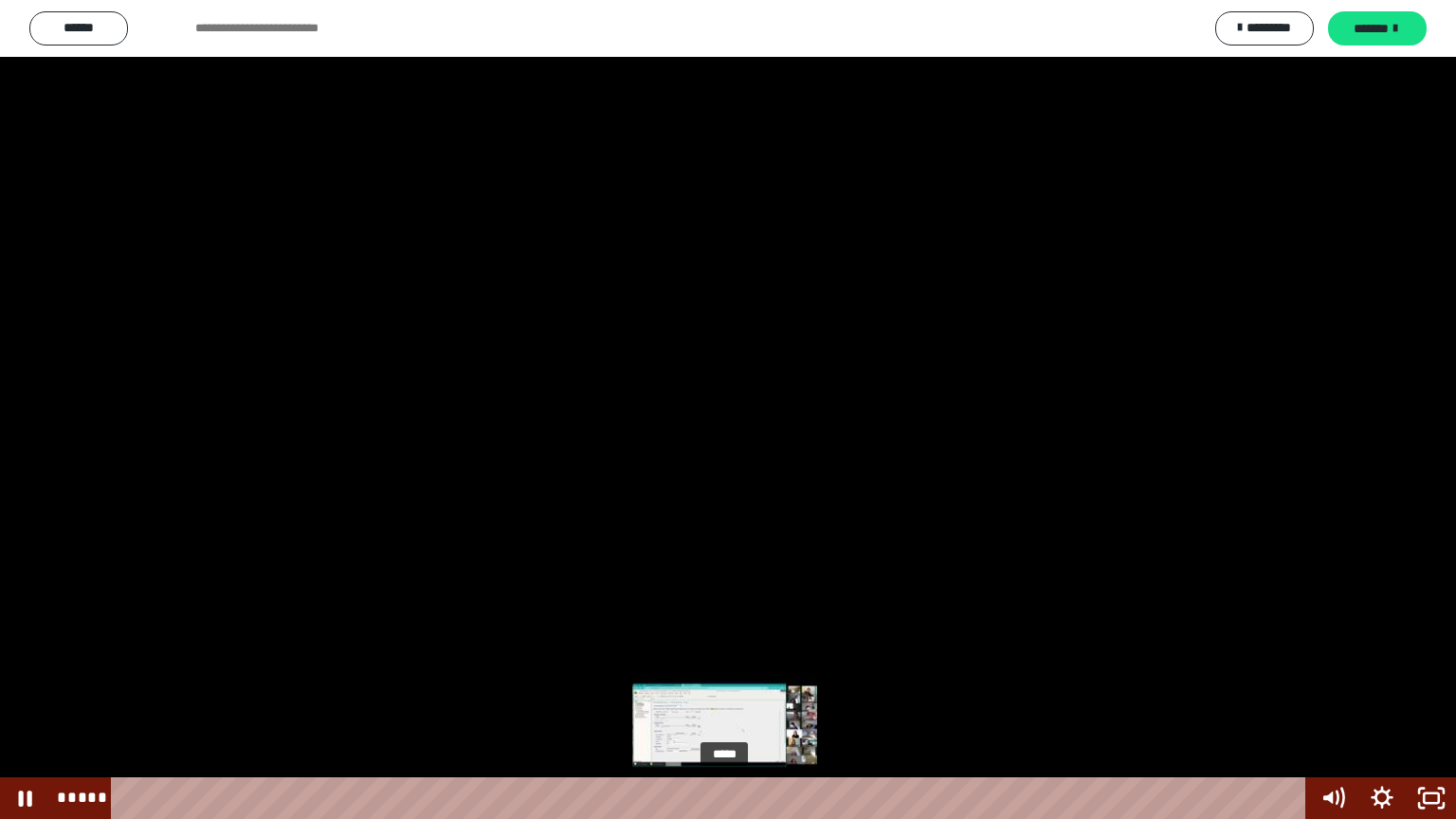drag, startPoint x: 712, startPoint y: 800, endPoint x: 726, endPoint y: 802, distance: 14.142136 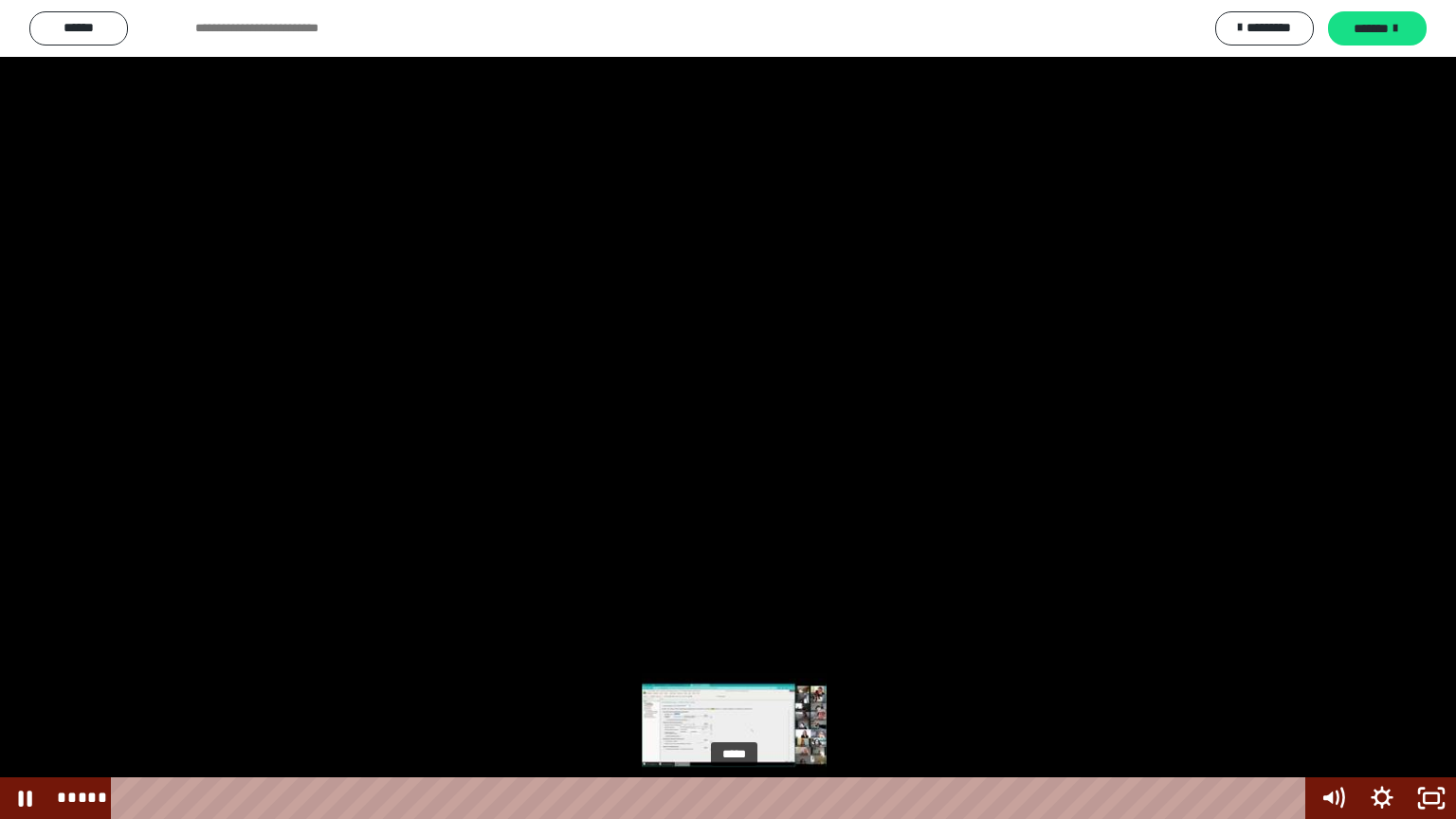 click at bounding box center (734, 798) 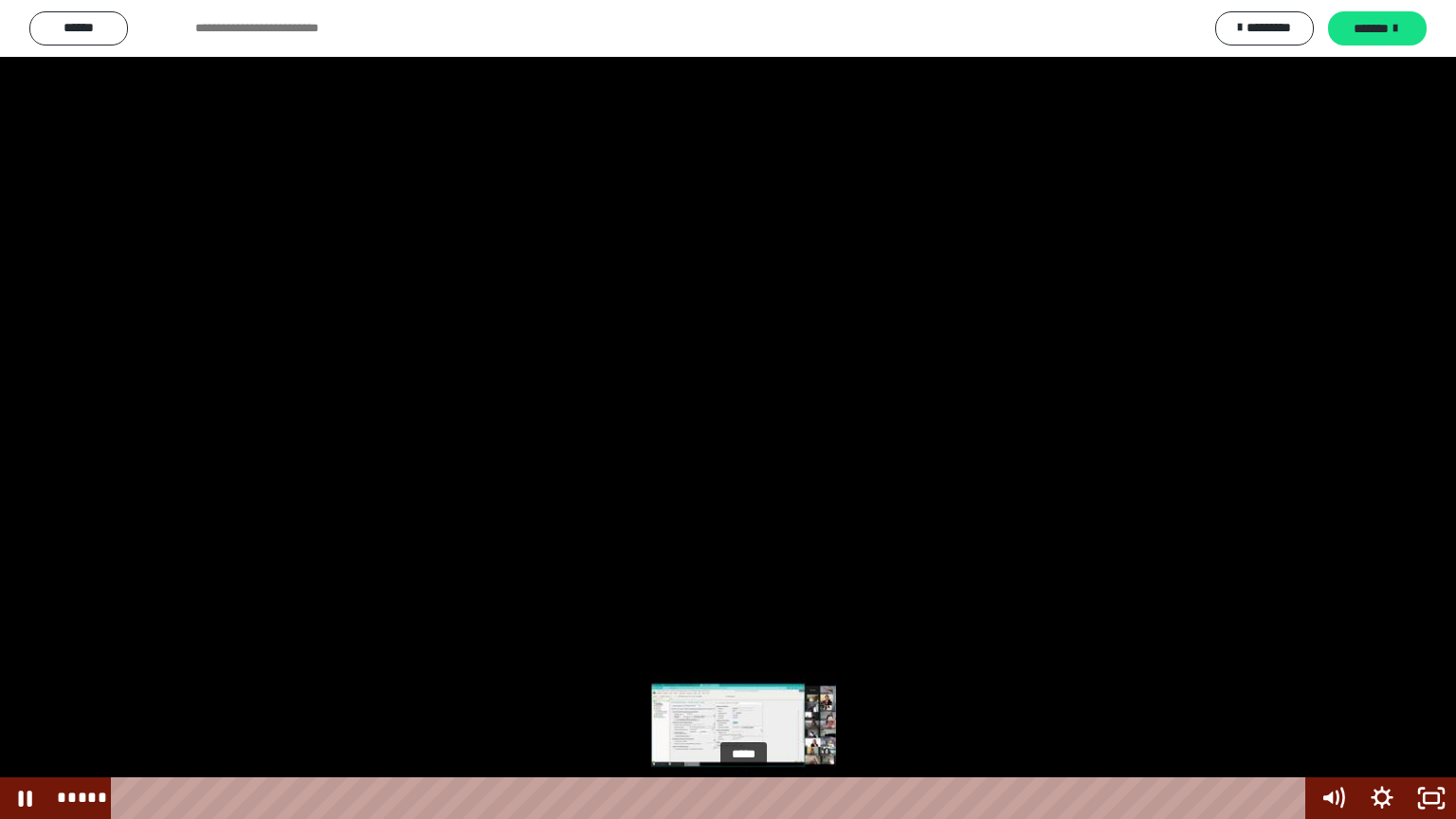 drag, startPoint x: 736, startPoint y: 801, endPoint x: 745, endPoint y: 802, distance: 9.055385 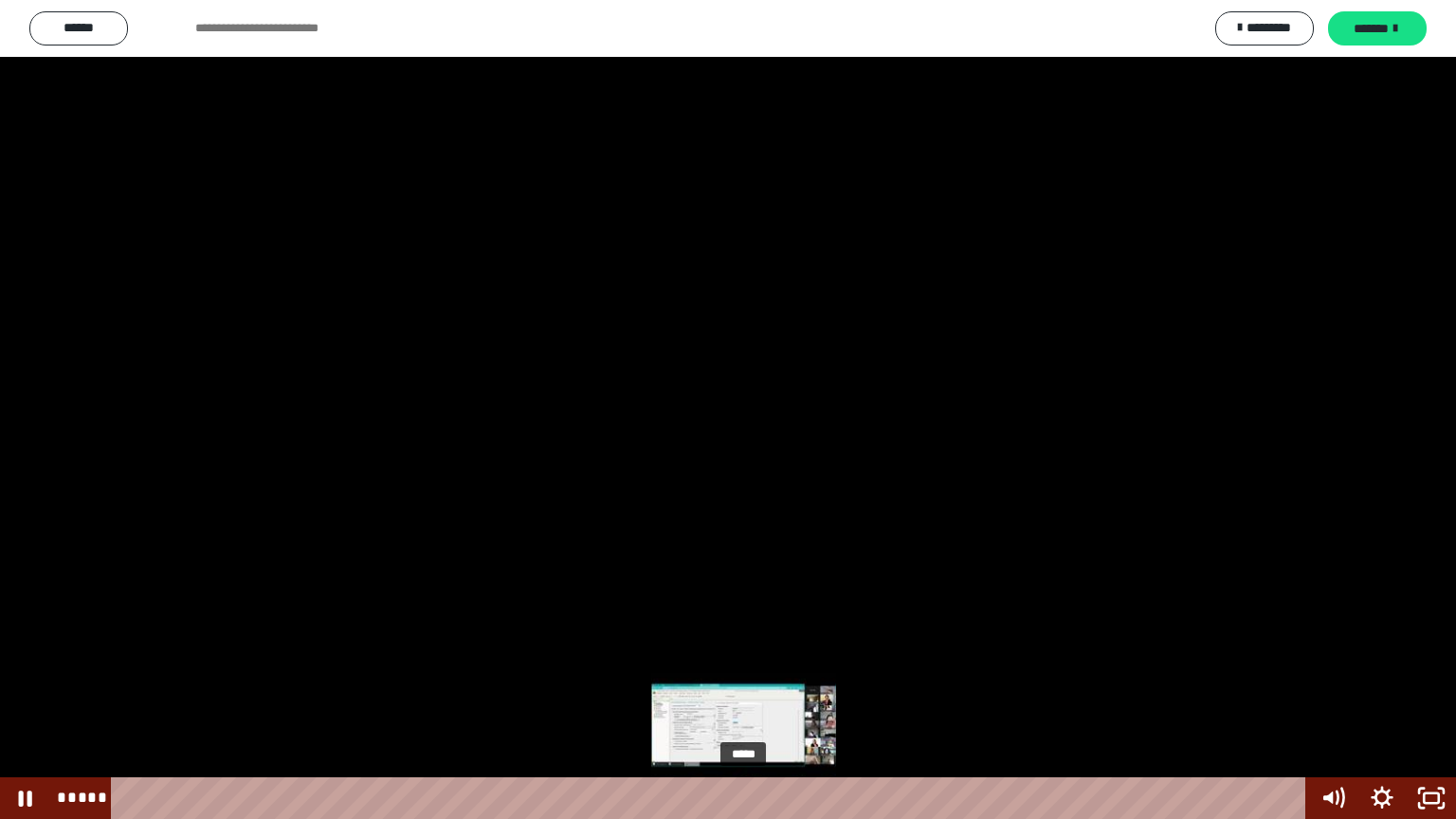 click at bounding box center (743, 798) 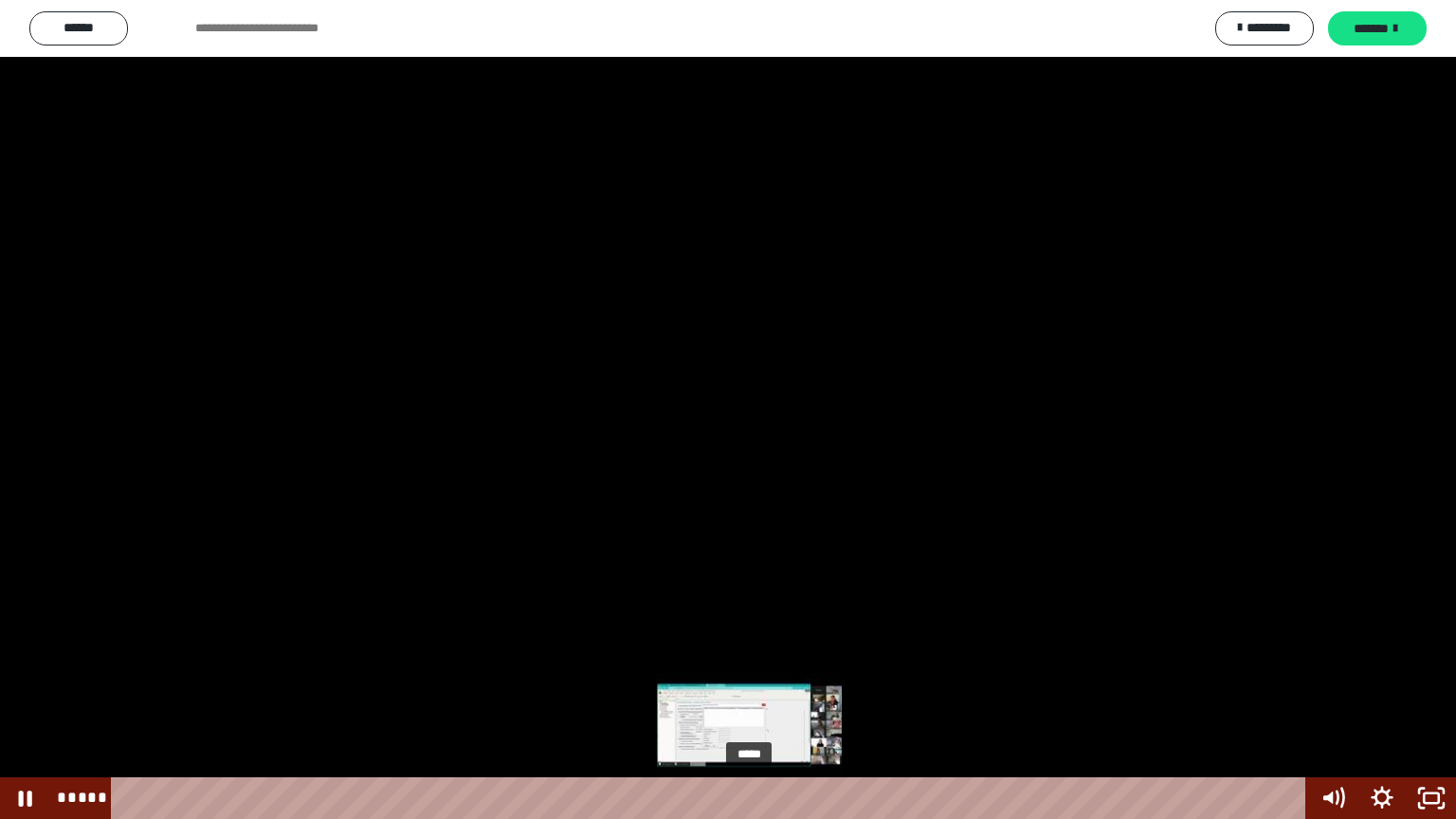 click at bounding box center [749, 798] 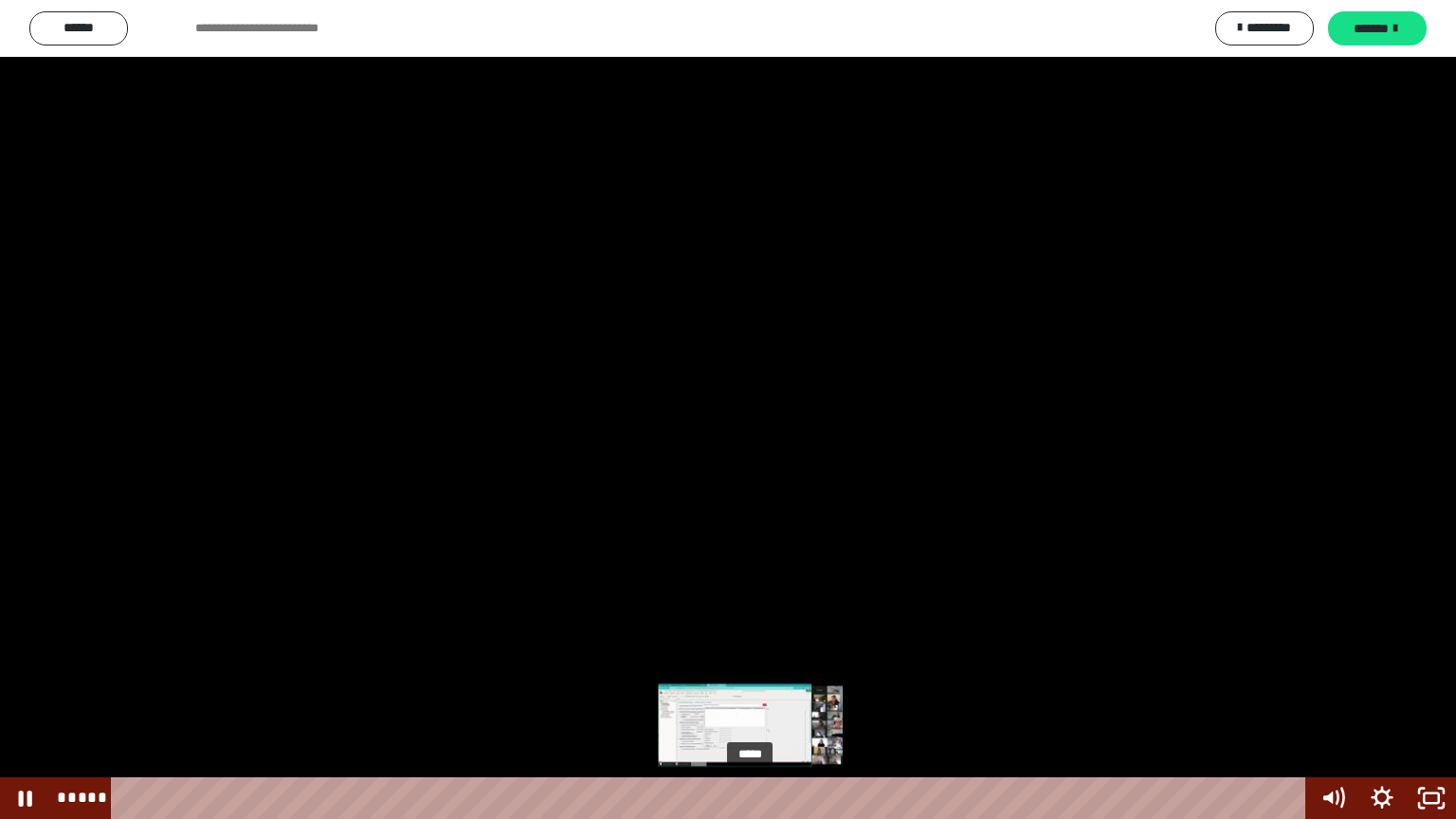 click at bounding box center [750, 798] 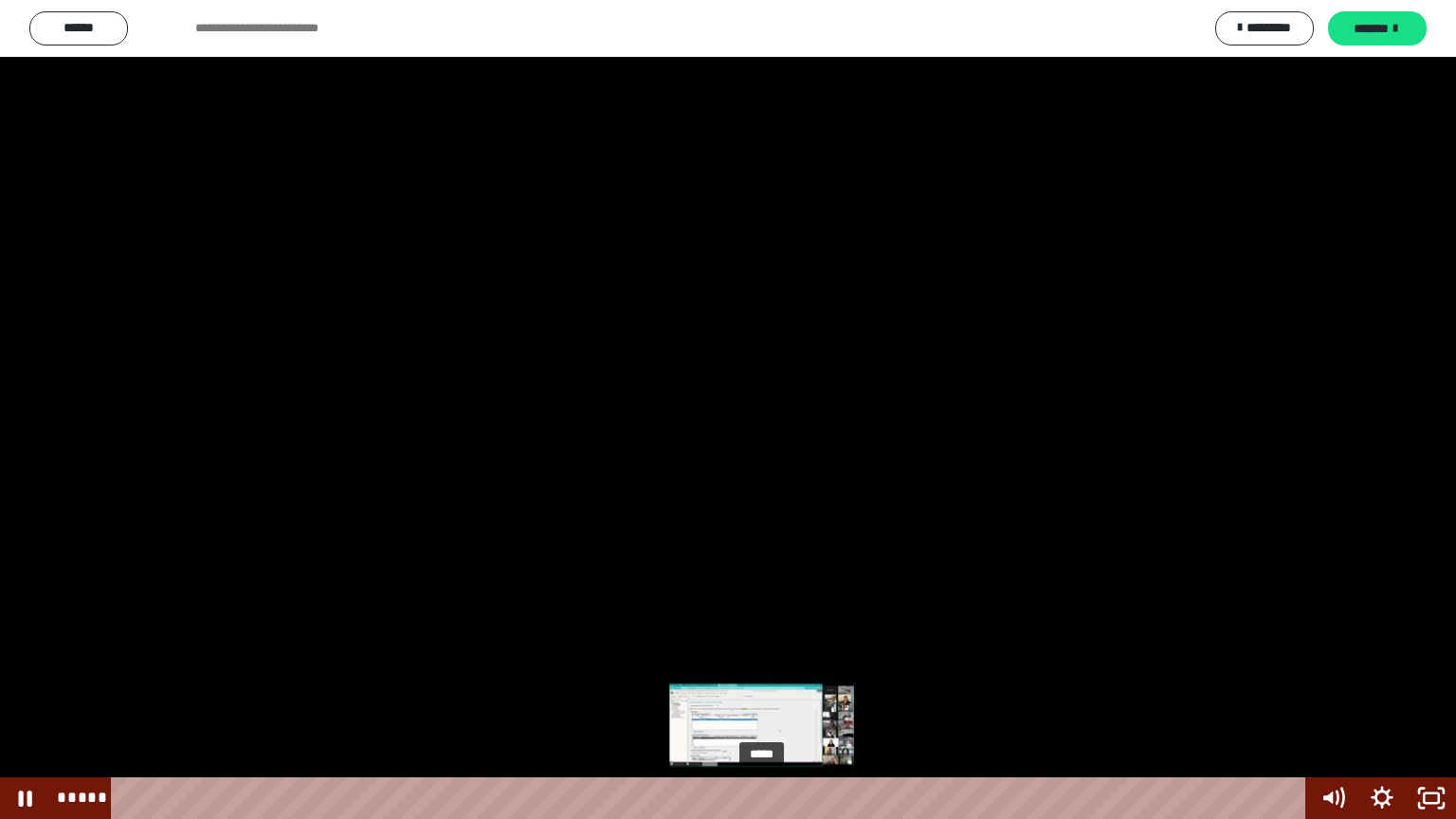 click on "*****" at bounding box center [712, 798] 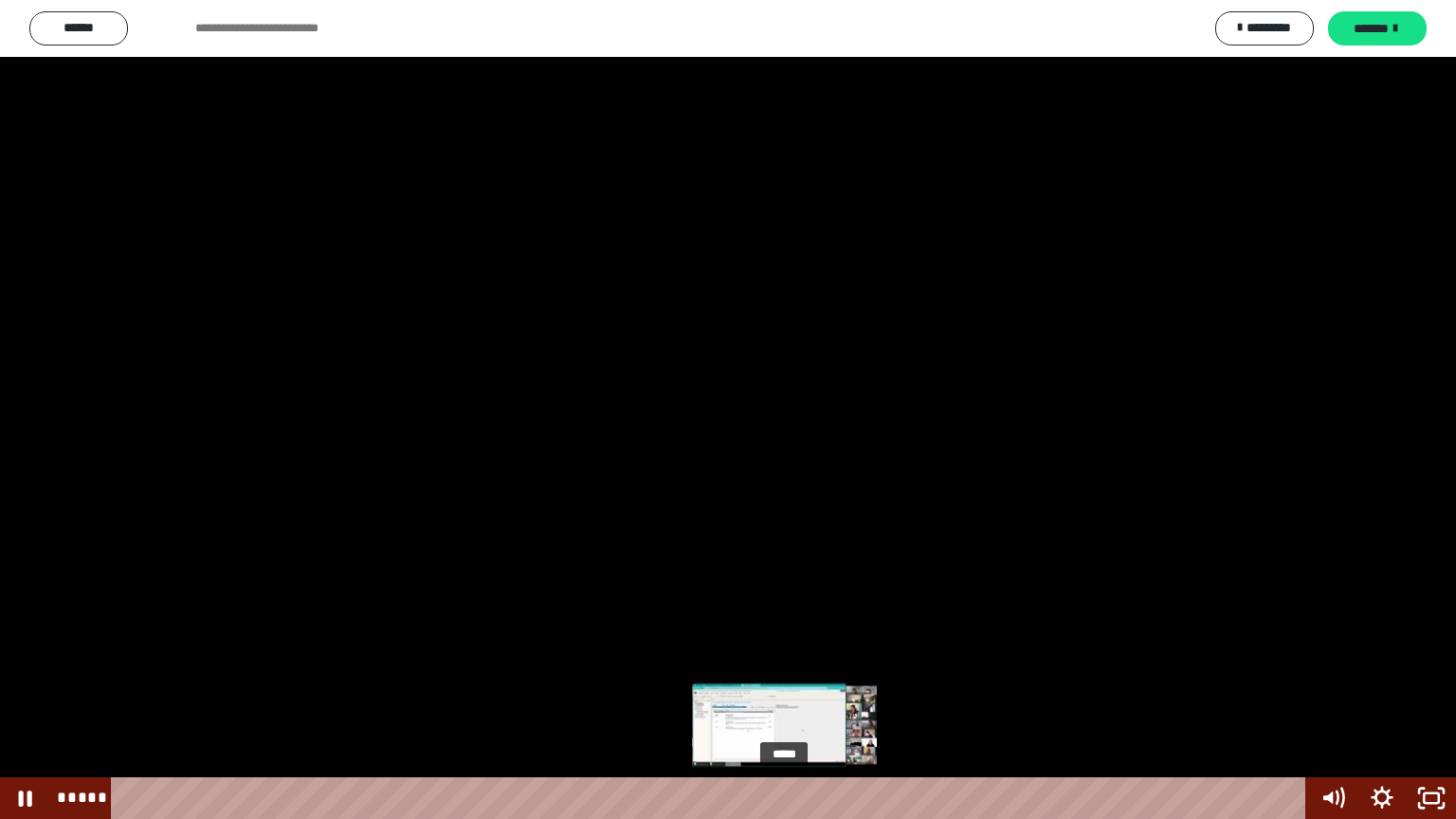 drag, startPoint x: 775, startPoint y: 796, endPoint x: 786, endPoint y: 799, distance: 11.401754 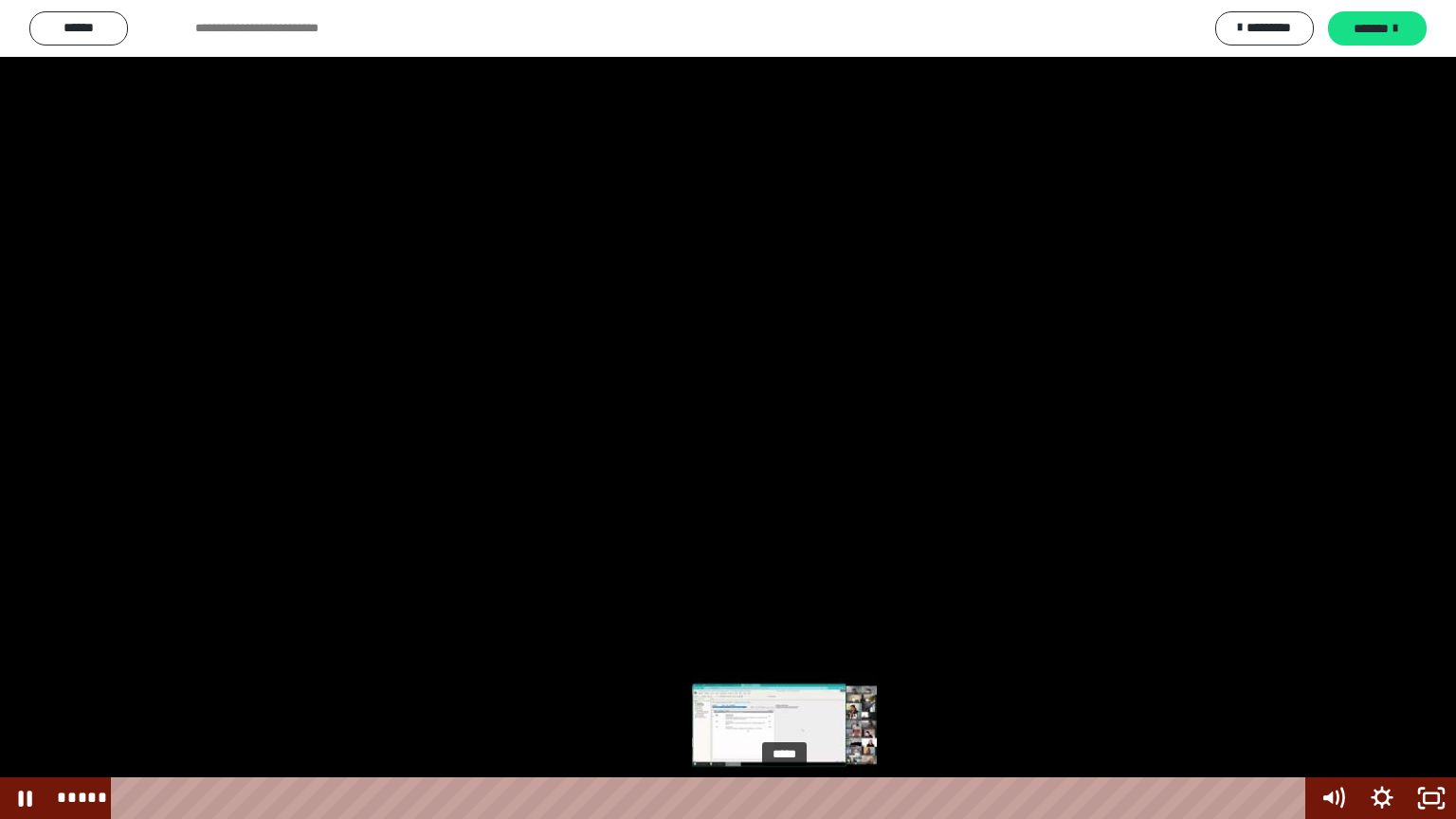 click at bounding box center (784, 798) 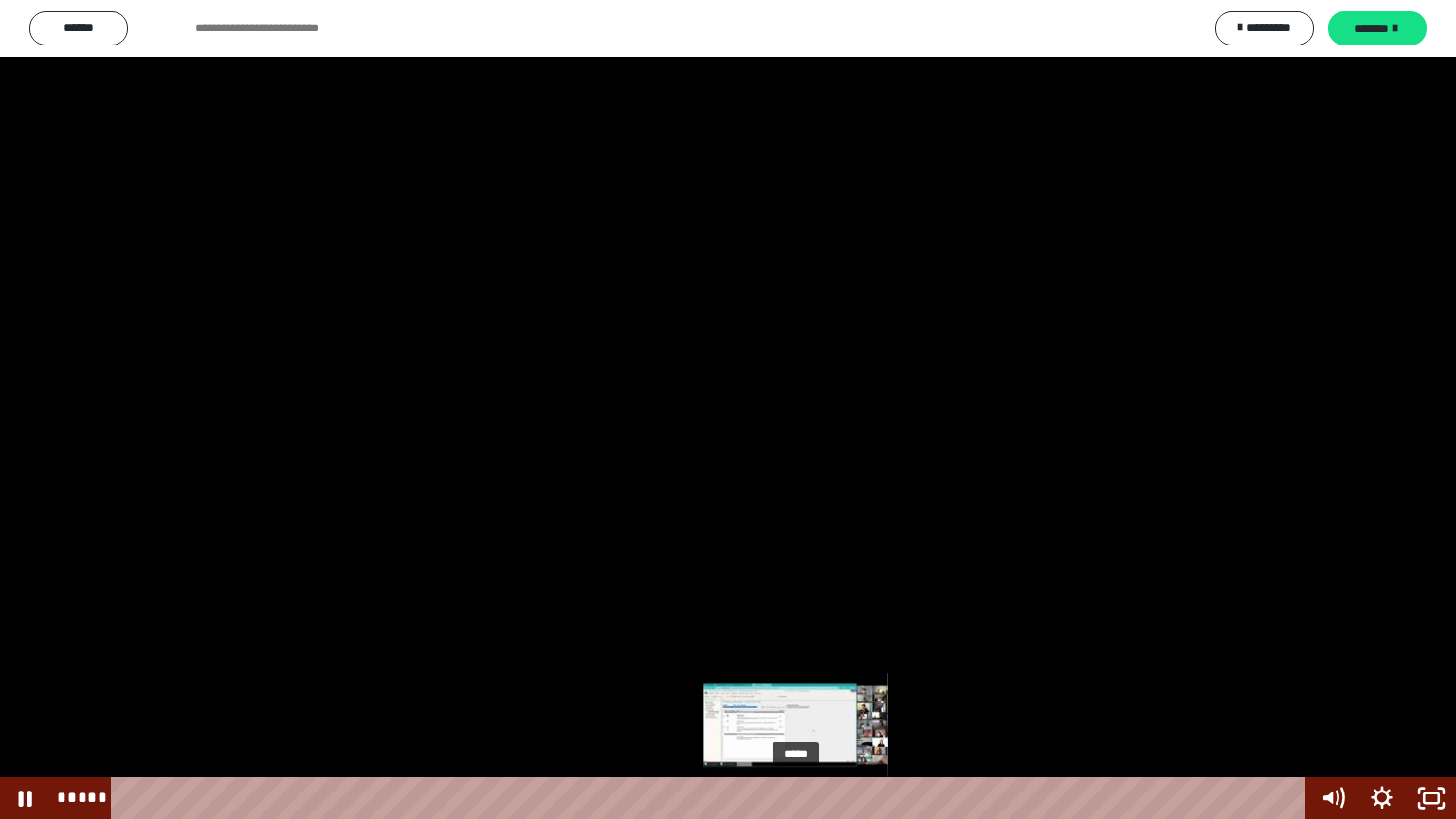 drag, startPoint x: 786, startPoint y: 799, endPoint x: 797, endPoint y: 804, distance: 12 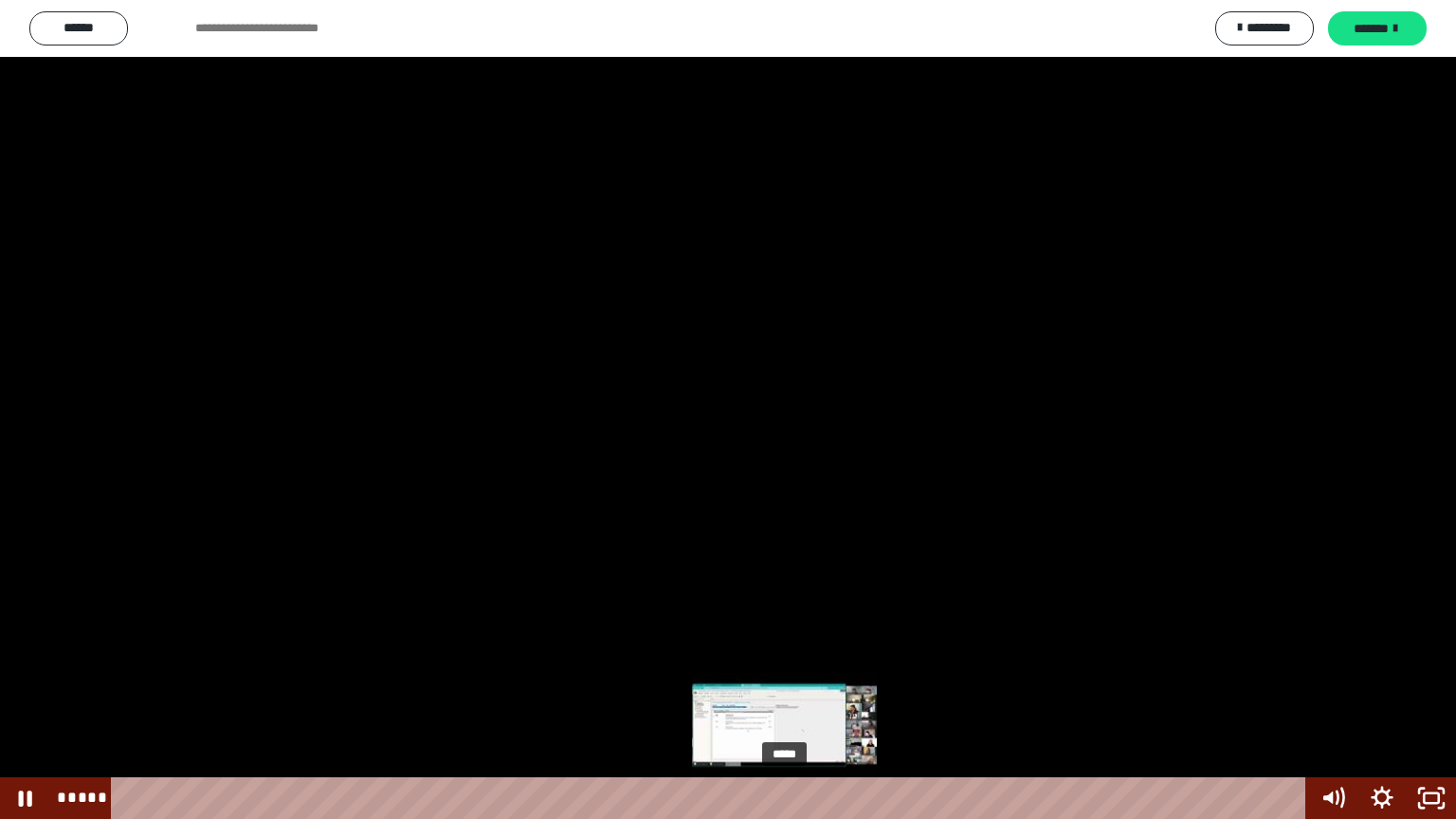 drag, startPoint x: 795, startPoint y: 802, endPoint x: 786, endPoint y: 800, distance: 9.219544 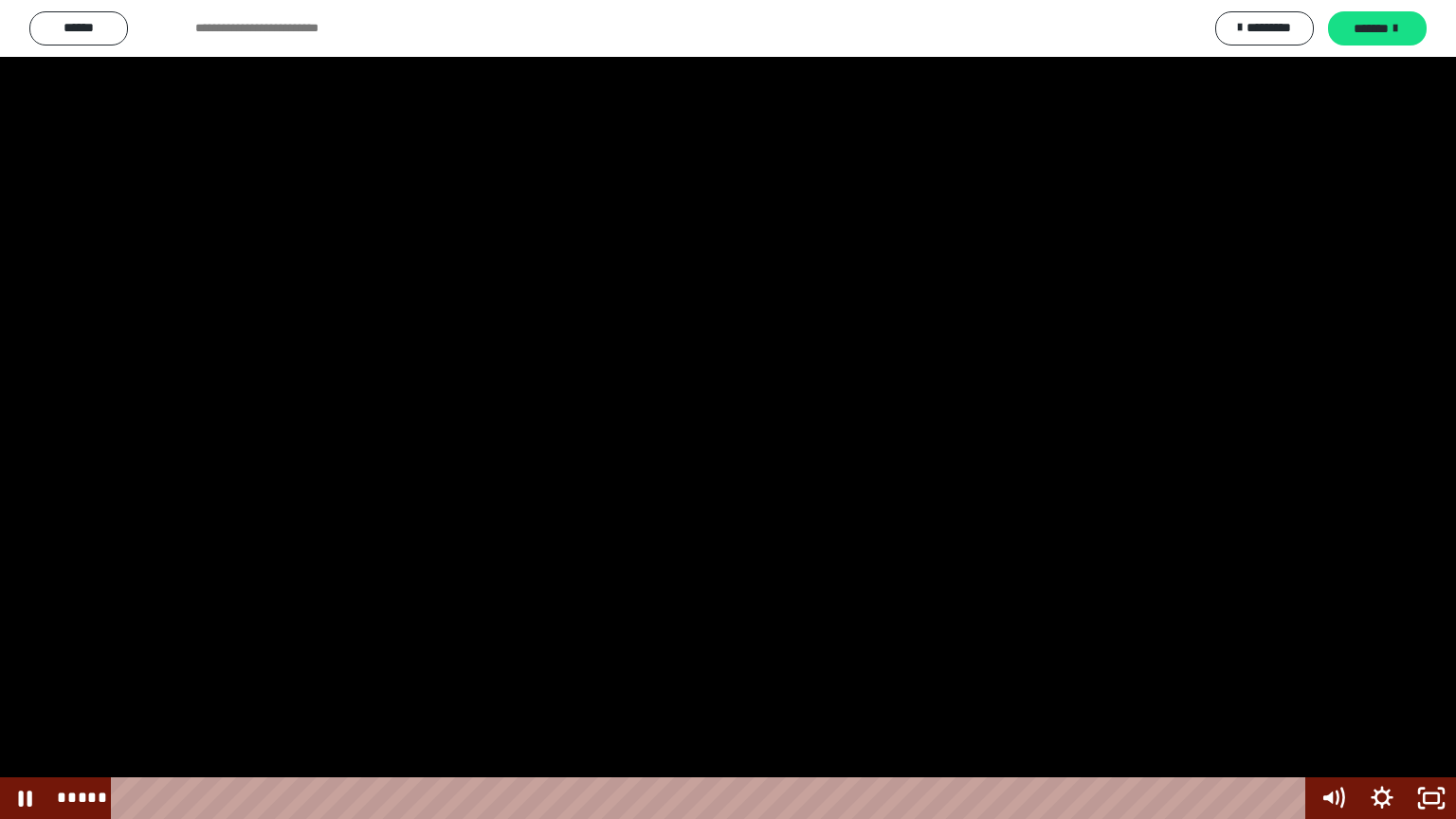 click at bounding box center (728, 410) 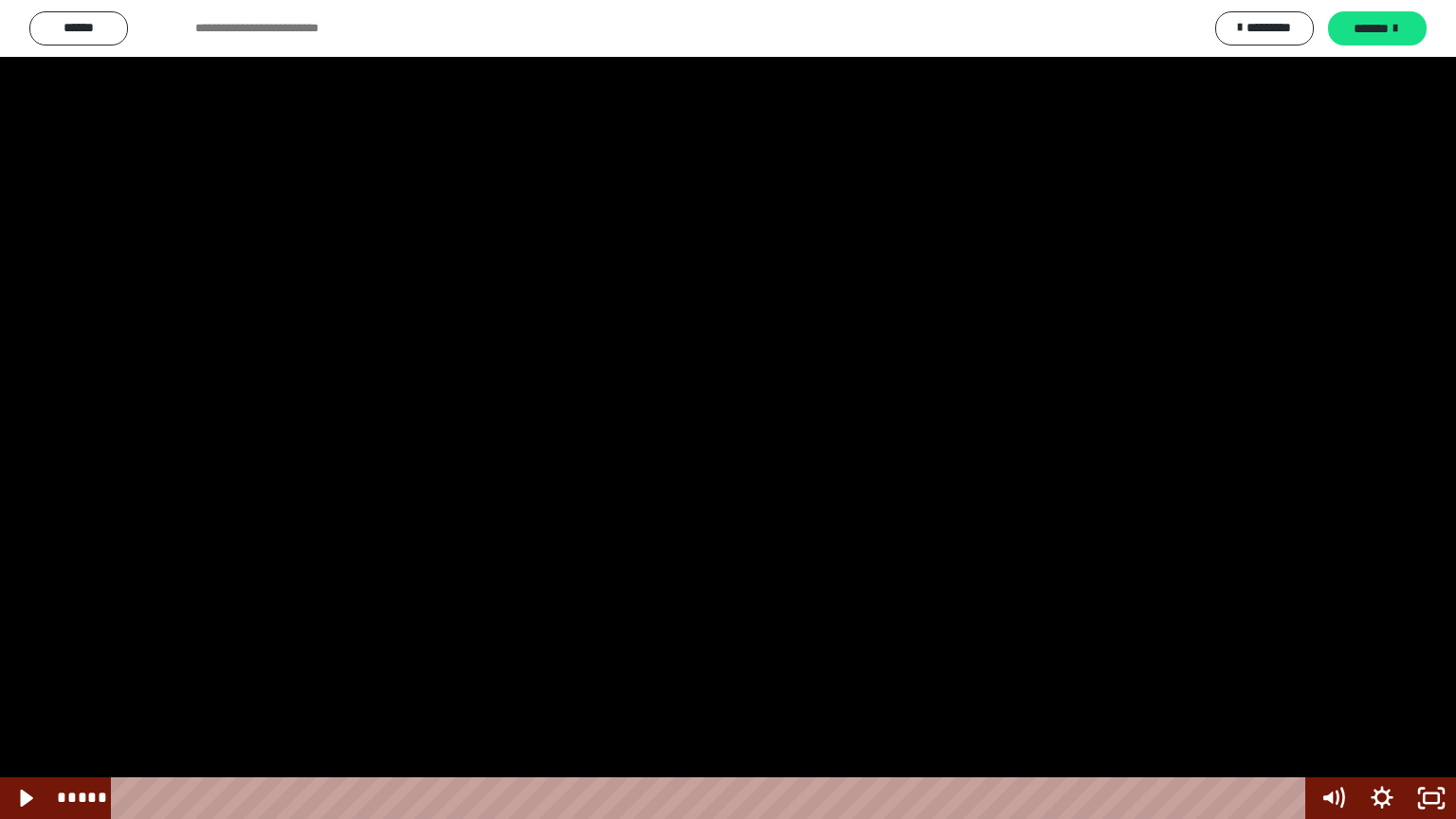 click at bounding box center (728, 410) 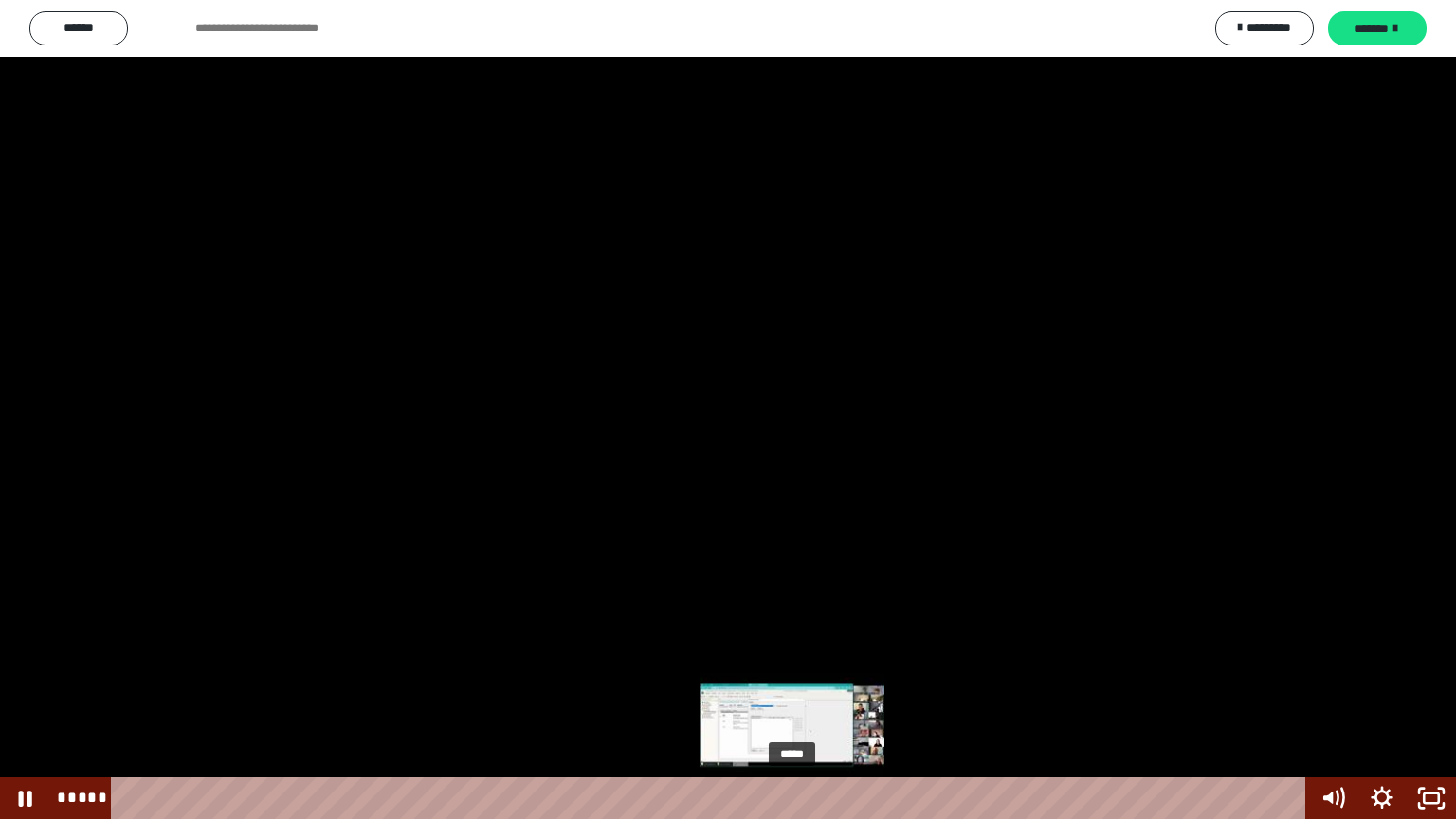 click on "*****" at bounding box center [712, 798] 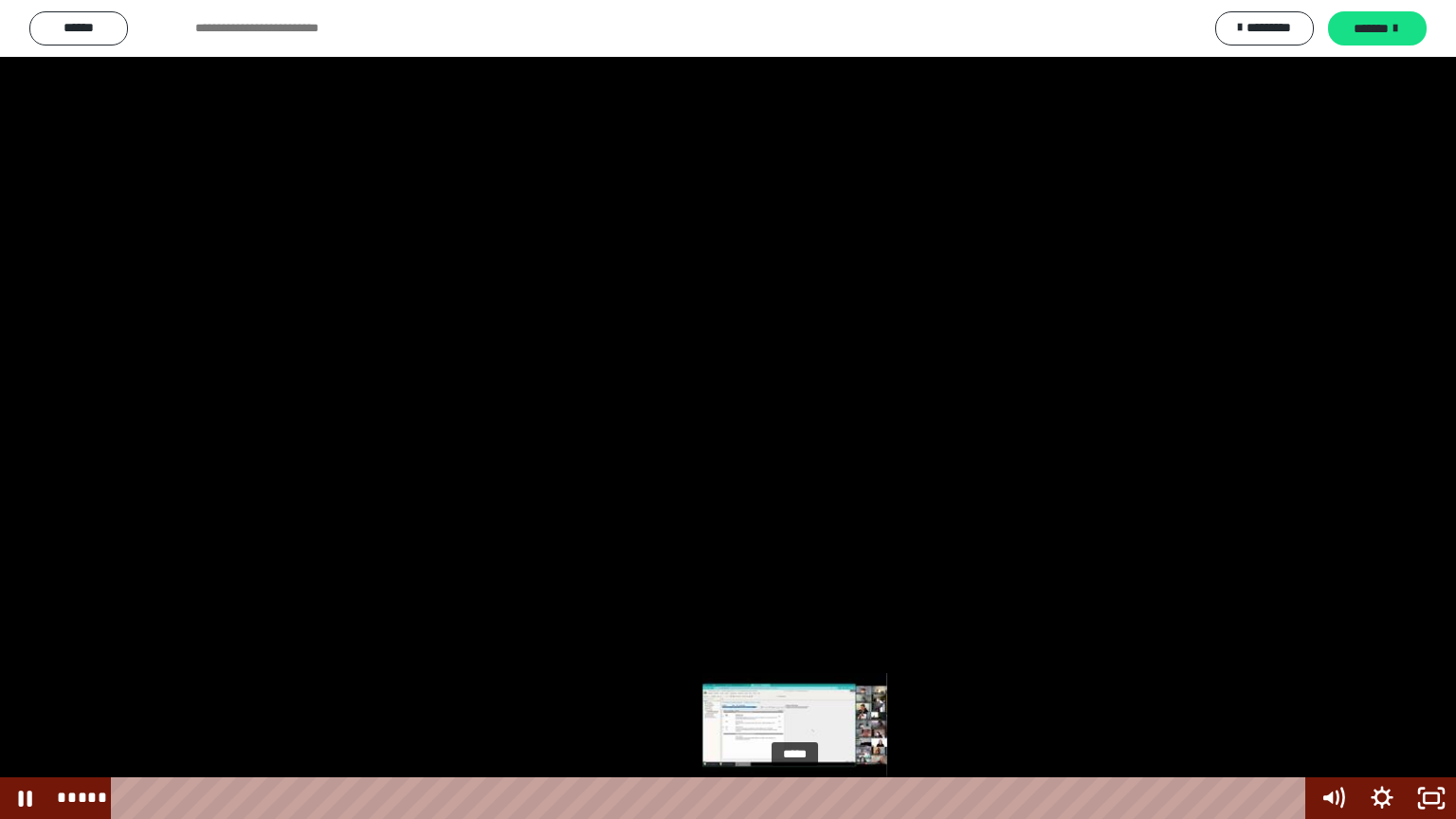click at bounding box center (794, 798) 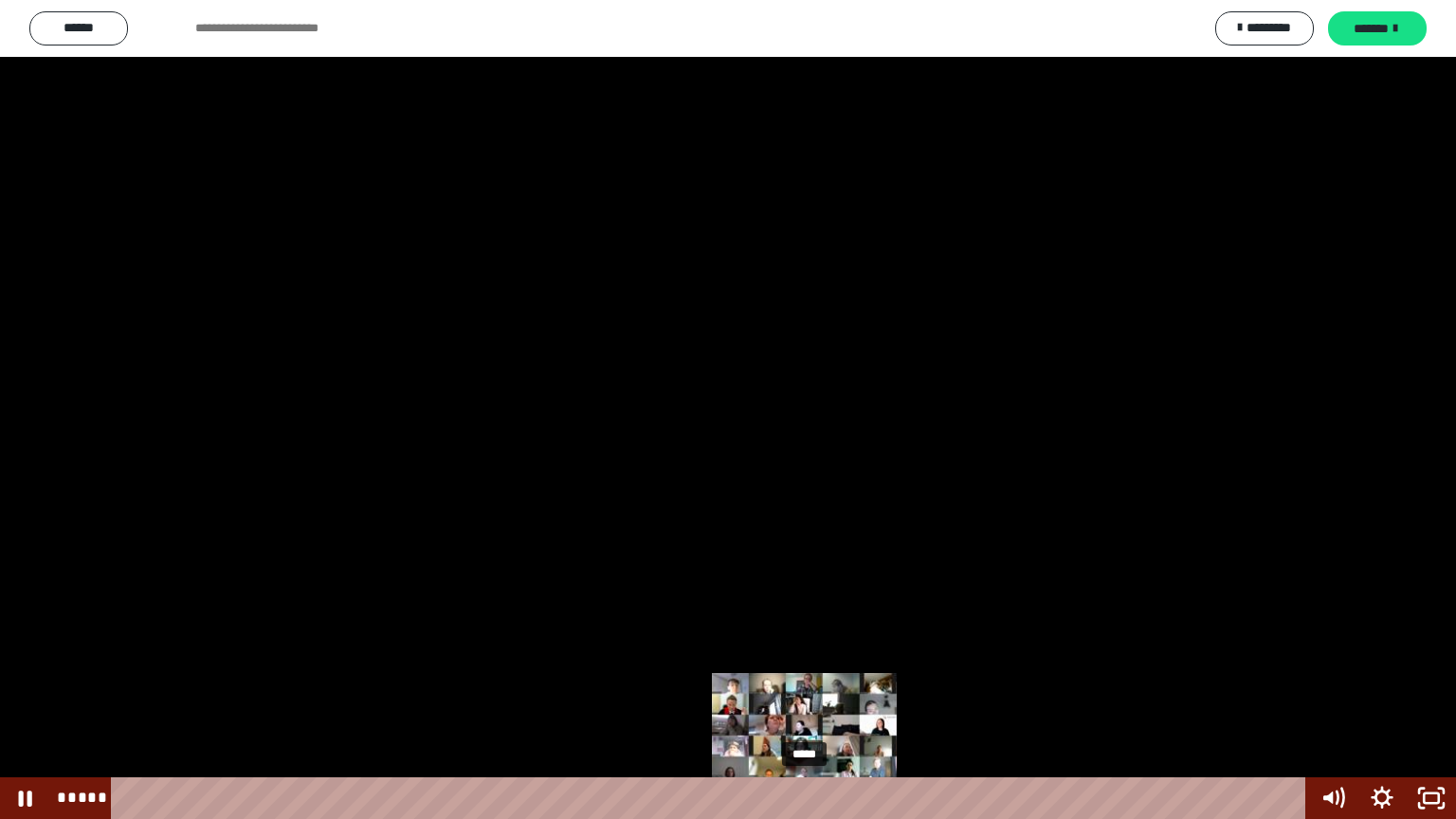 drag, startPoint x: 791, startPoint y: 800, endPoint x: 806, endPoint y: 804, distance: 15.524175 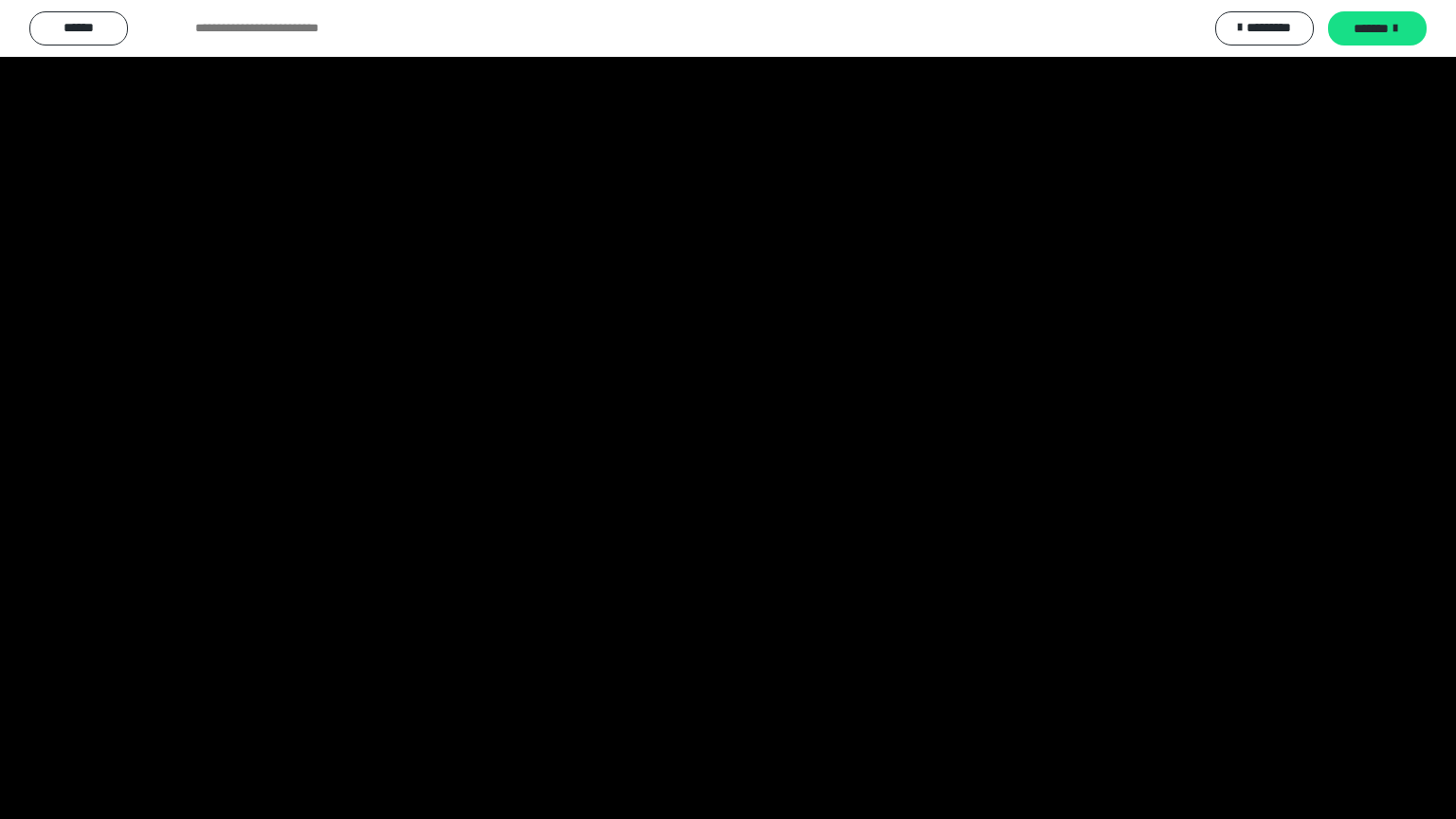 click at bounding box center (728, 410) 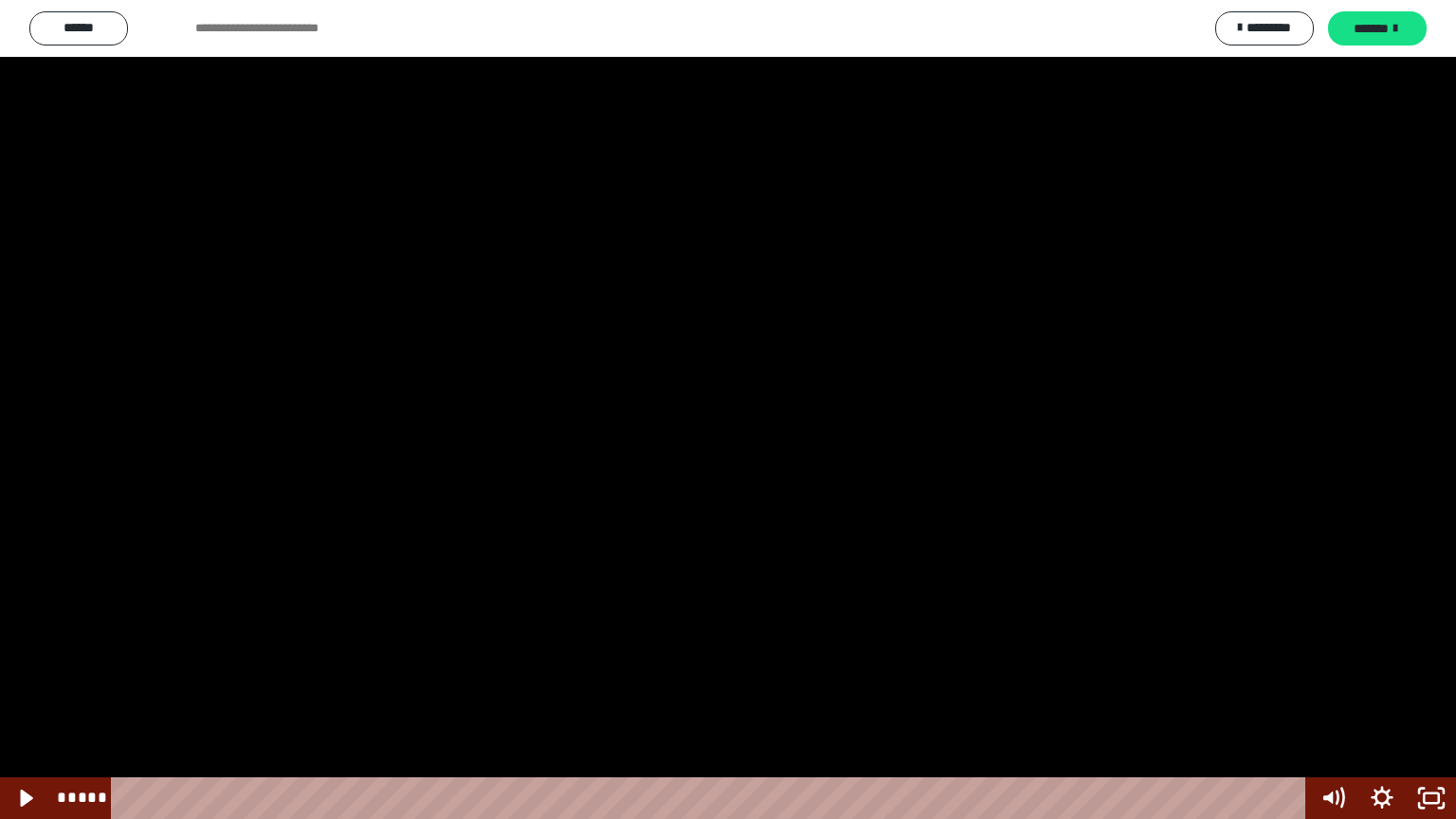 click at bounding box center (728, 410) 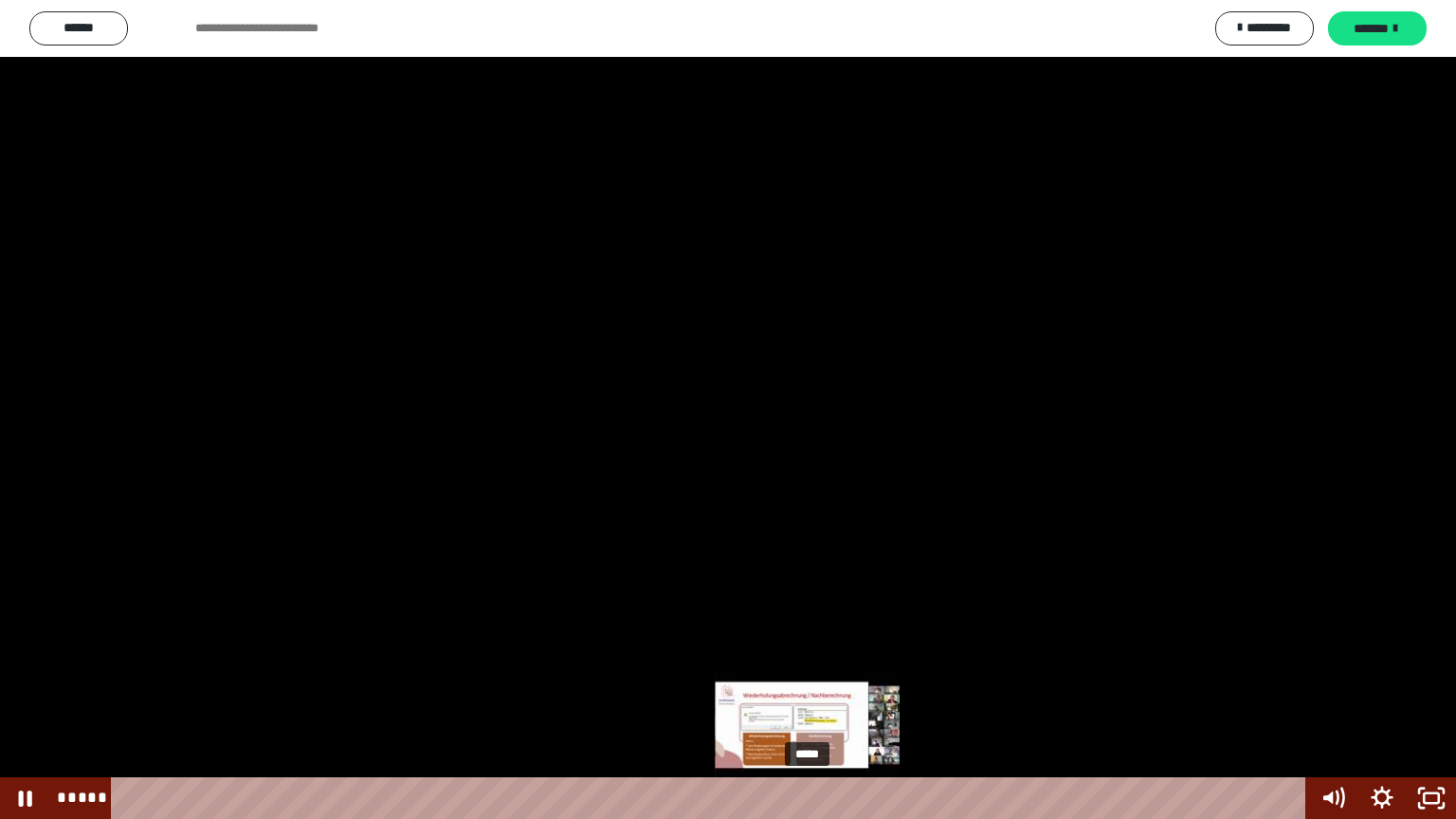 click at bounding box center [809, 798] 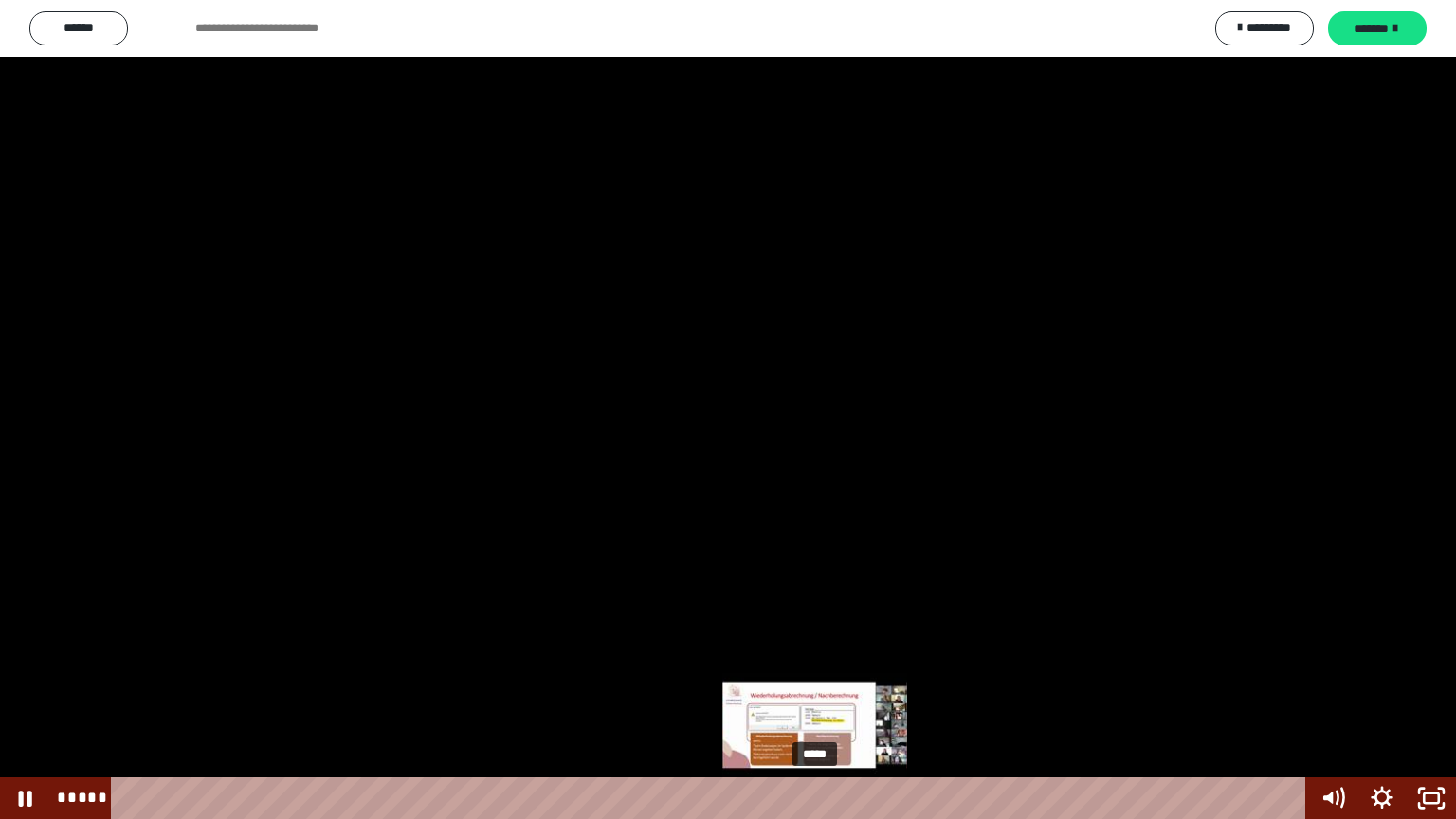 click at bounding box center (814, 798) 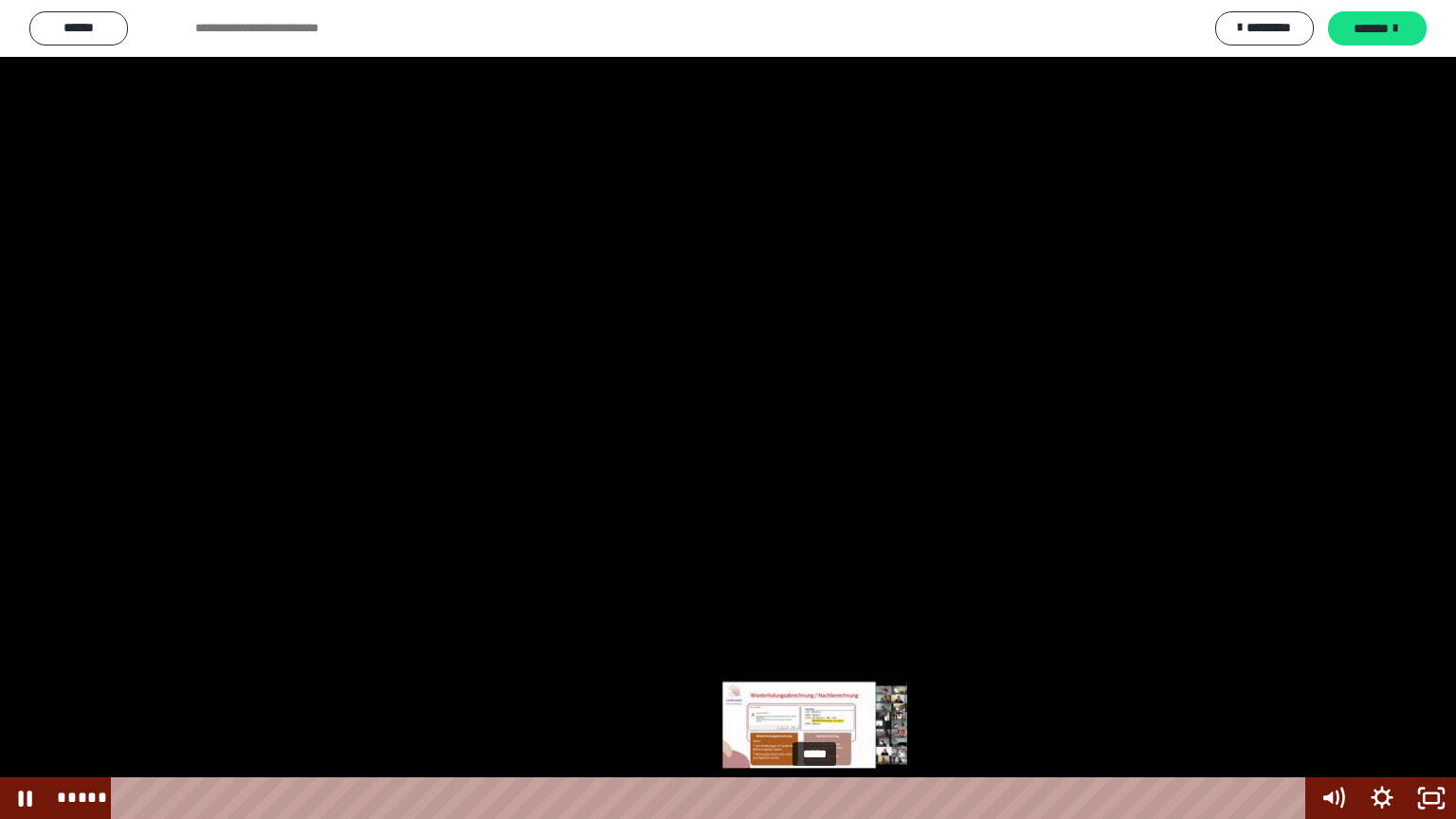 click at bounding box center (814, 798) 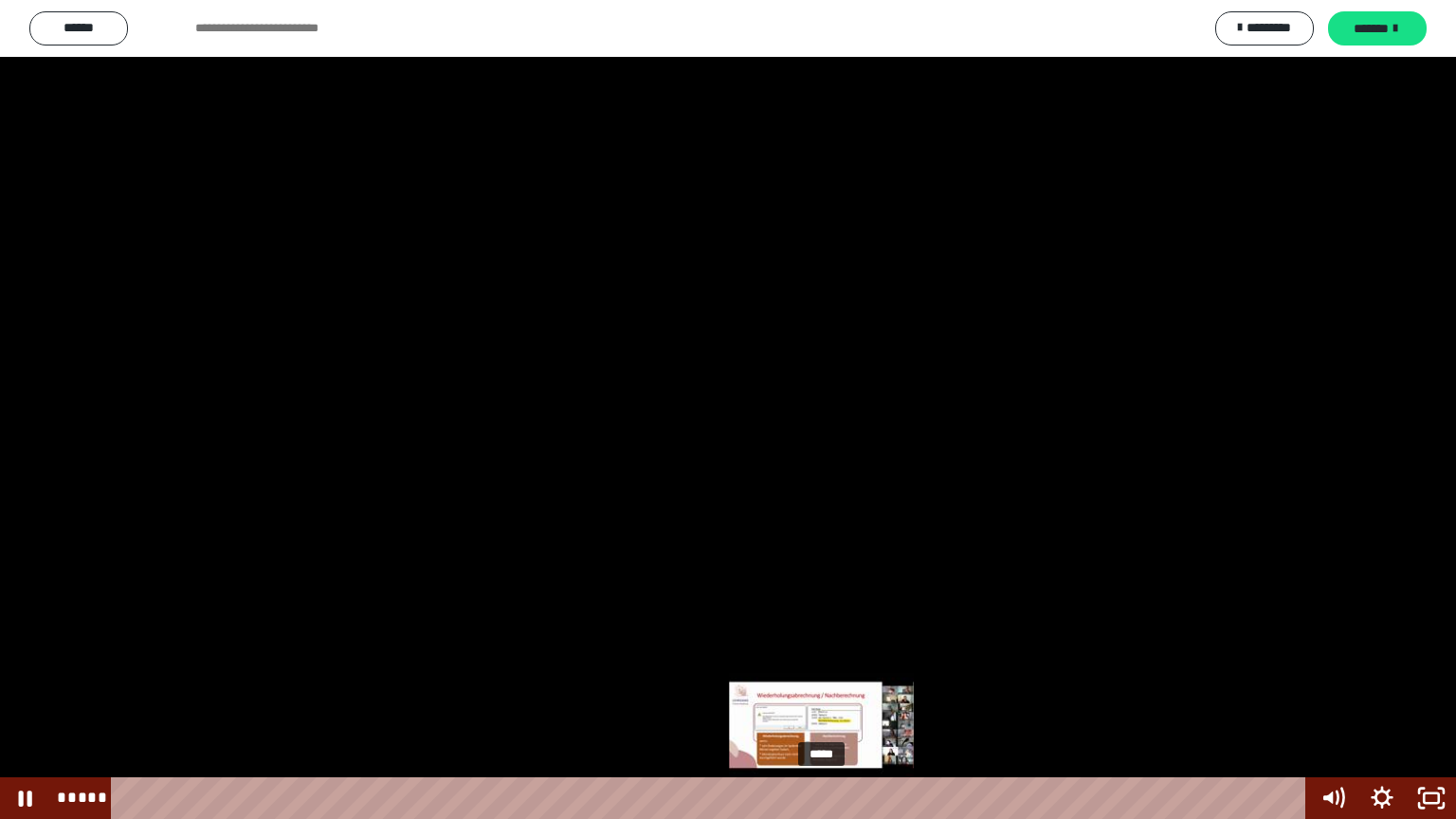 click at bounding box center [821, 798] 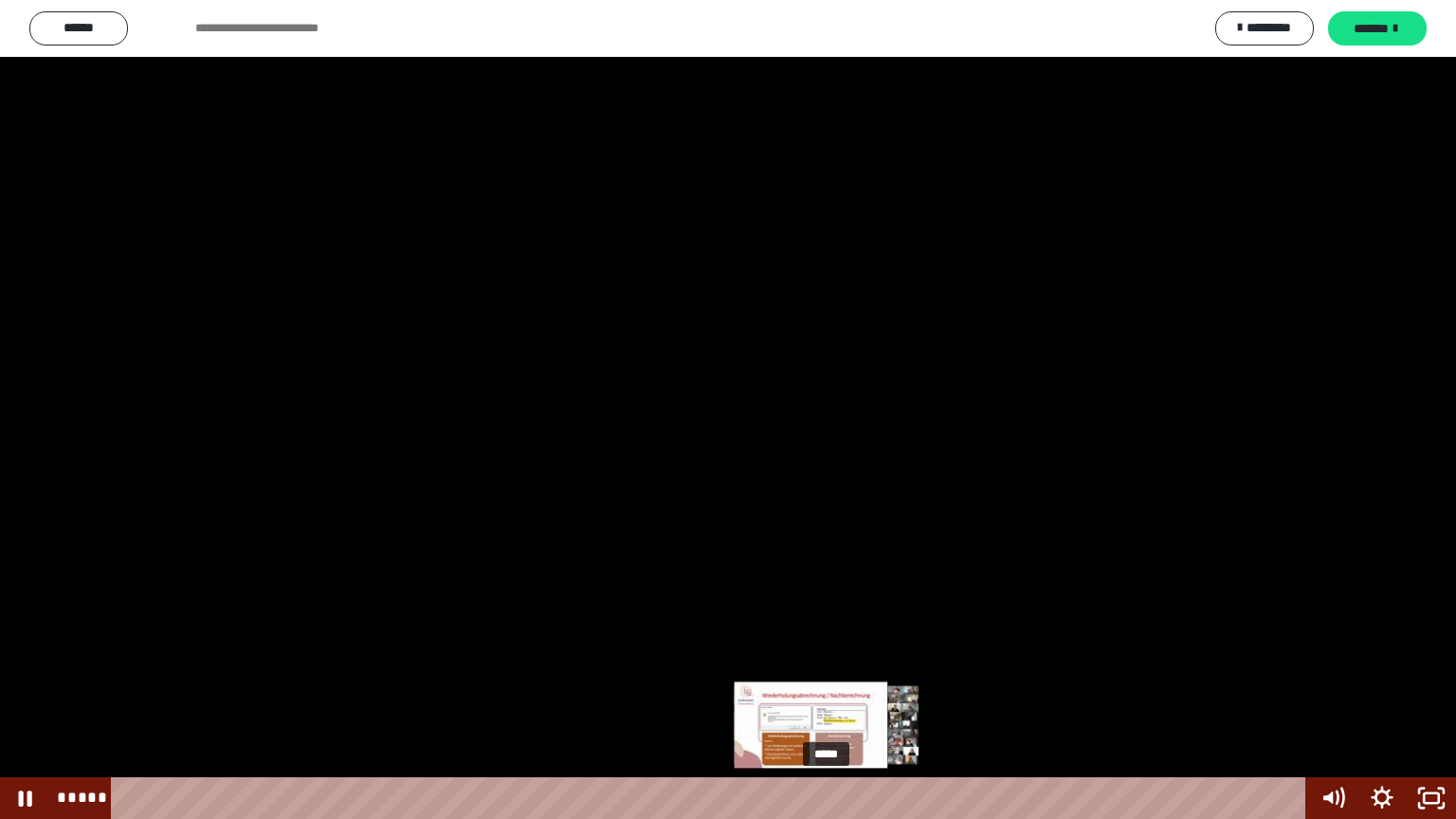 click at bounding box center (826, 798) 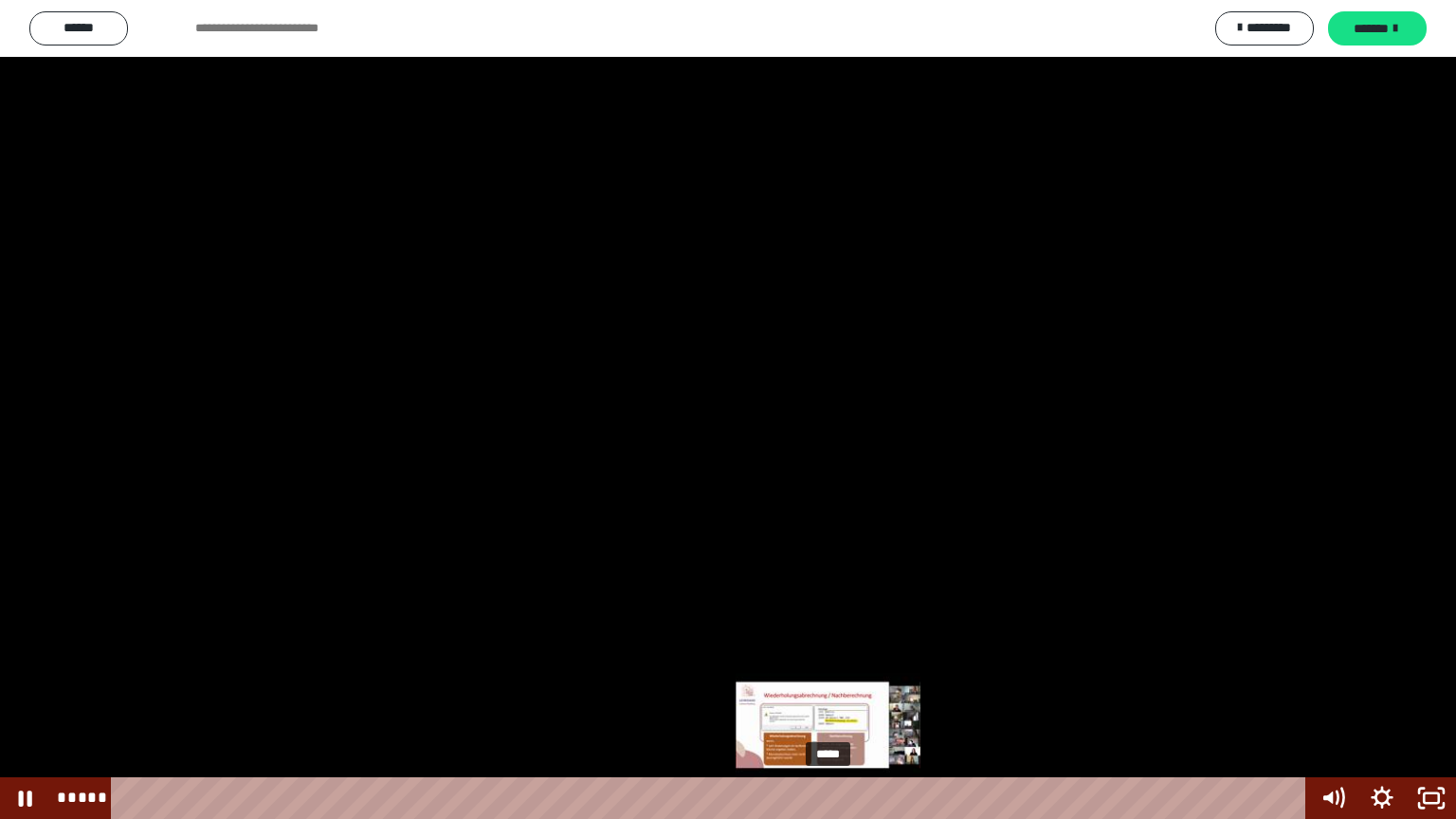 click at bounding box center [828, 798] 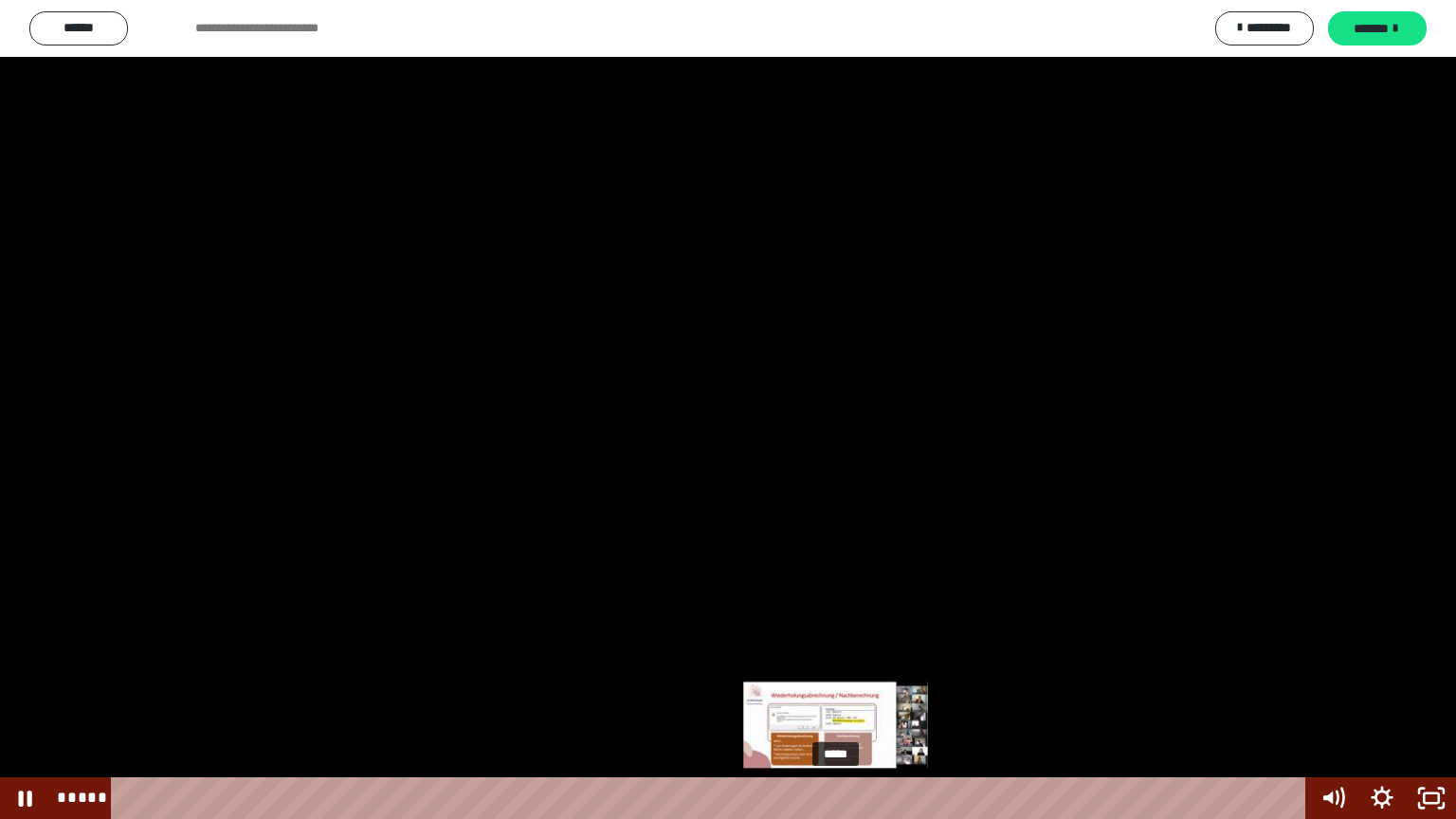 drag, startPoint x: 828, startPoint y: 799, endPoint x: 837, endPoint y: 804, distance: 10.29563 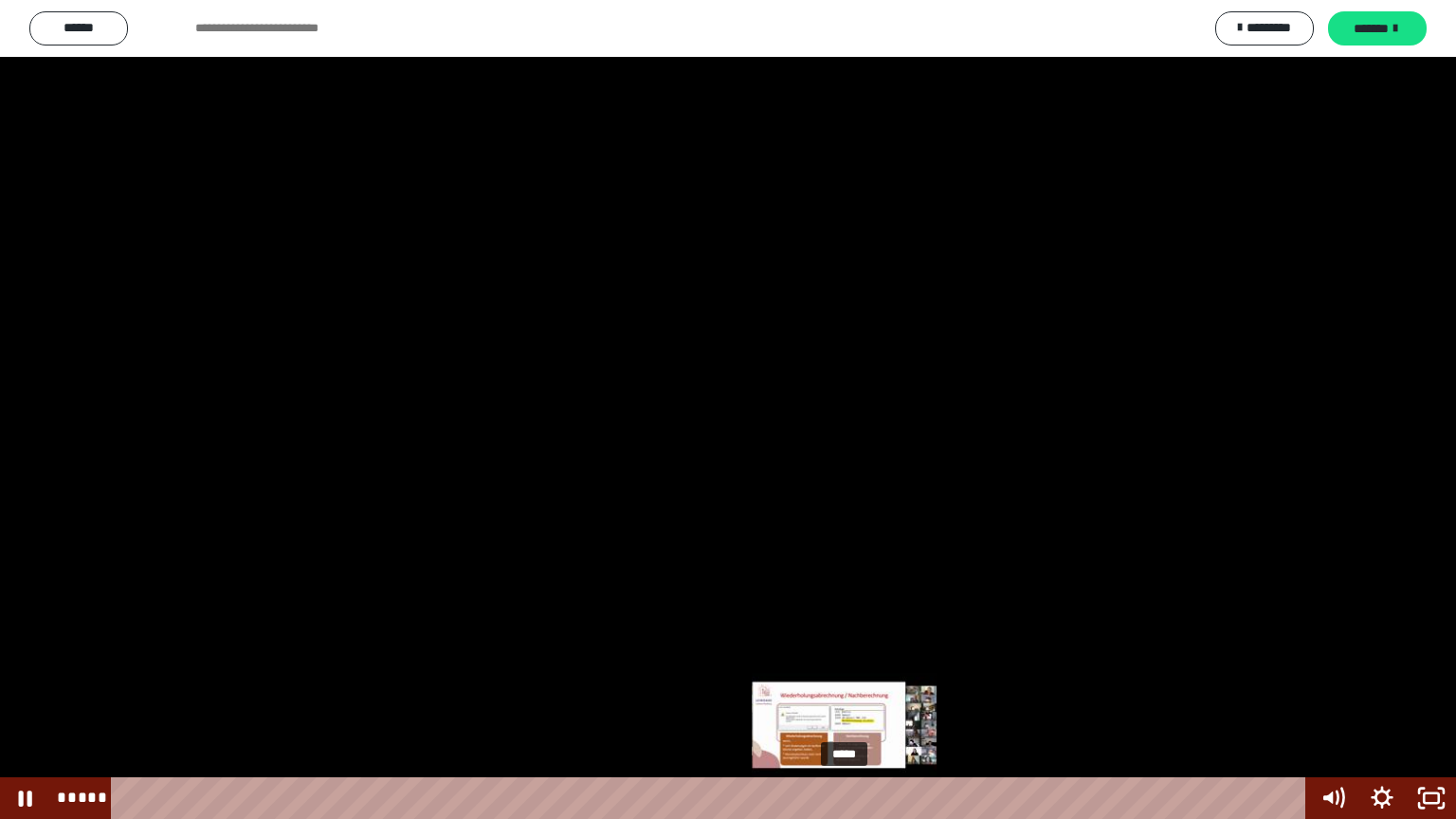 click at bounding box center [844, 798] 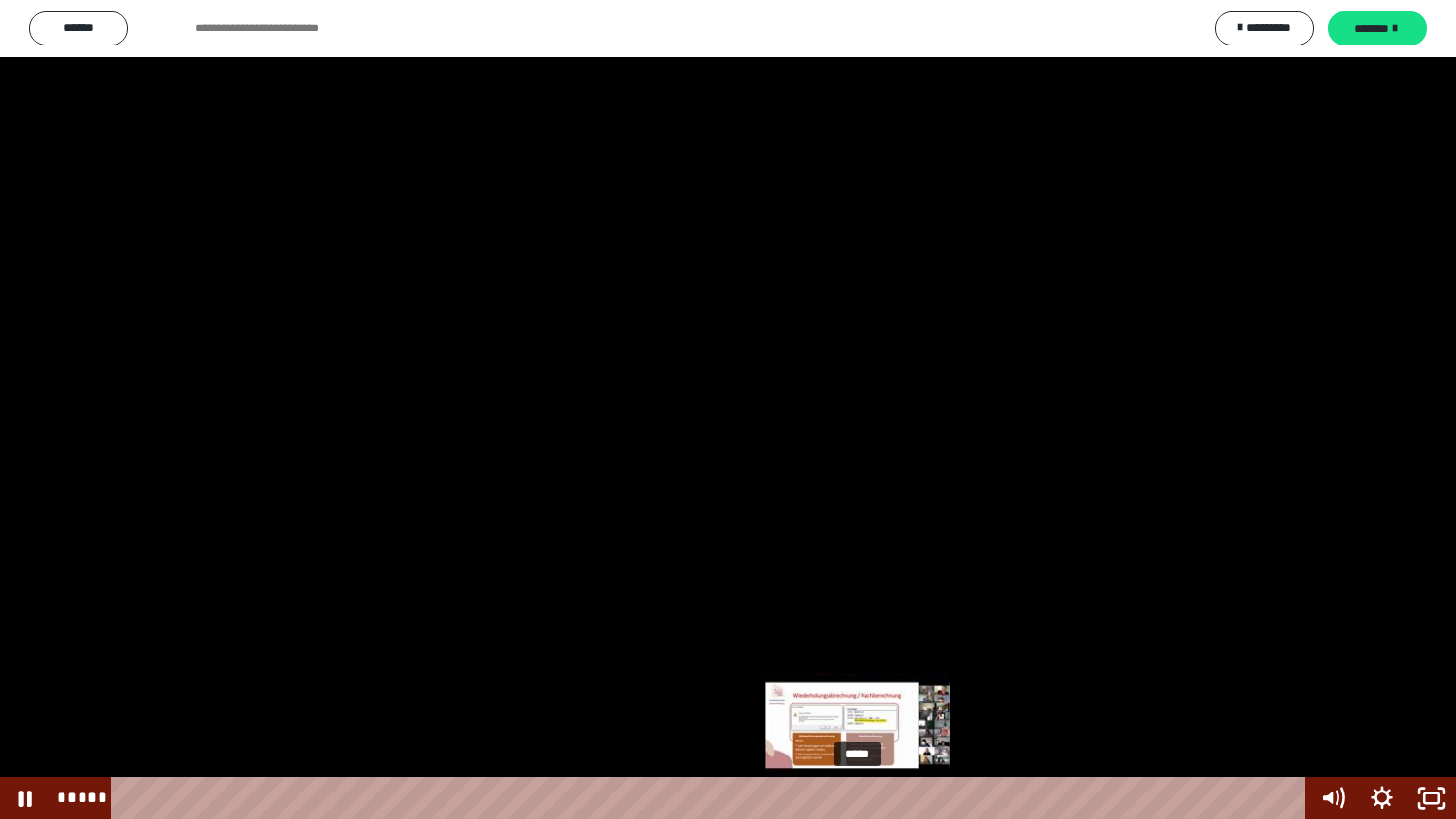click on "*****" at bounding box center [712, 798] 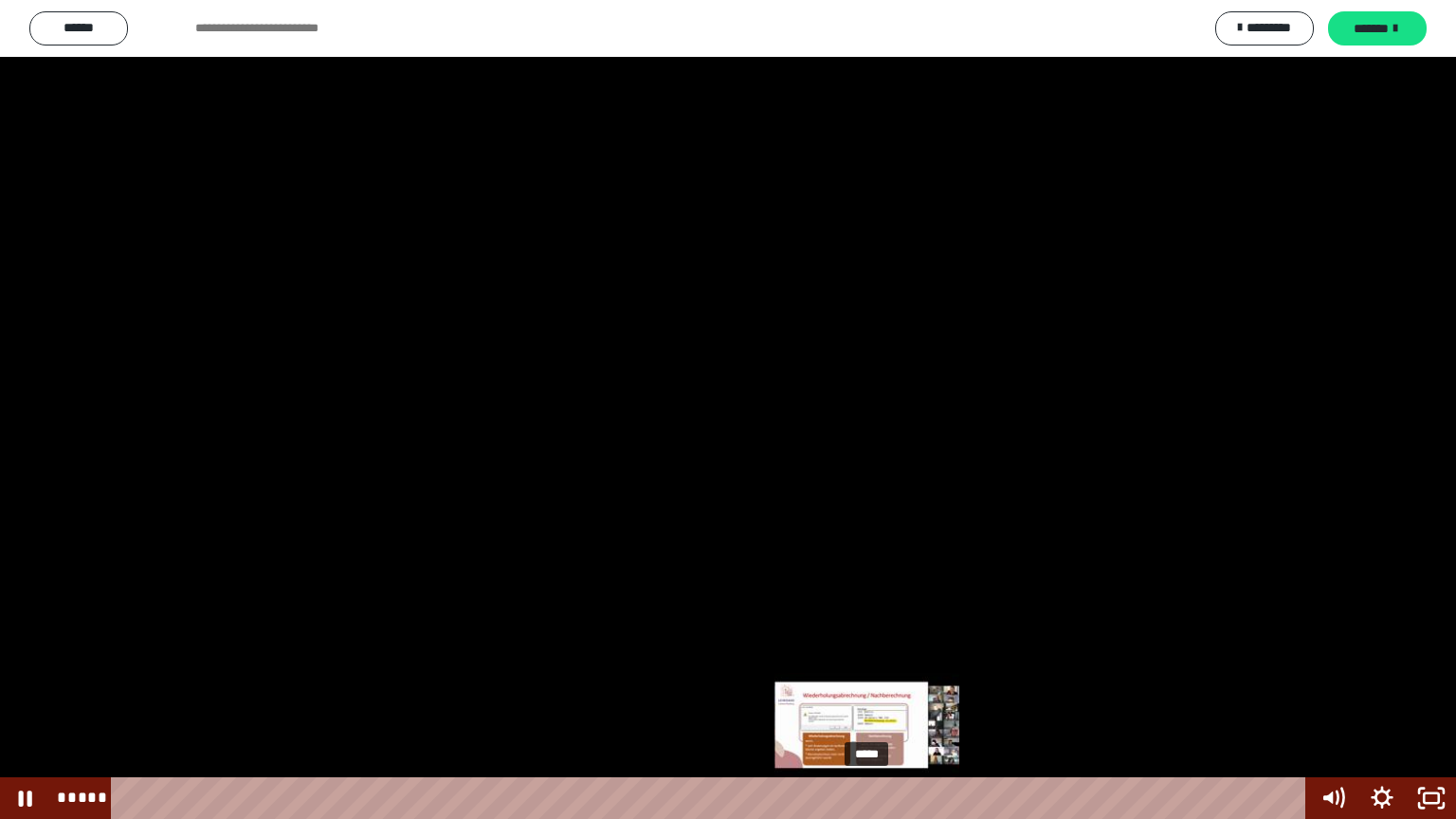 click on "*****" at bounding box center [712, 798] 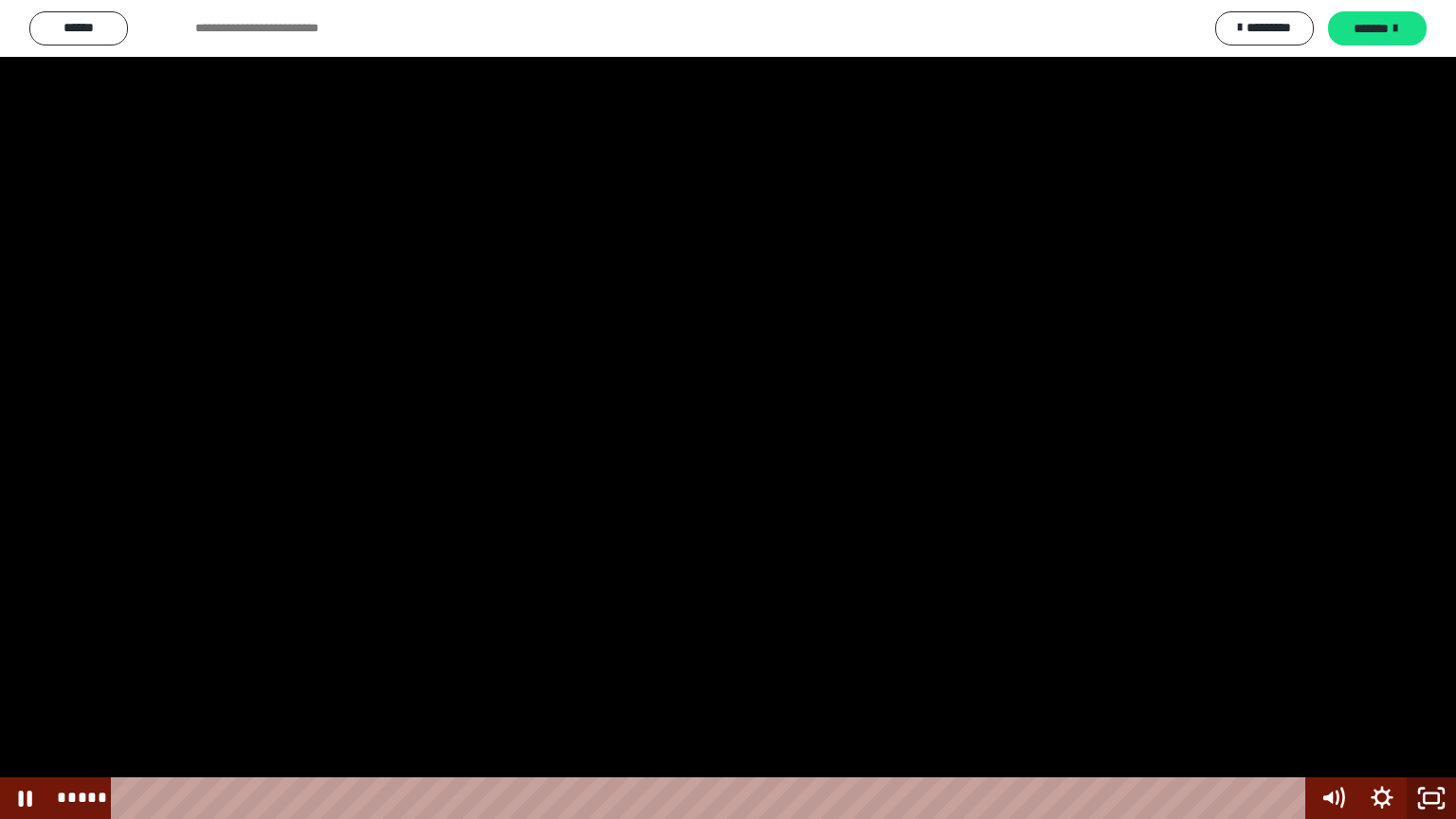 click 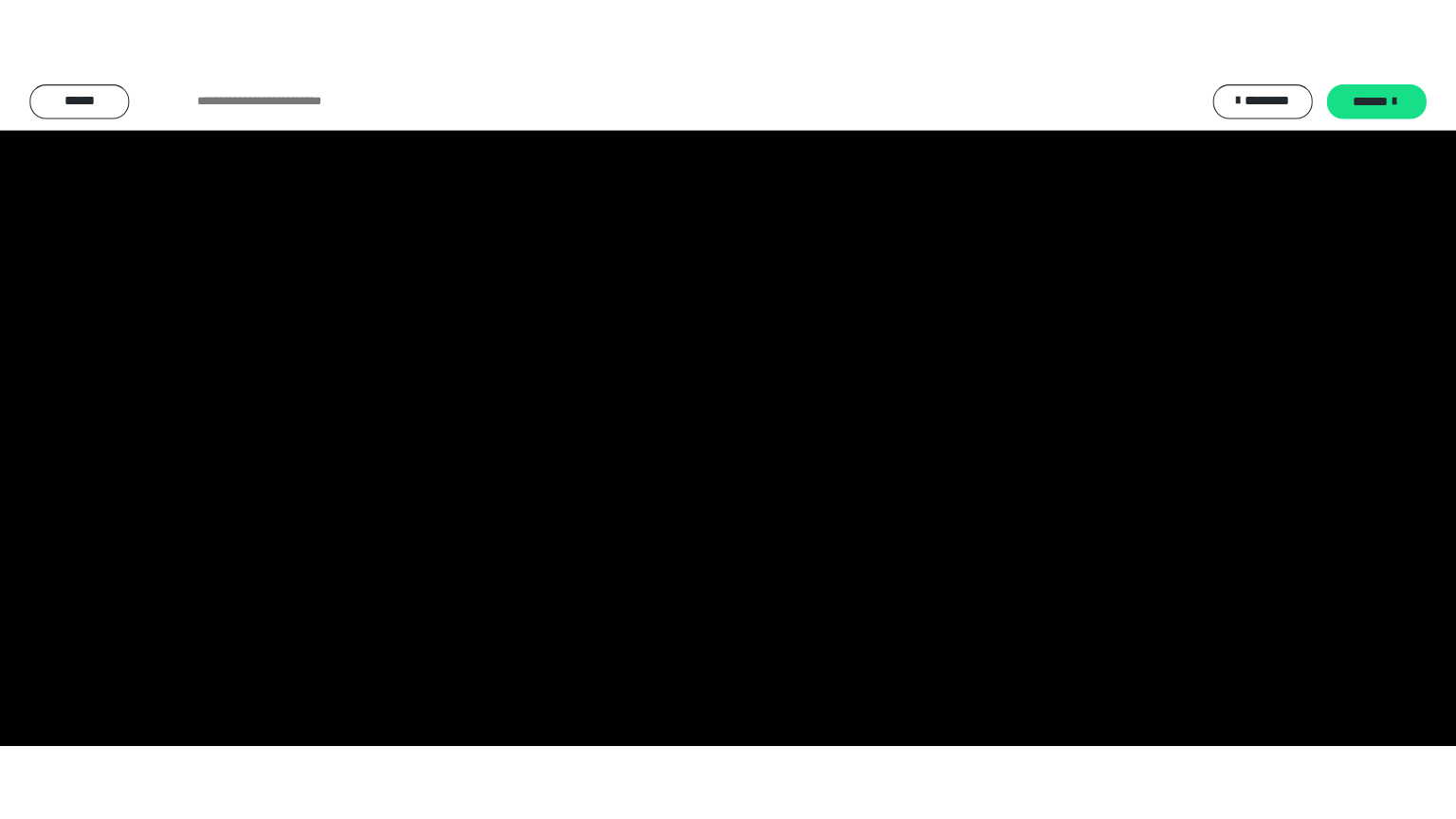 scroll, scrollTop: 1674, scrollLeft: 0, axis: vertical 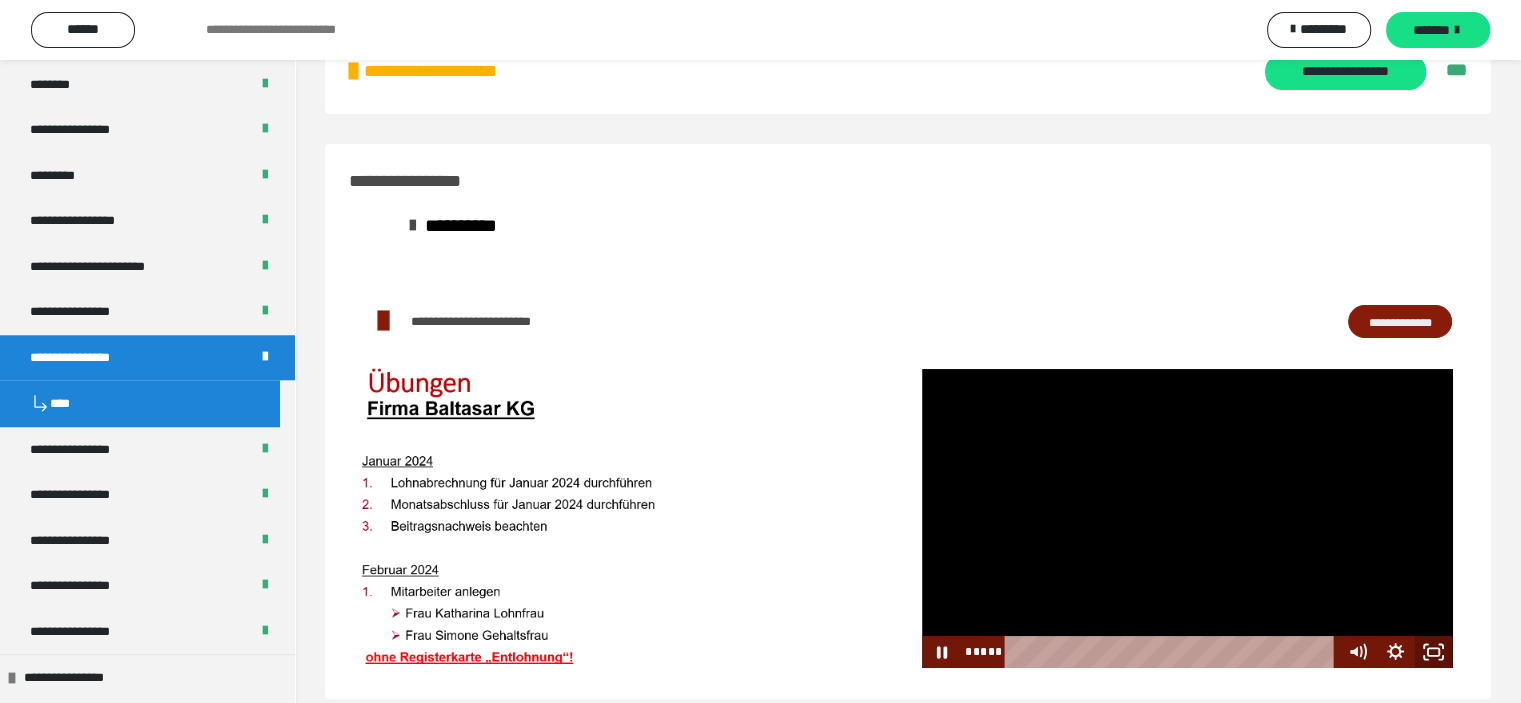 click 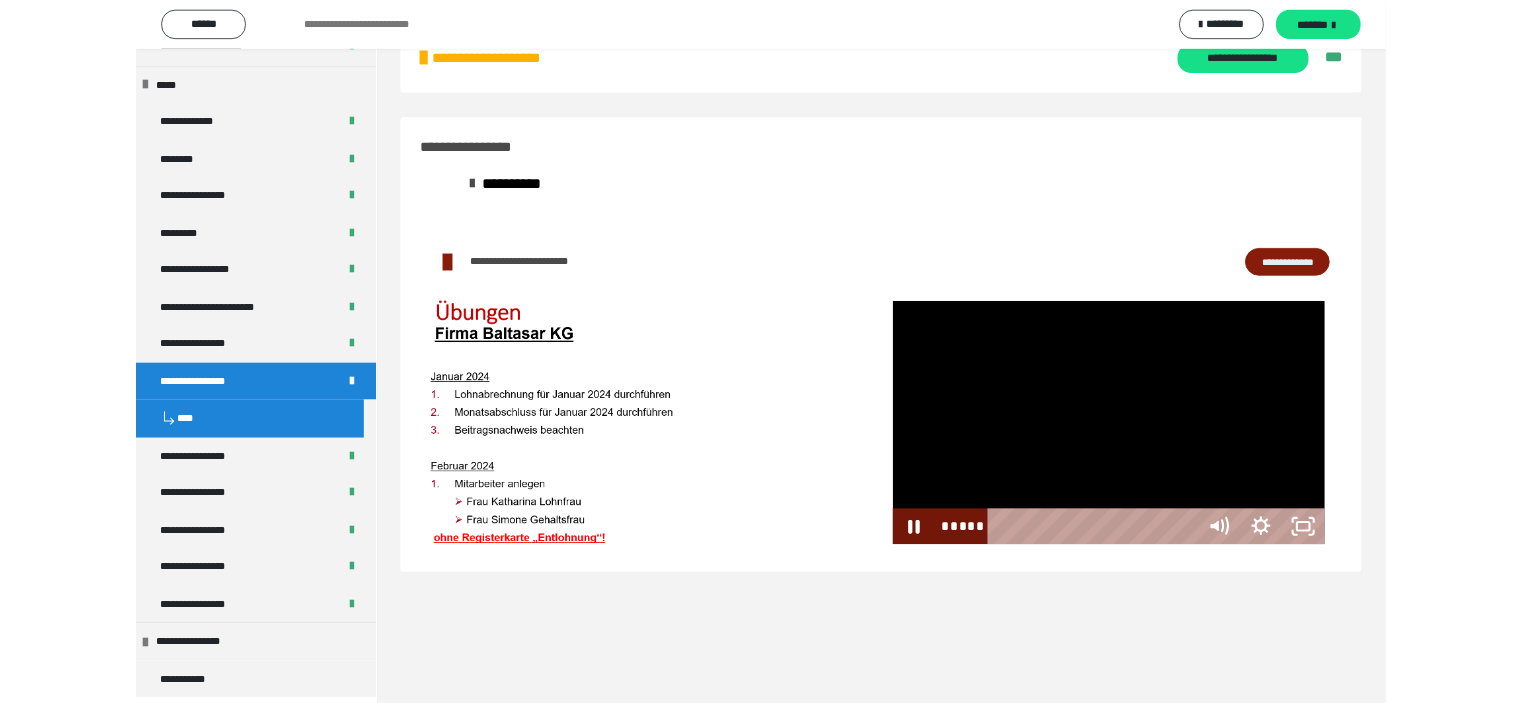 scroll, scrollTop: 1652, scrollLeft: 0, axis: vertical 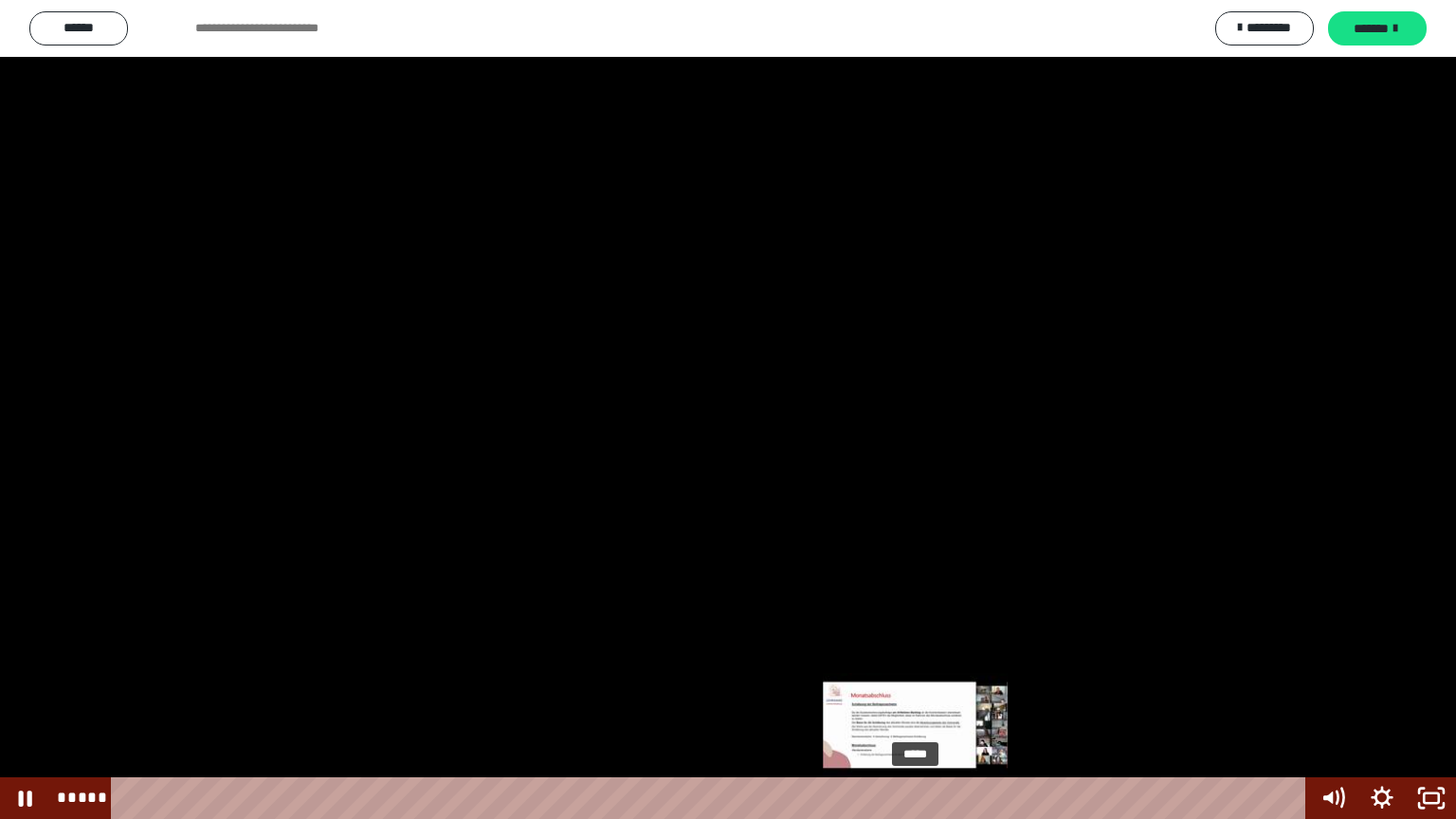 click at bounding box center (915, 798) 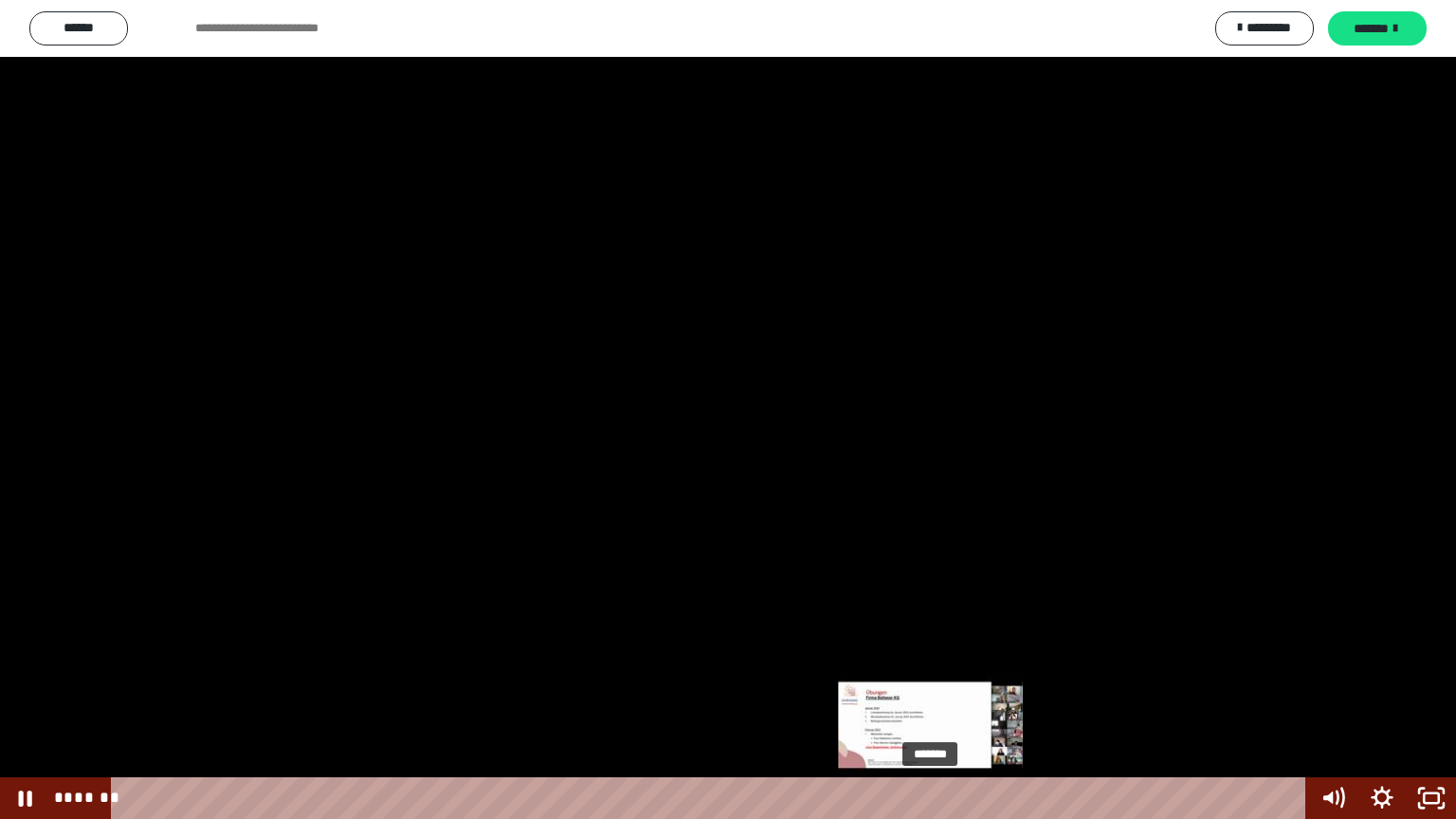 drag, startPoint x: 923, startPoint y: 794, endPoint x: 933, endPoint y: 796, distance: 10.198039 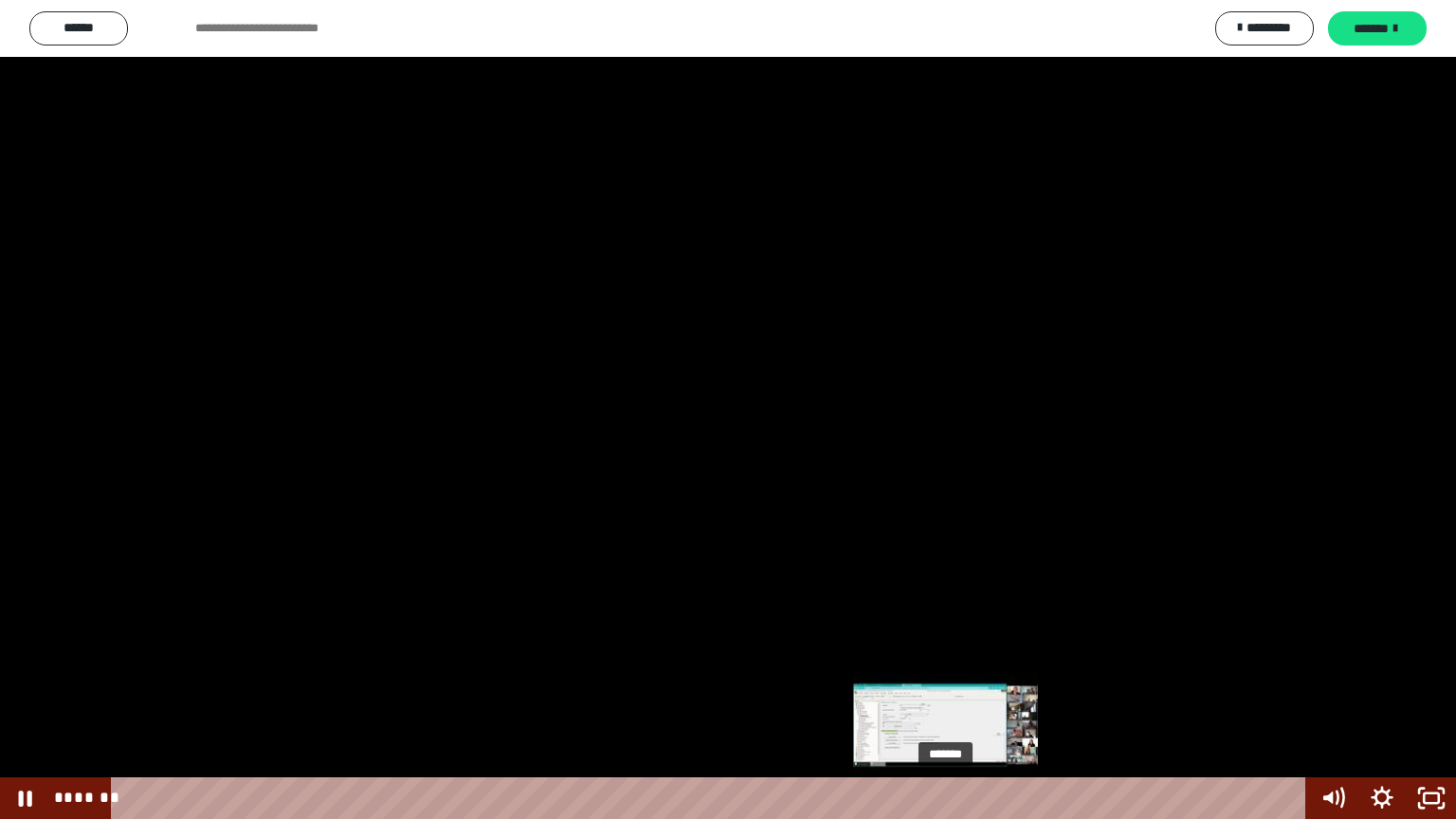 drag, startPoint x: 936, startPoint y: 793, endPoint x: 948, endPoint y: 799, distance: 13.4164079 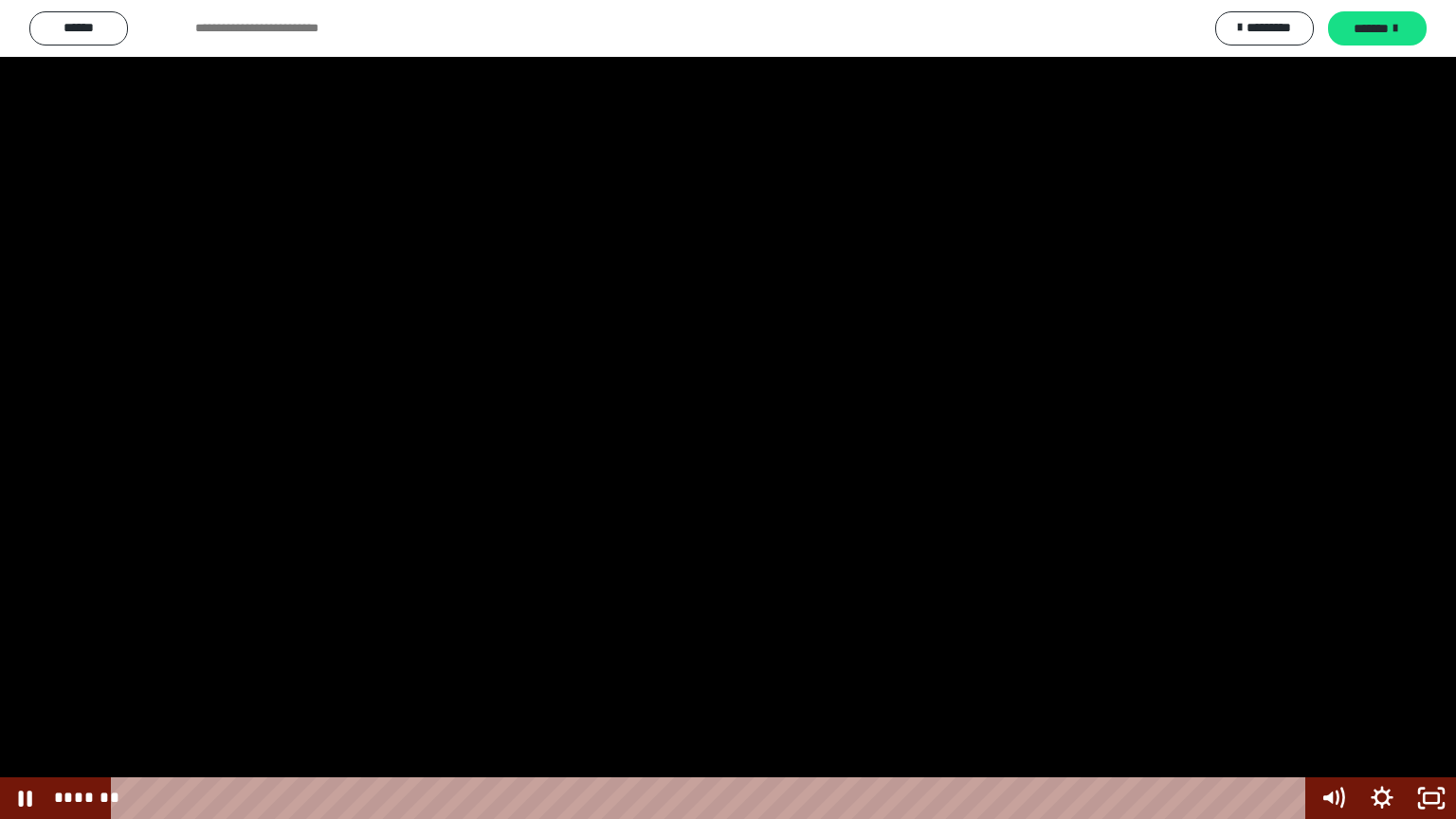 click at bounding box center [728, 410] 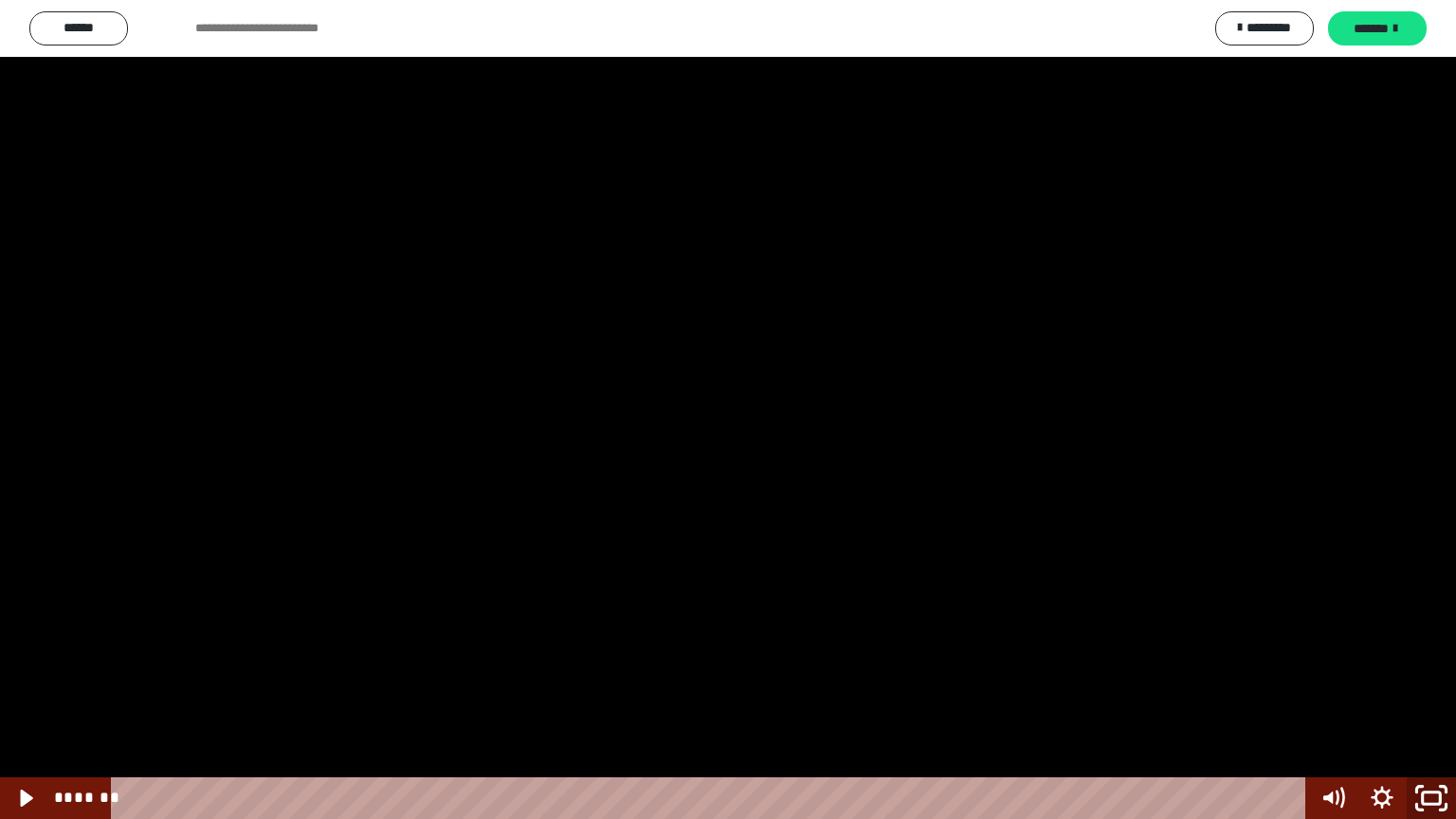 click 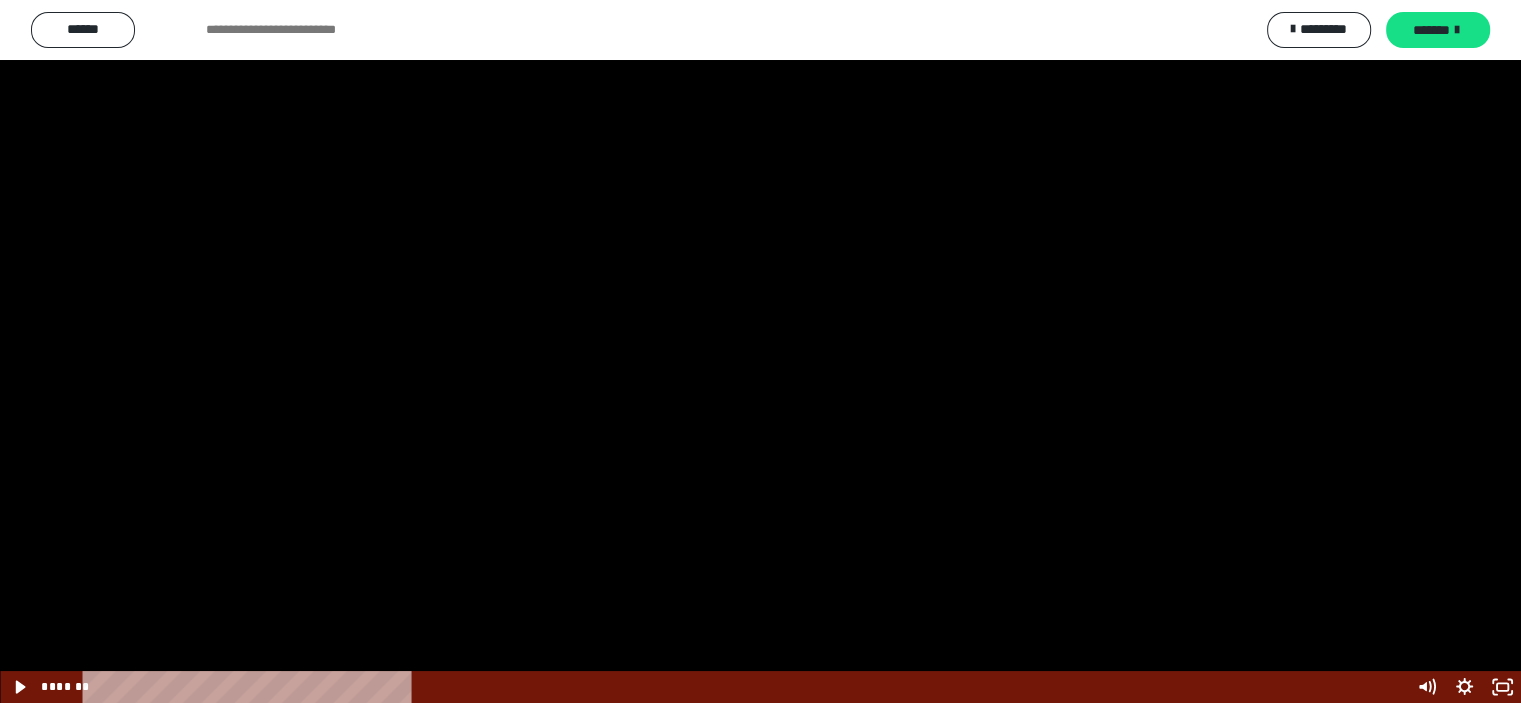scroll, scrollTop: 1766, scrollLeft: 0, axis: vertical 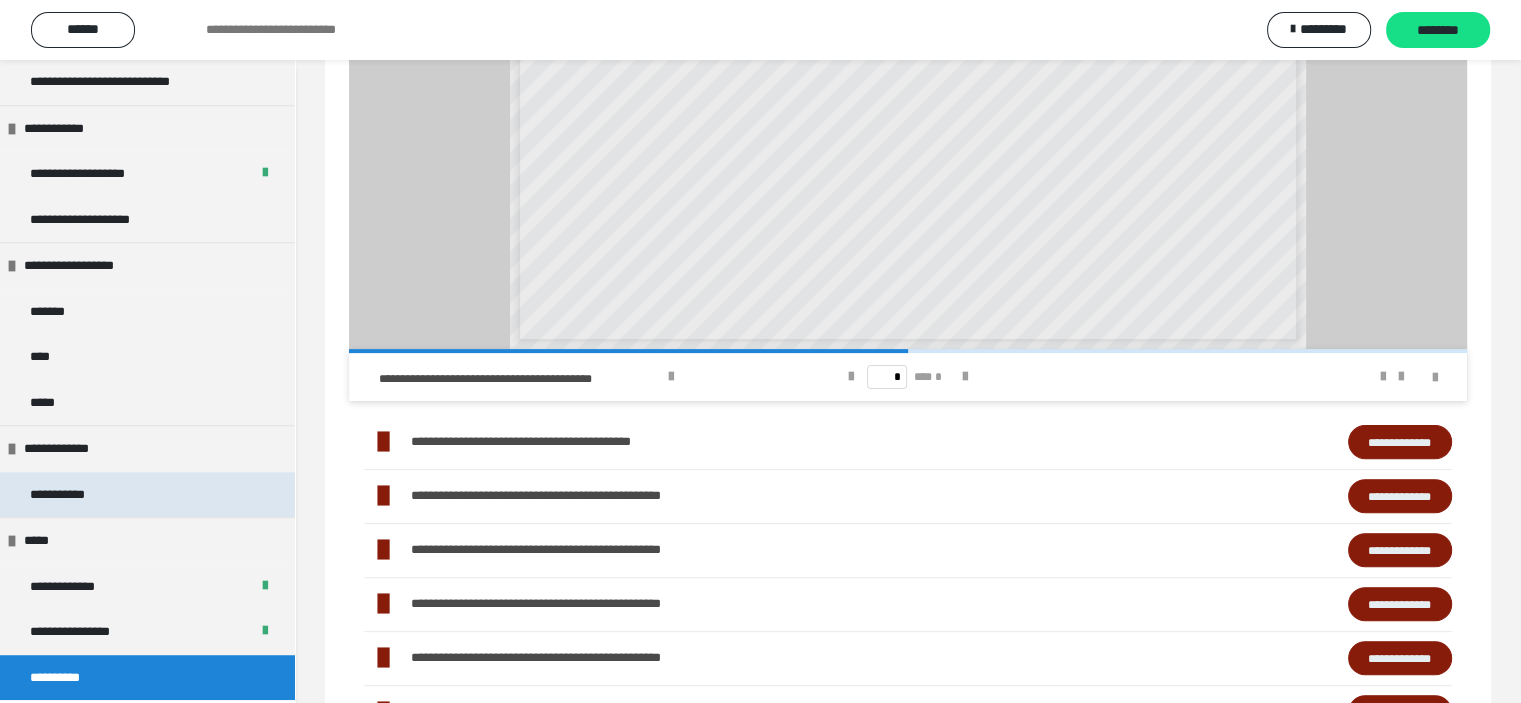 click on "**********" at bounding box center [147, 495] 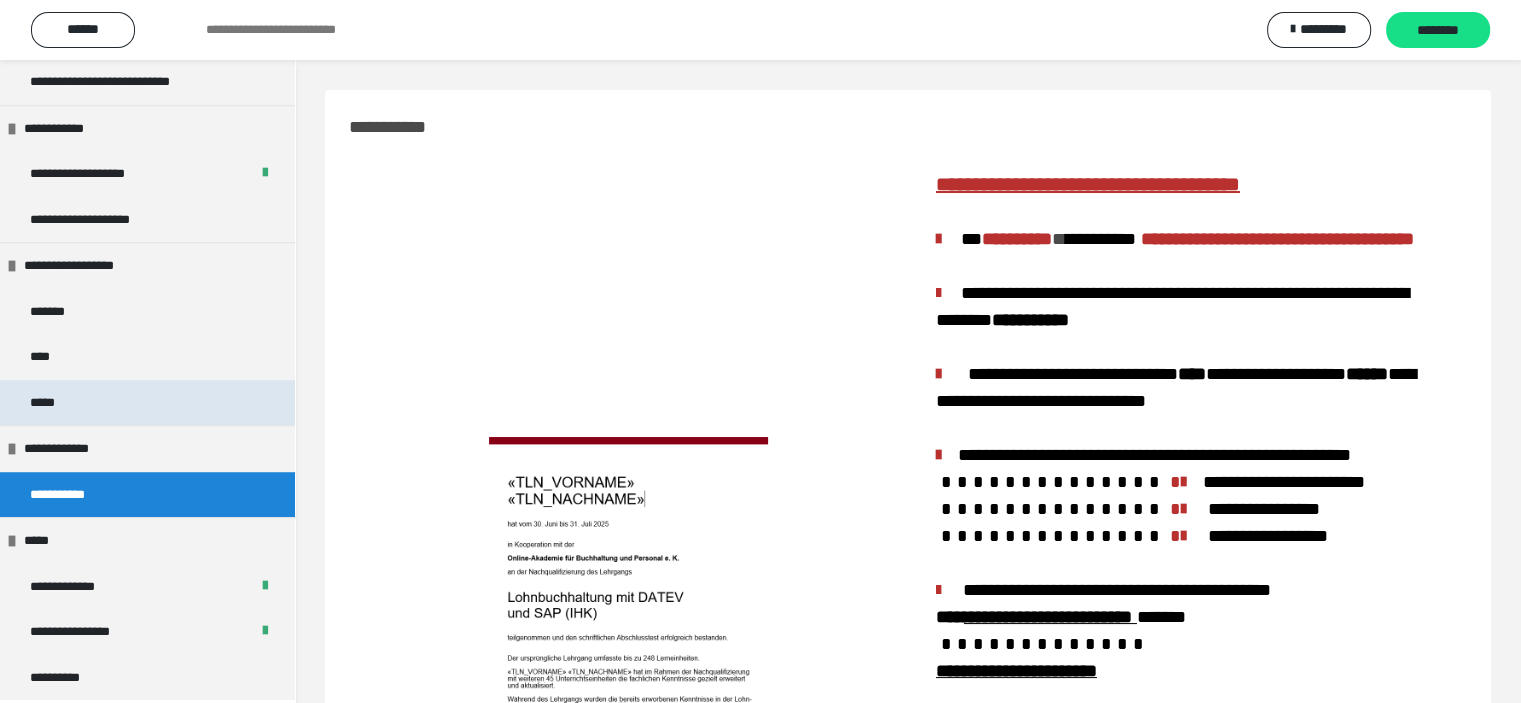 scroll, scrollTop: 404, scrollLeft: 0, axis: vertical 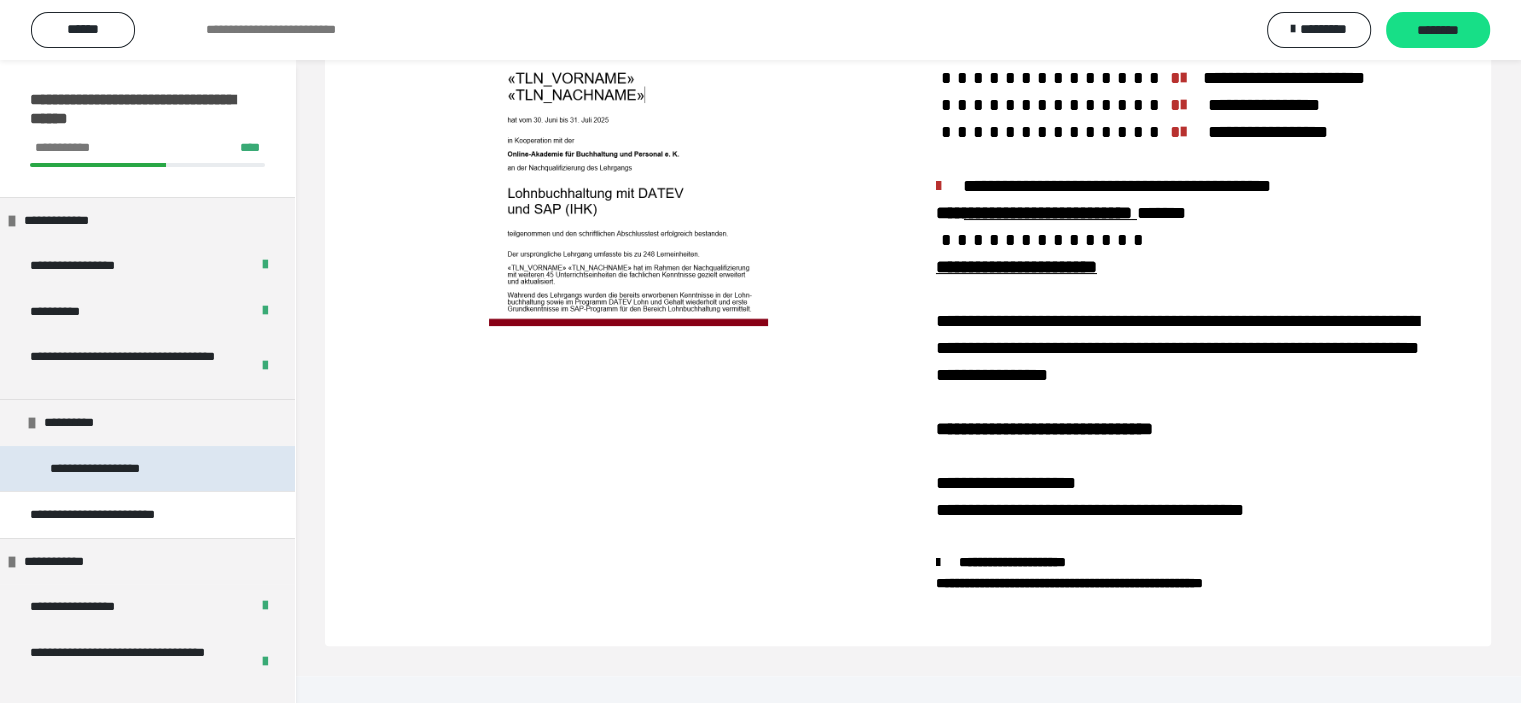 click on "**********" at bounding box center [147, 469] 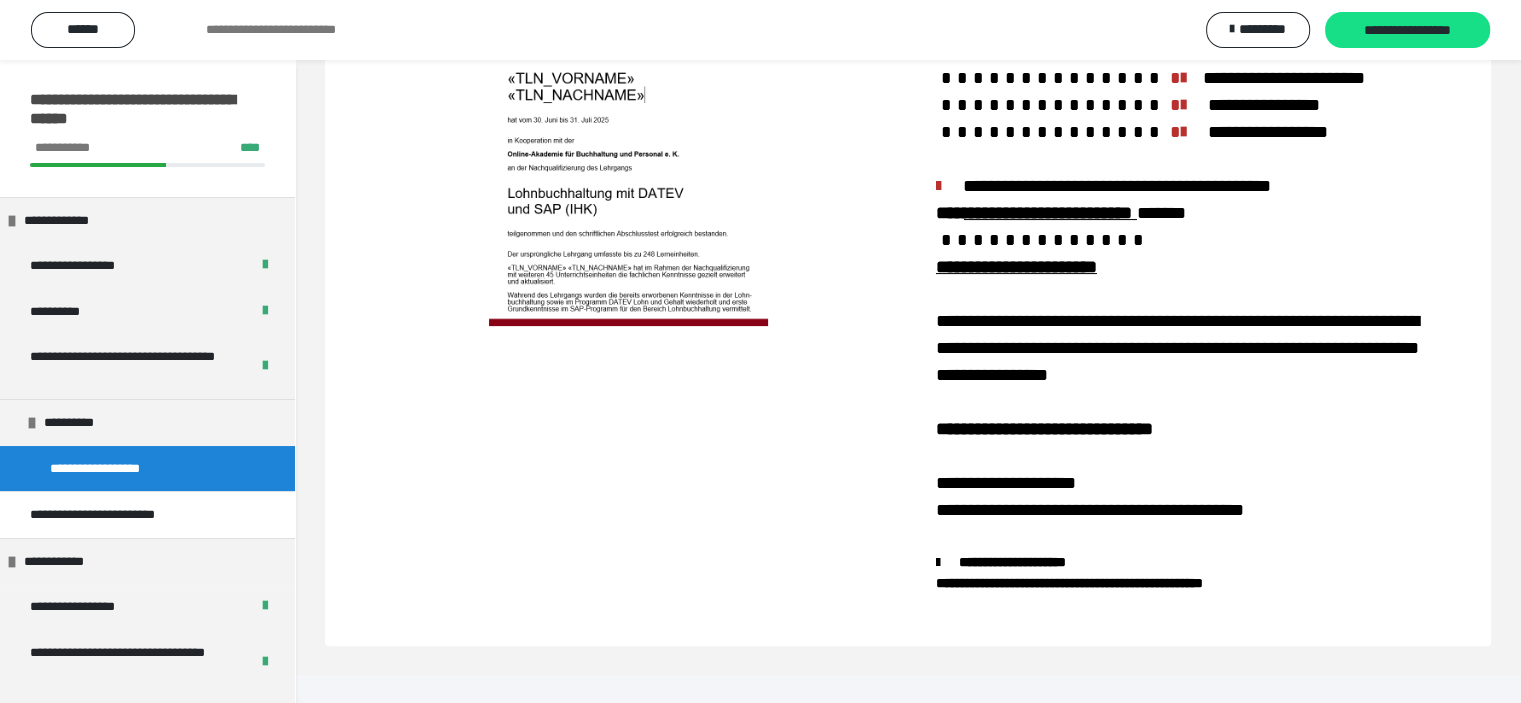 scroll, scrollTop: 60, scrollLeft: 0, axis: vertical 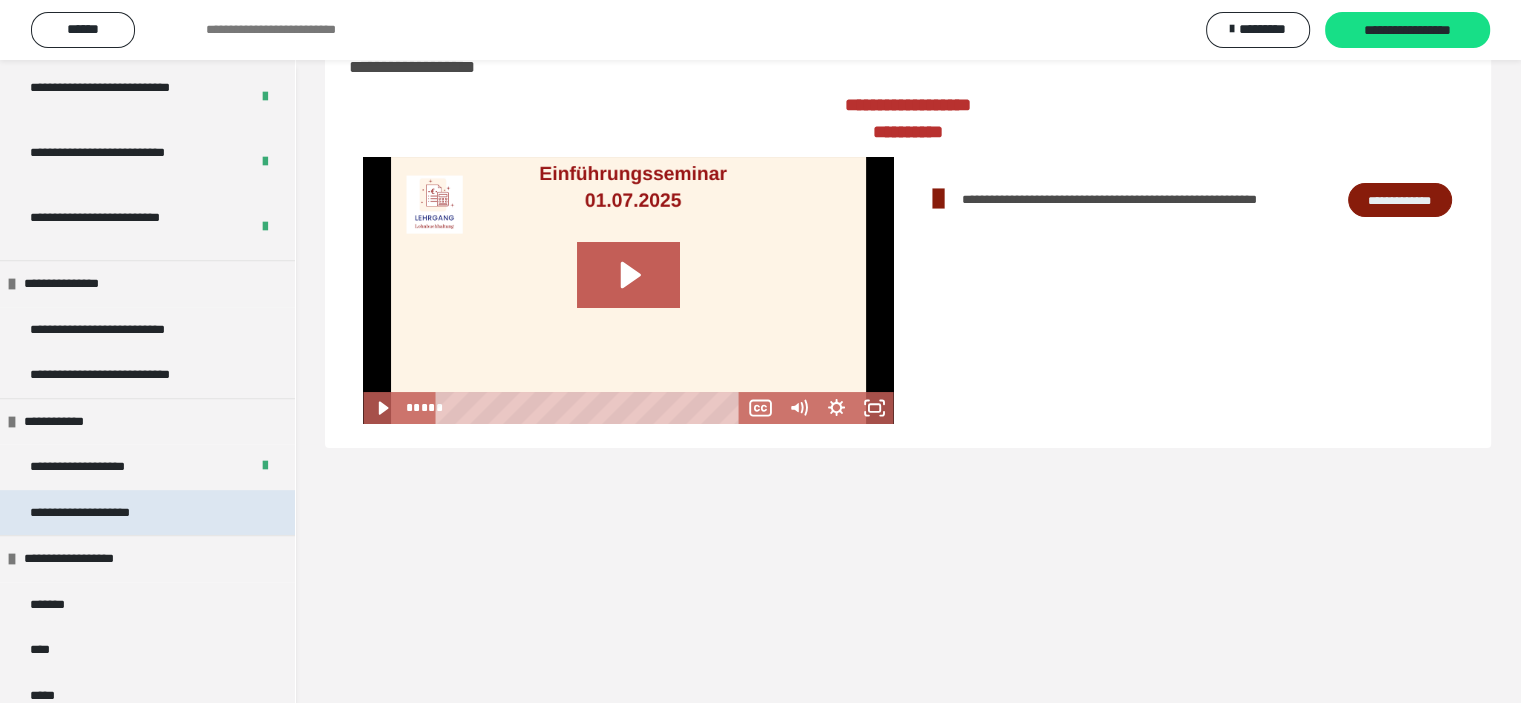 click on "**********" at bounding box center (147, 513) 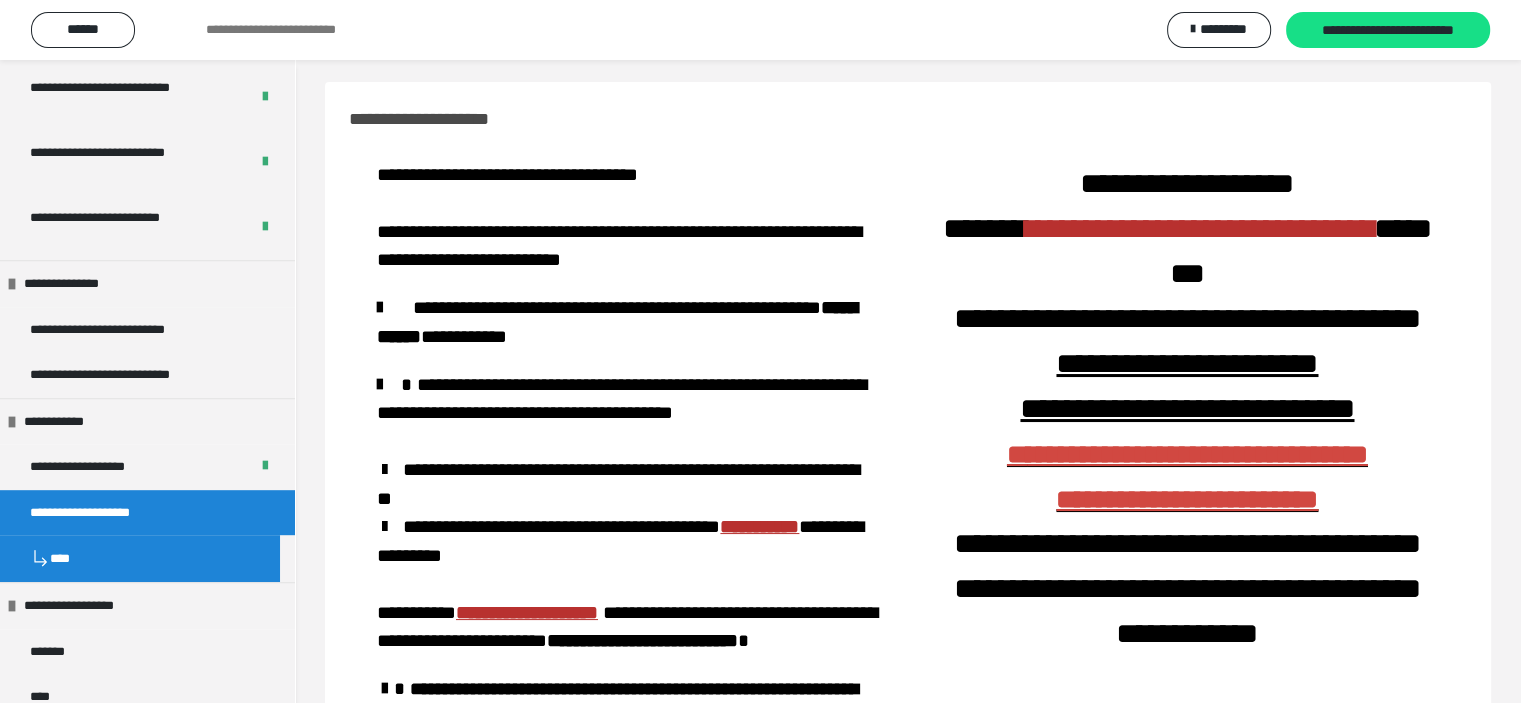 scroll, scrollTop: 0, scrollLeft: 0, axis: both 